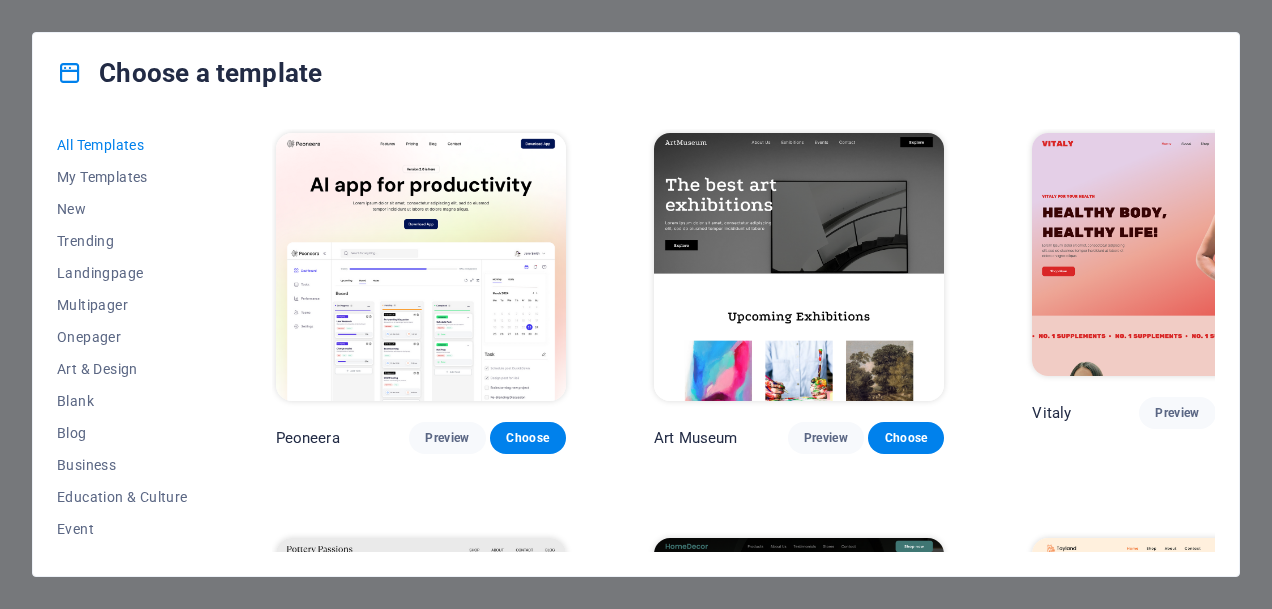 scroll, scrollTop: 0, scrollLeft: 0, axis: both 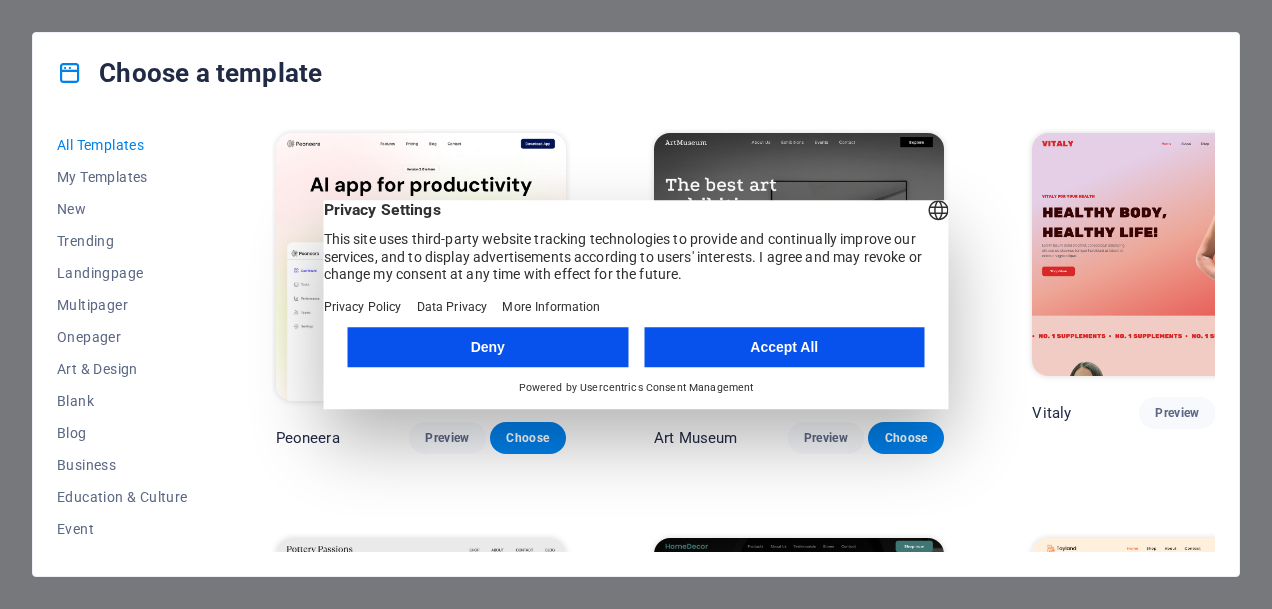 click on "Accept All" at bounding box center [784, 347] 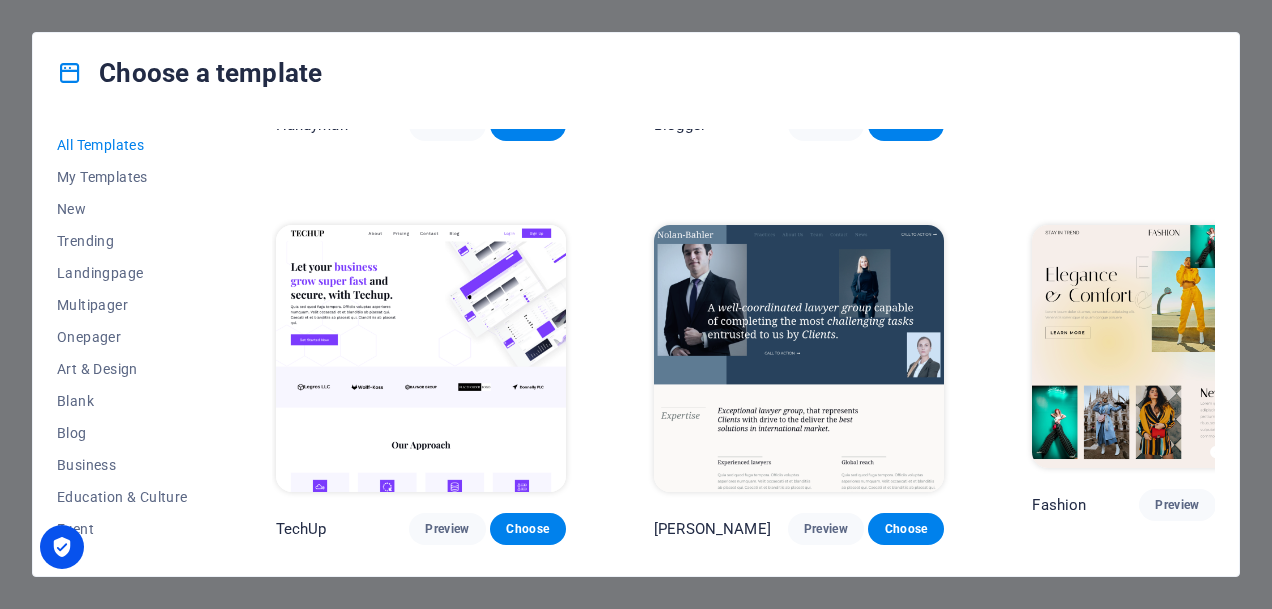 scroll, scrollTop: 6398, scrollLeft: 0, axis: vertical 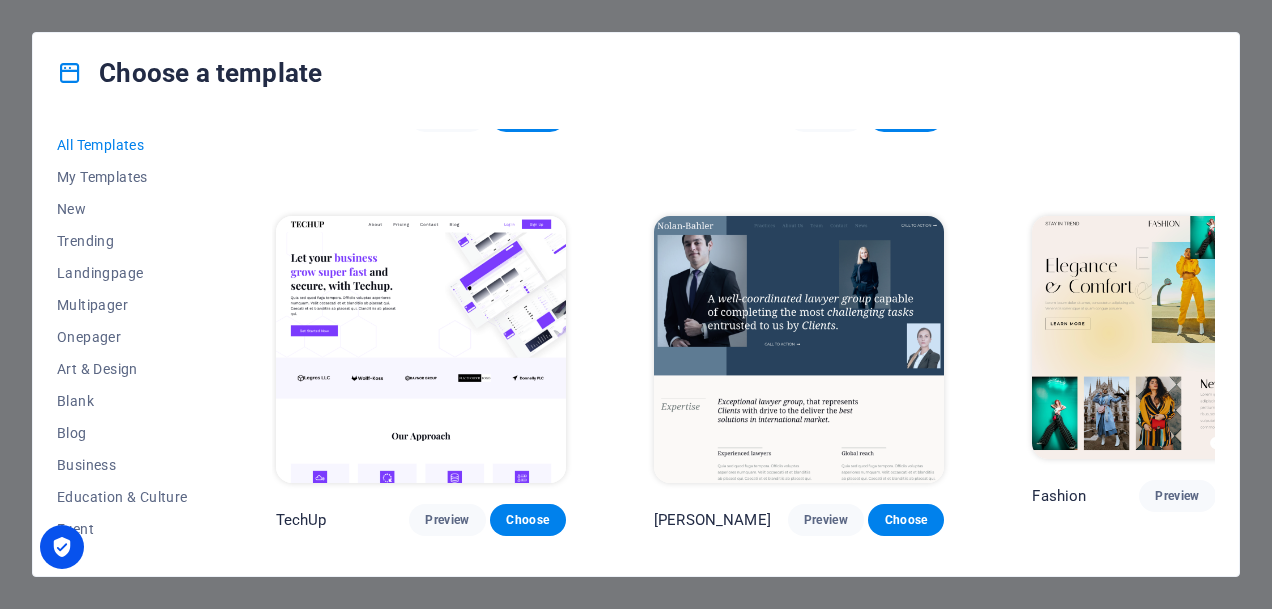 click at bounding box center (421, 754) 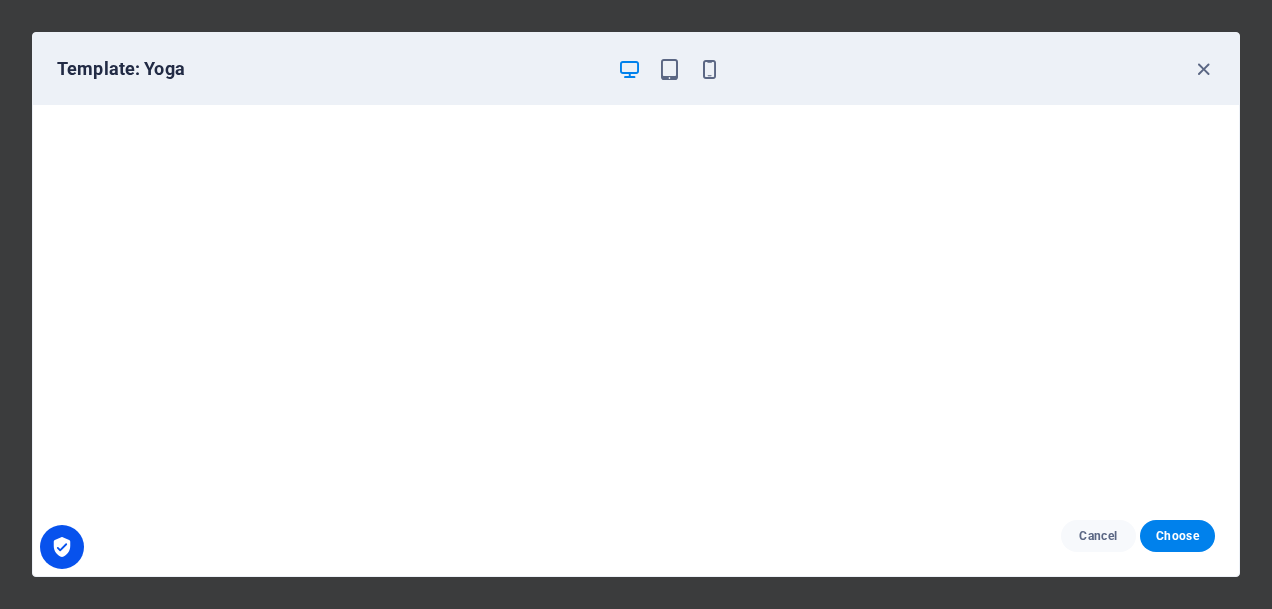 scroll, scrollTop: 4, scrollLeft: 0, axis: vertical 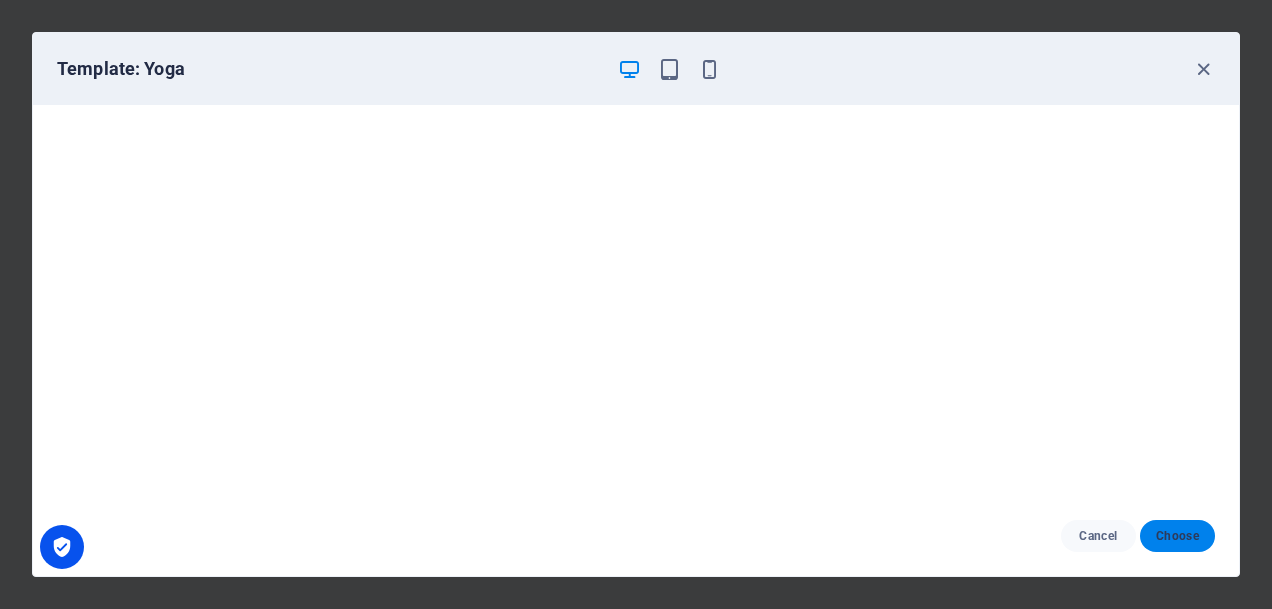 click on "Choose" at bounding box center (1177, 536) 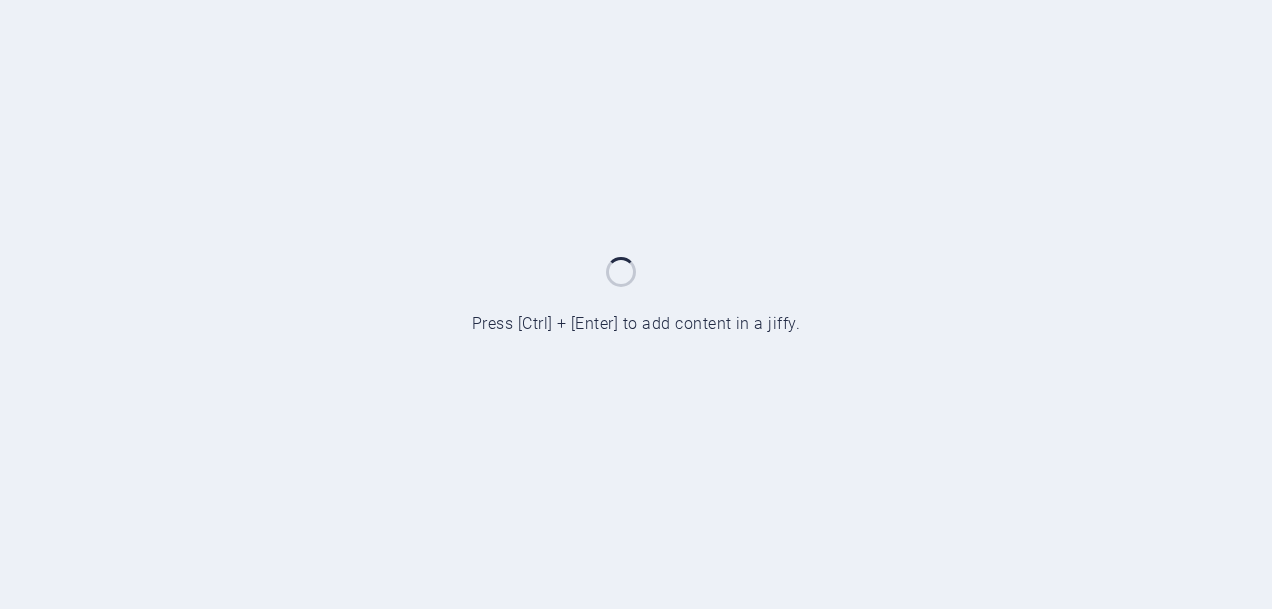 scroll, scrollTop: 0, scrollLeft: 0, axis: both 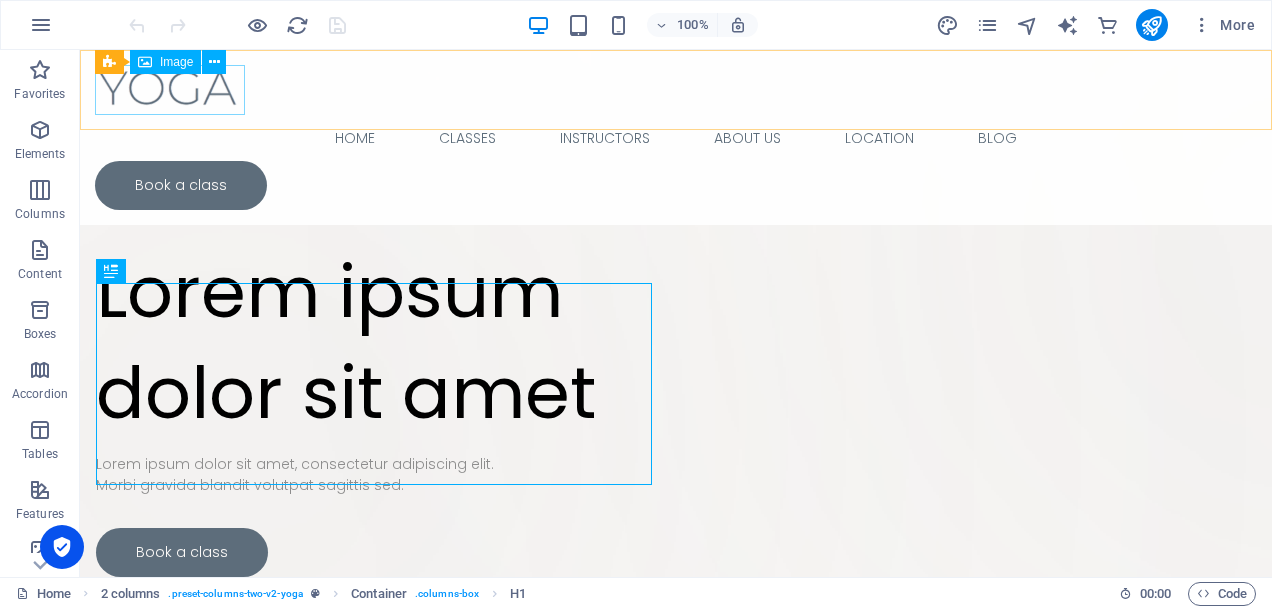 click at bounding box center (676, 90) 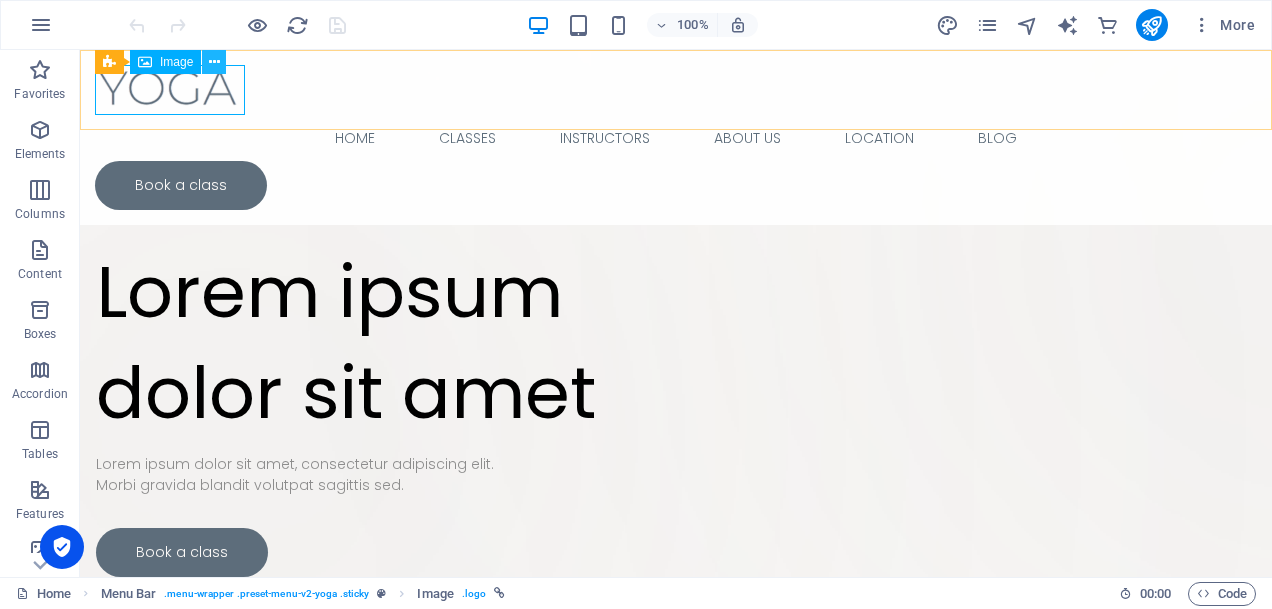 click at bounding box center [214, 62] 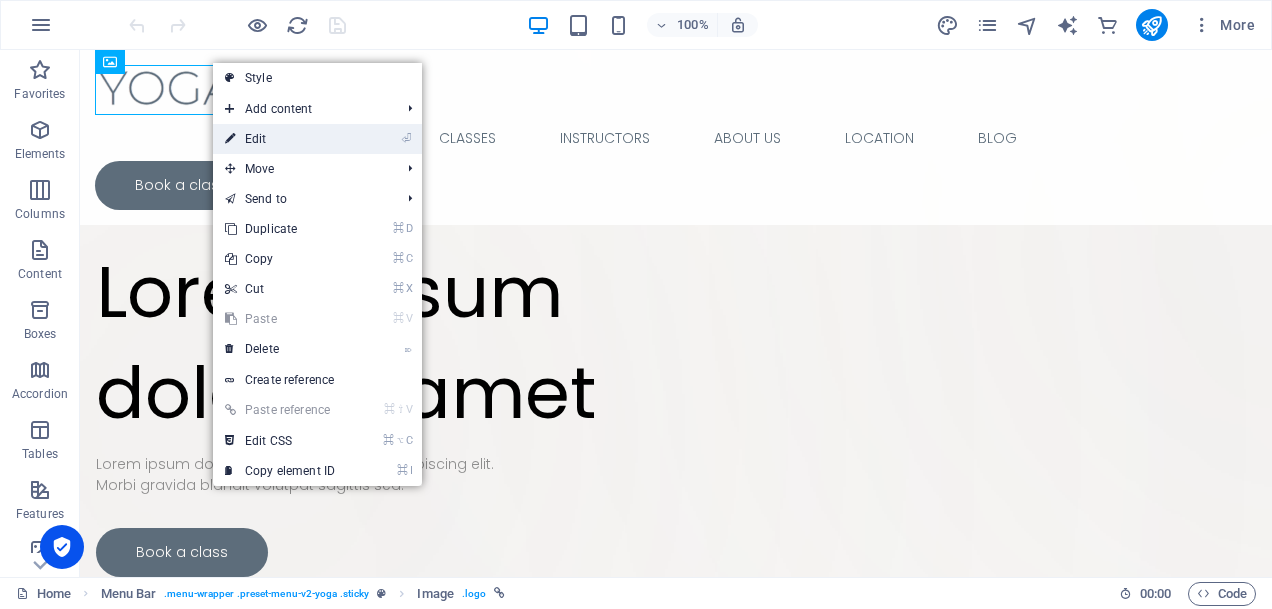 click on "⏎  Edit" at bounding box center [280, 139] 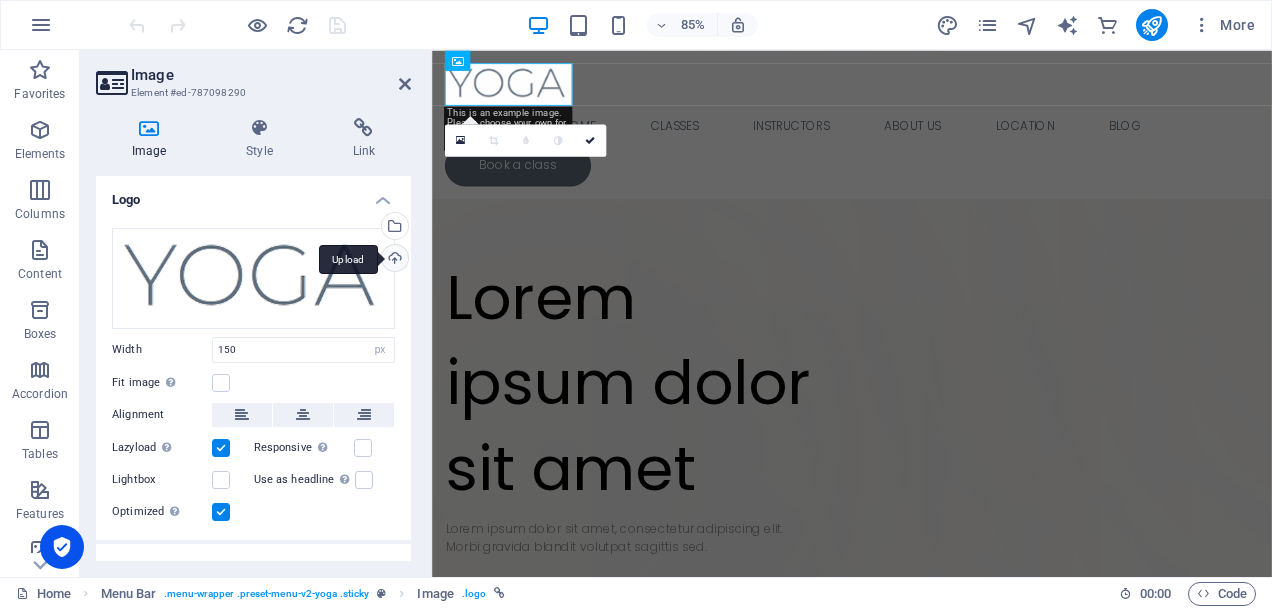 click on "Upload" at bounding box center (393, 260) 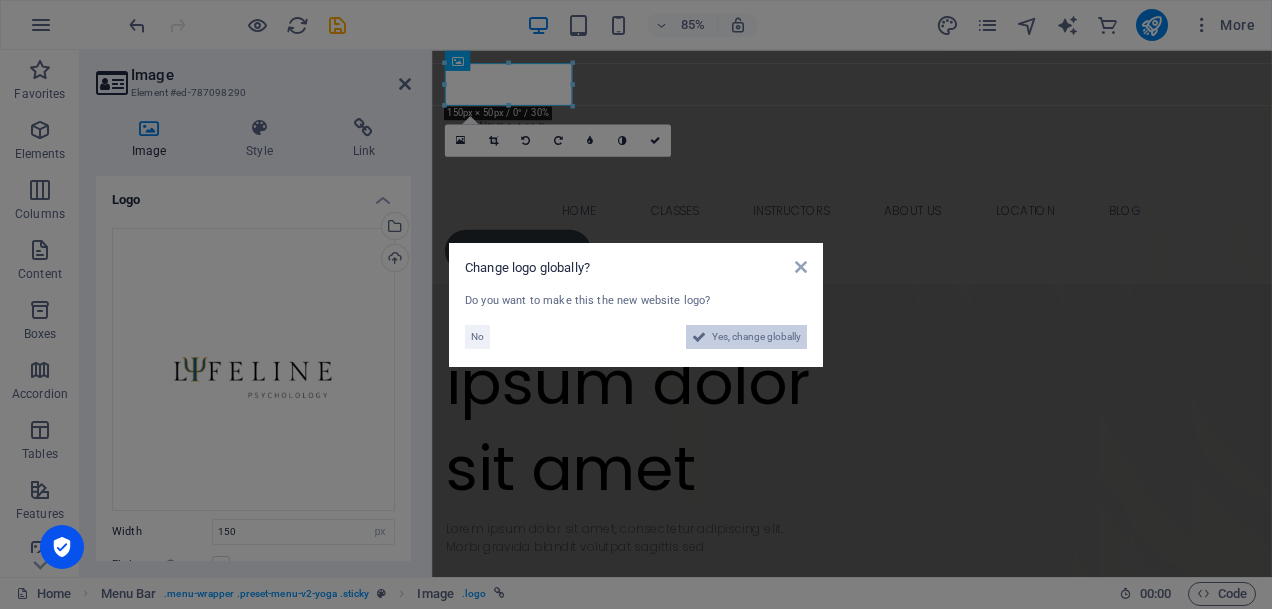 click on "Yes, change globally" at bounding box center (756, 337) 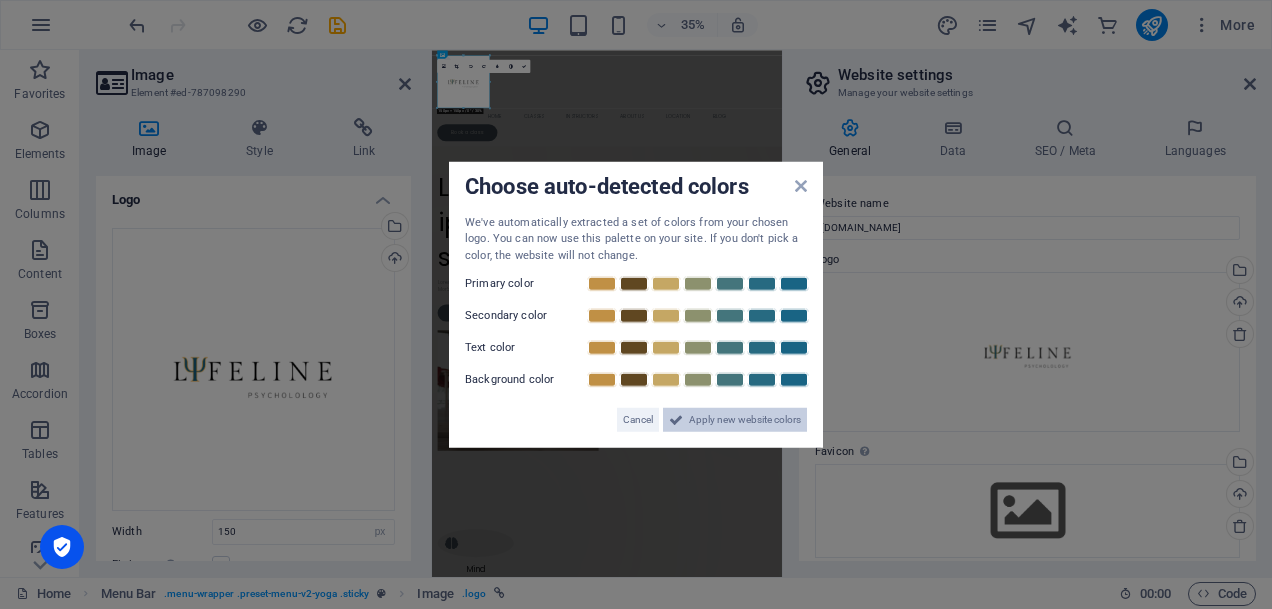 click on "Apply new website colors" at bounding box center (745, 420) 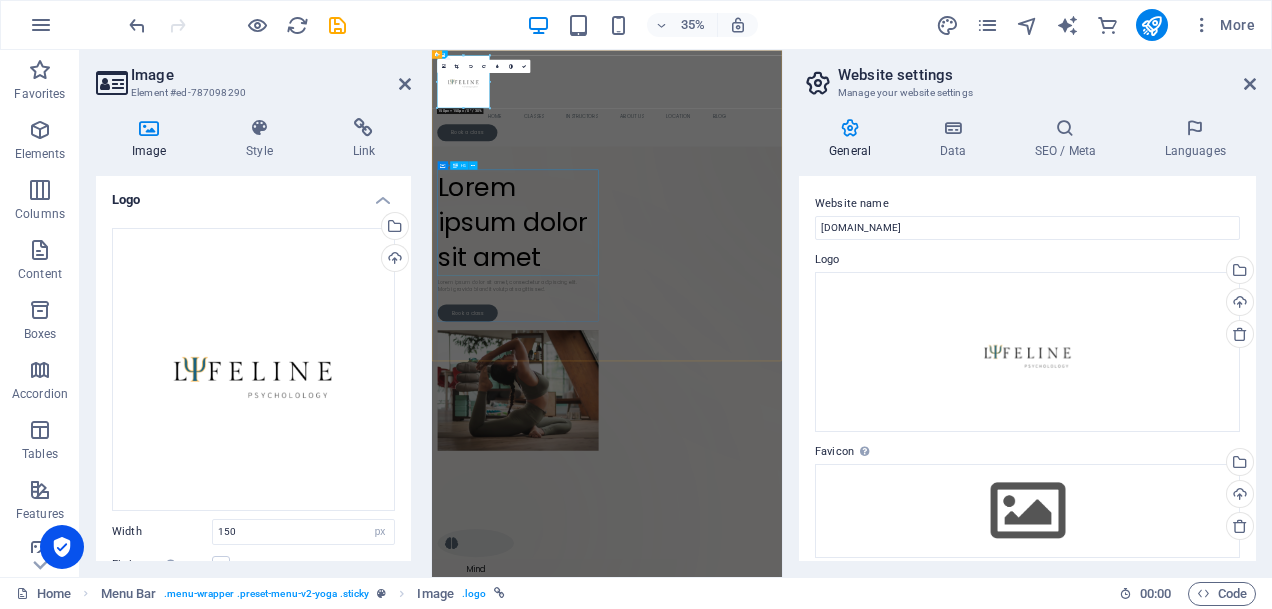 click on "Lorem ipsum dolor sit amet" at bounding box center (678, 542) 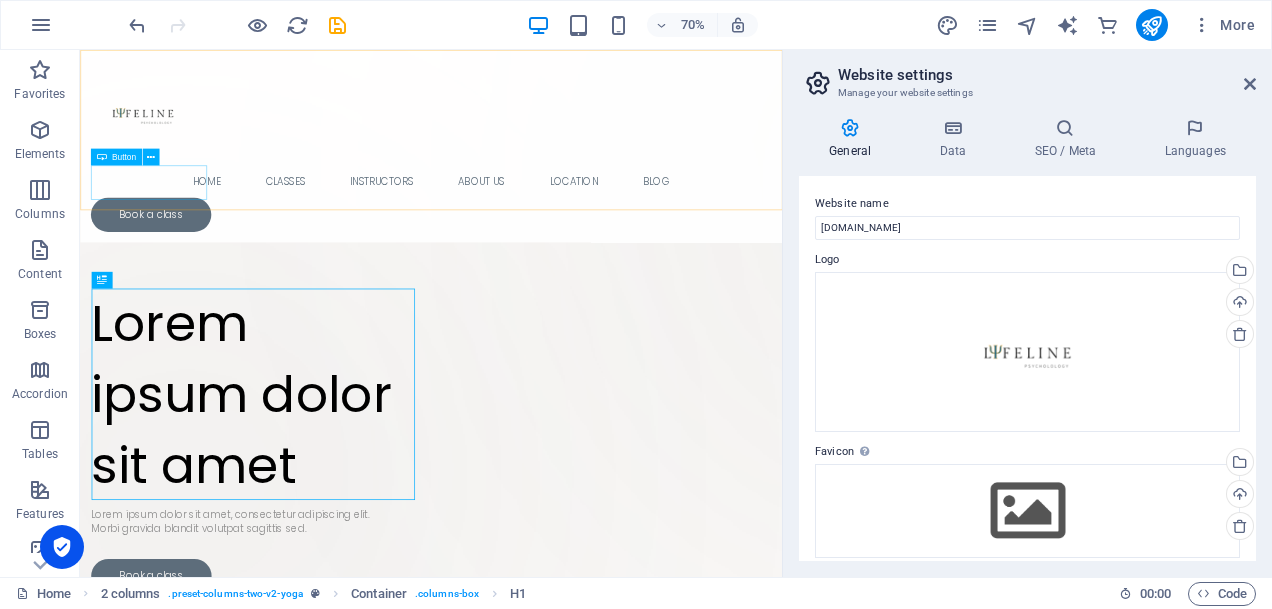 click on "Book a class" at bounding box center [581, 285] 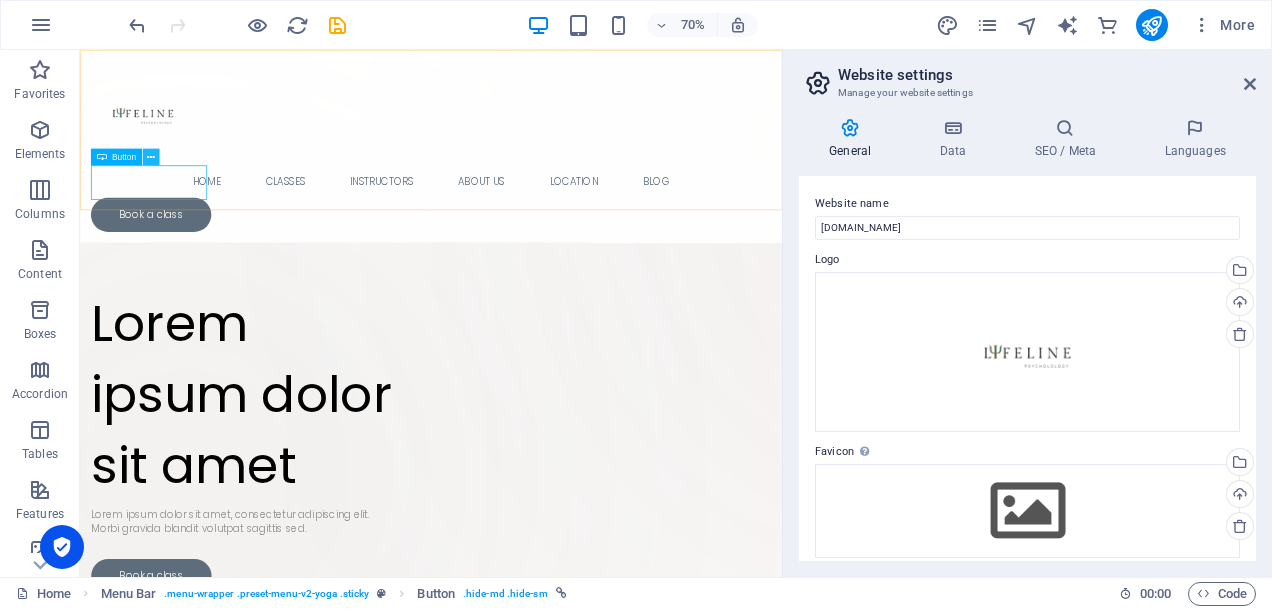 click at bounding box center (151, 157) 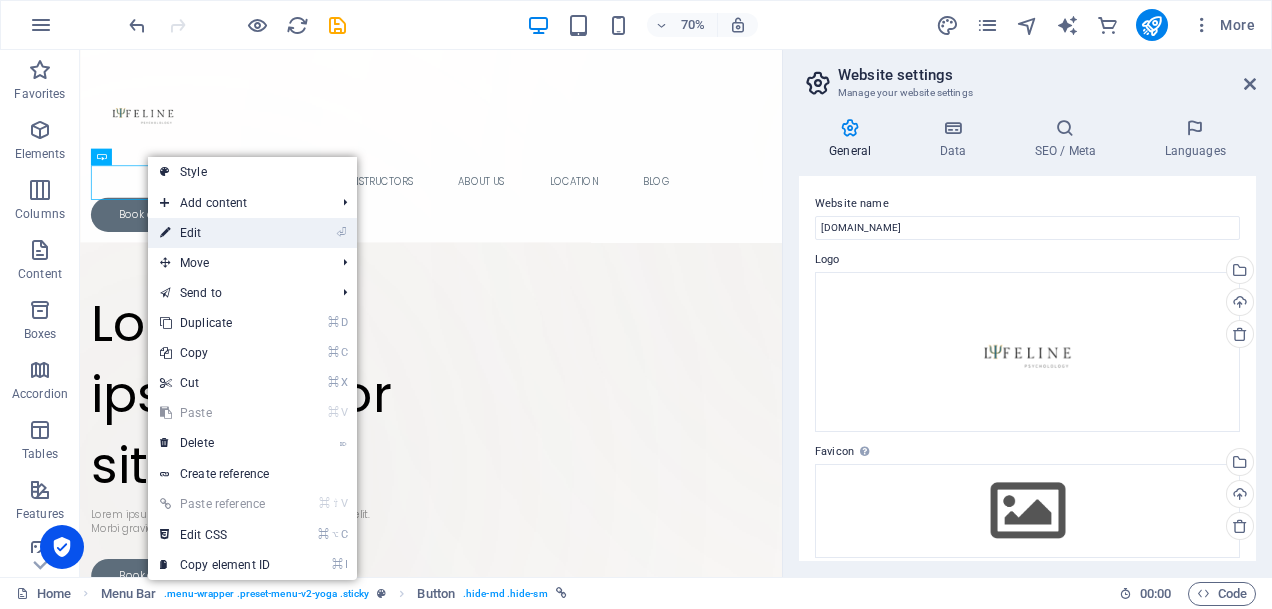 click on "⏎  Edit" at bounding box center (215, 233) 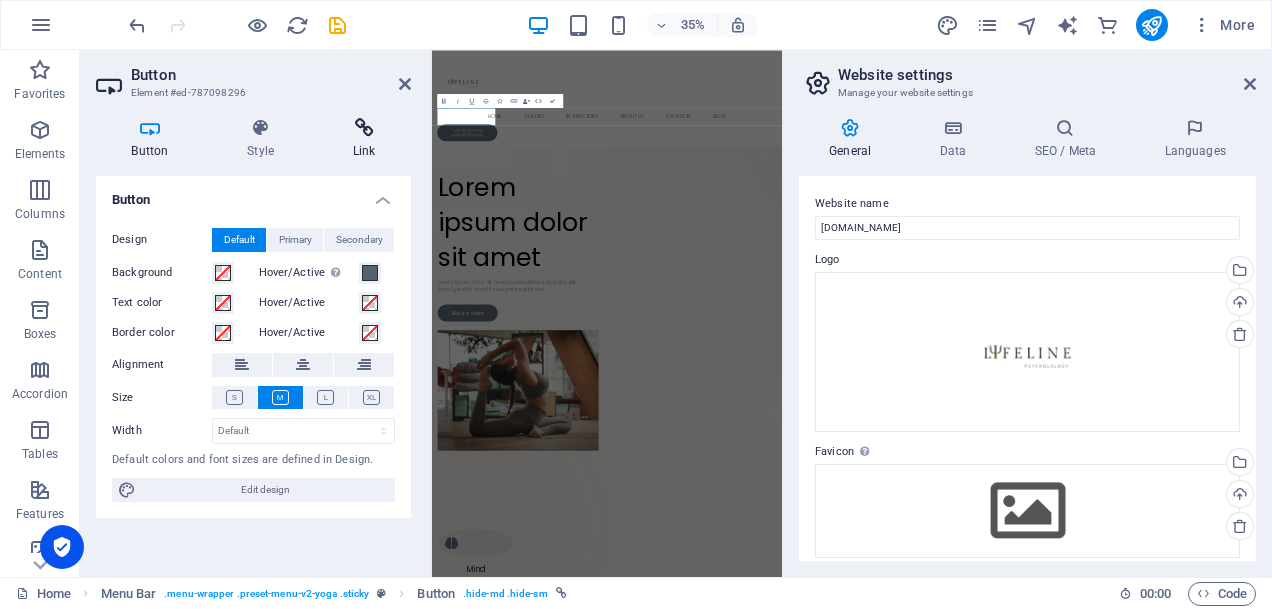 click on "Link" at bounding box center [364, 139] 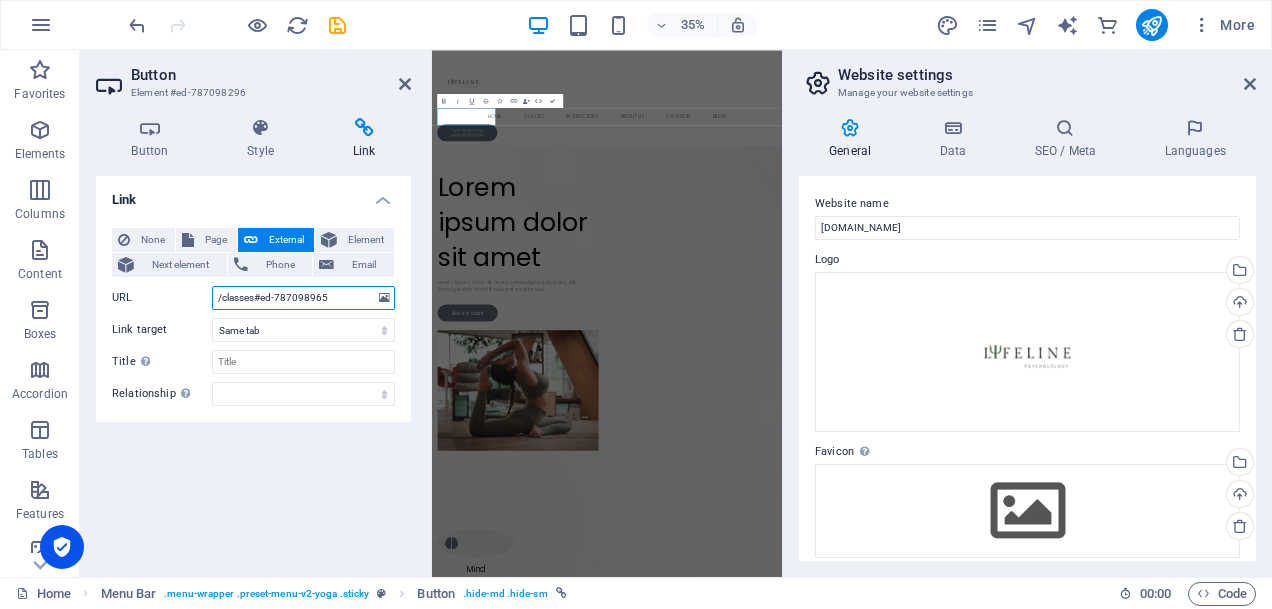click on "/classes#ed-787098965" at bounding box center (303, 298) 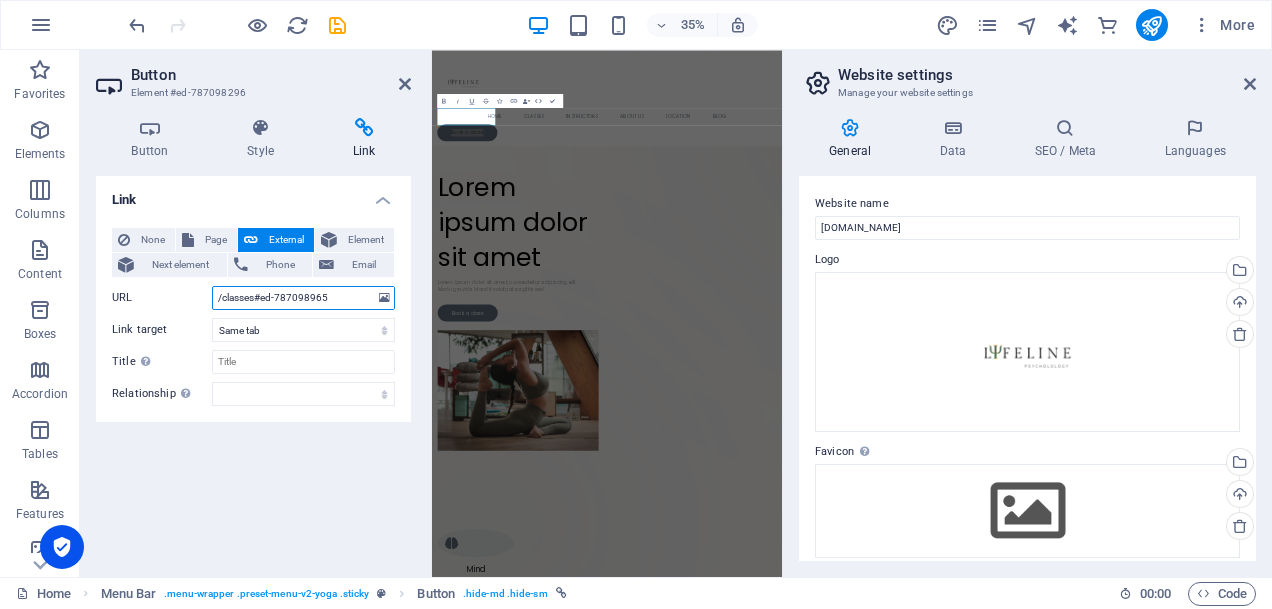 paste on "[URL][DOMAIN_NAME]" 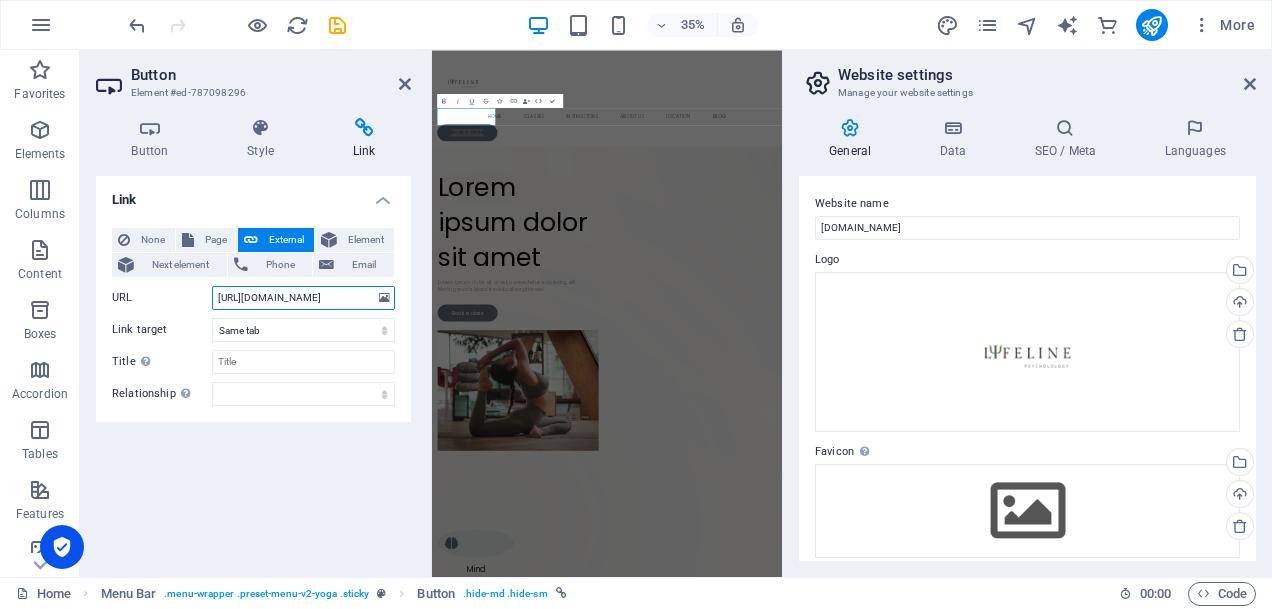 scroll, scrollTop: 0, scrollLeft: 174, axis: horizontal 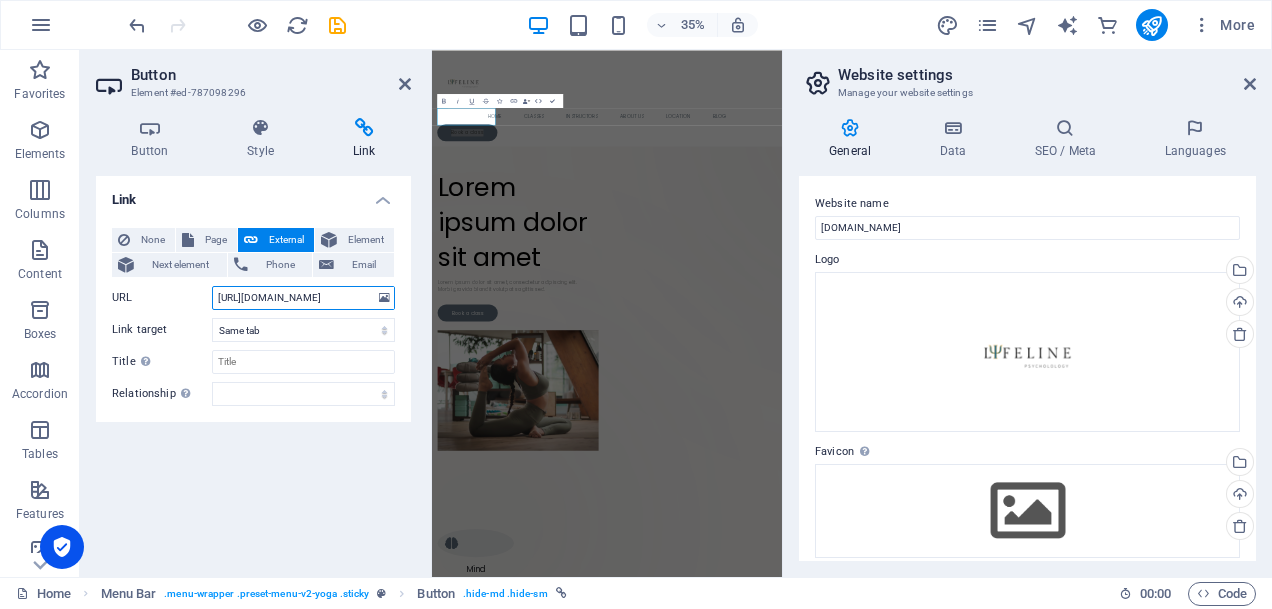 type on "[URL][DOMAIN_NAME]" 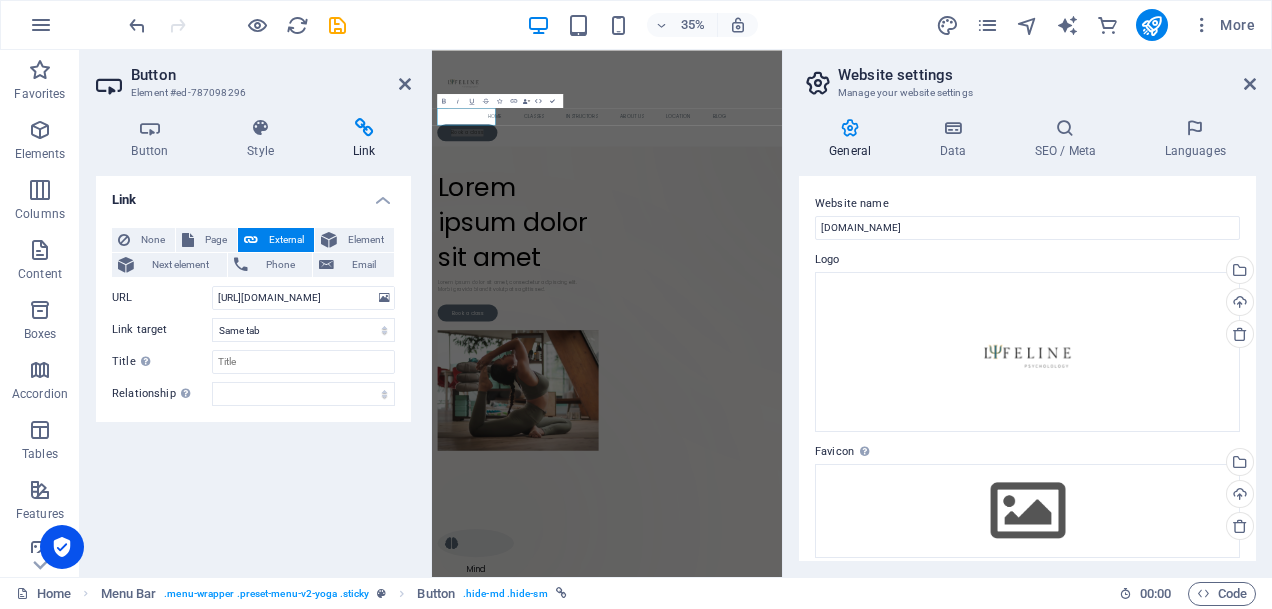 click on "URL" at bounding box center [162, 298] 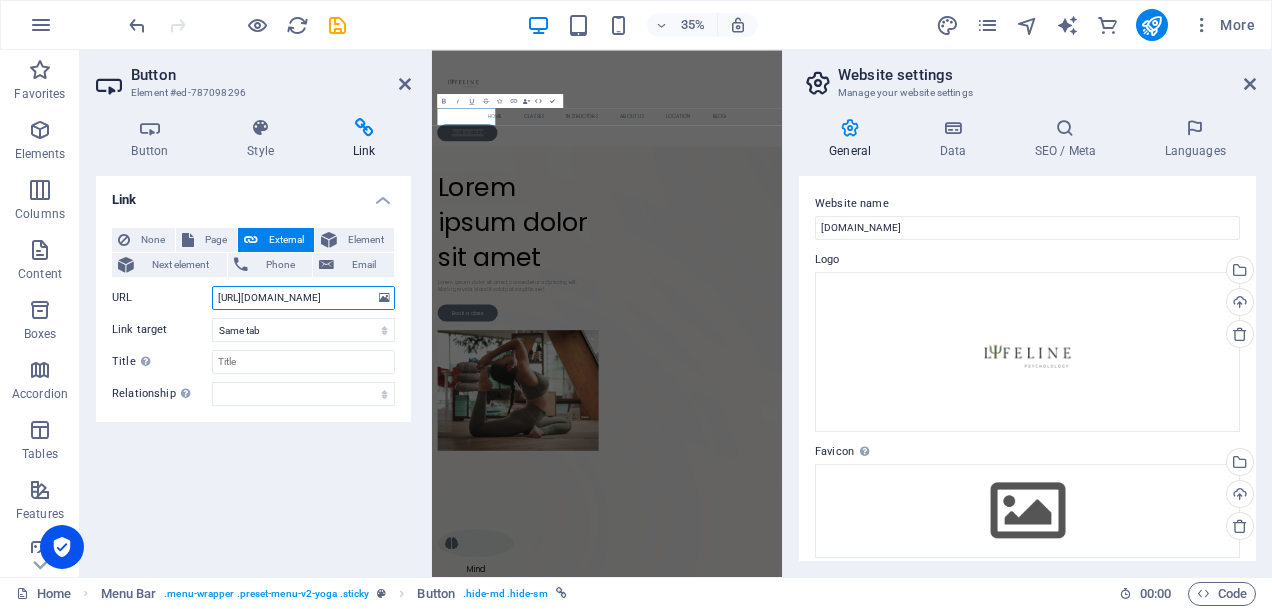 click on "[URL][DOMAIN_NAME]" at bounding box center [303, 298] 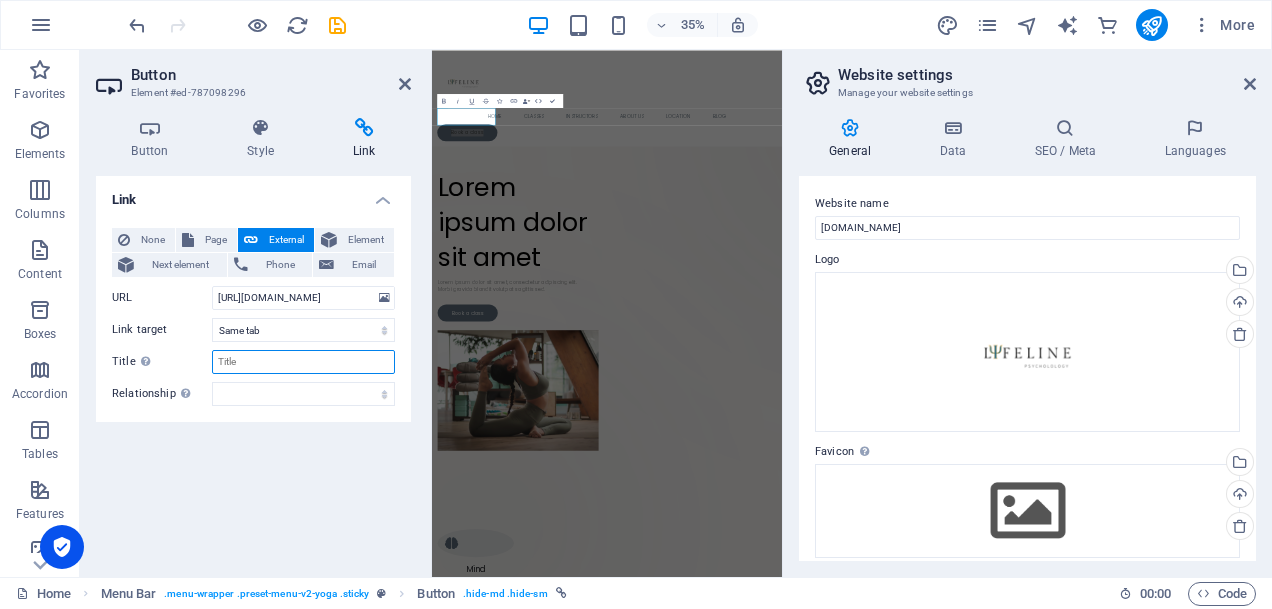 scroll, scrollTop: 0, scrollLeft: 0, axis: both 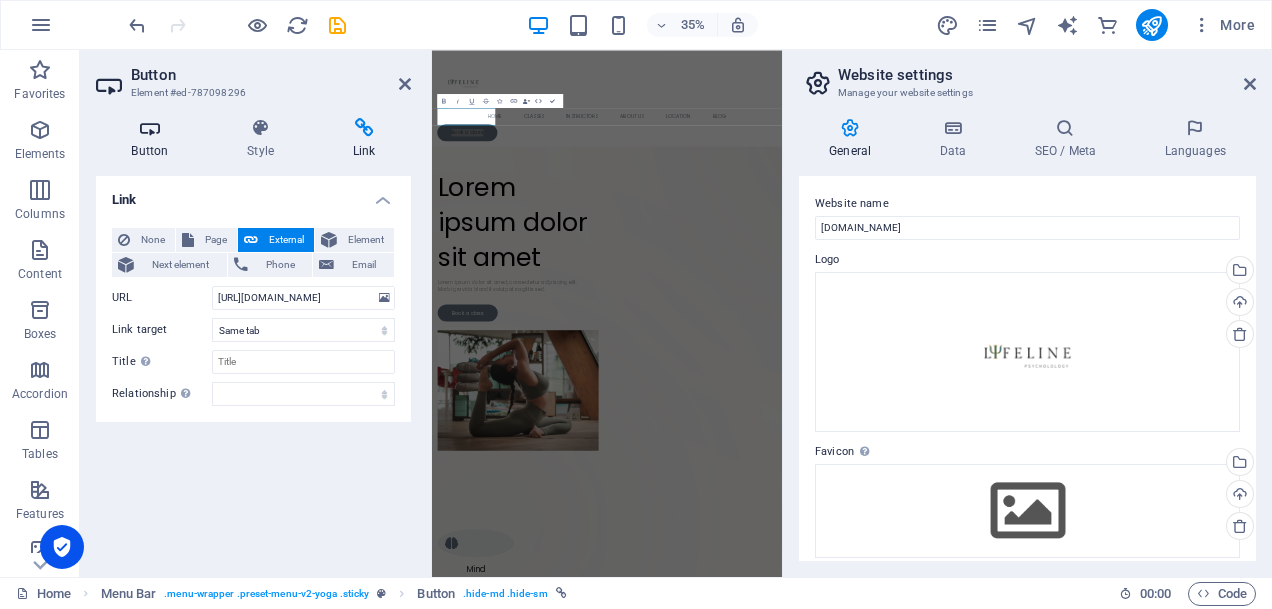 click at bounding box center (150, 128) 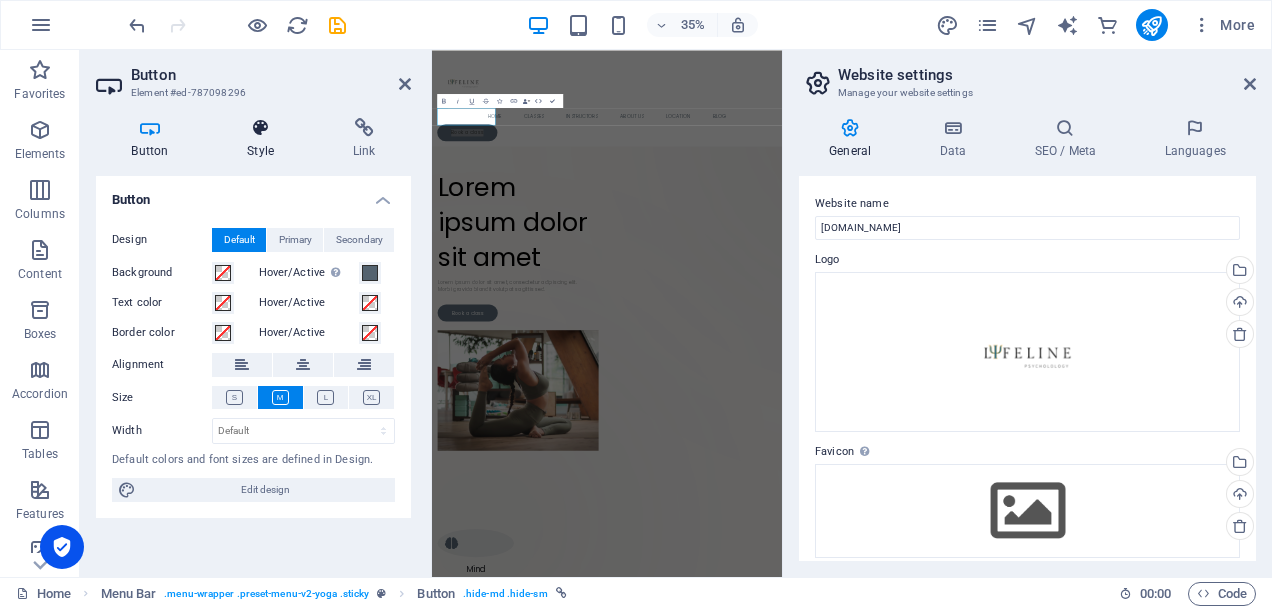 click on "Style" at bounding box center [265, 139] 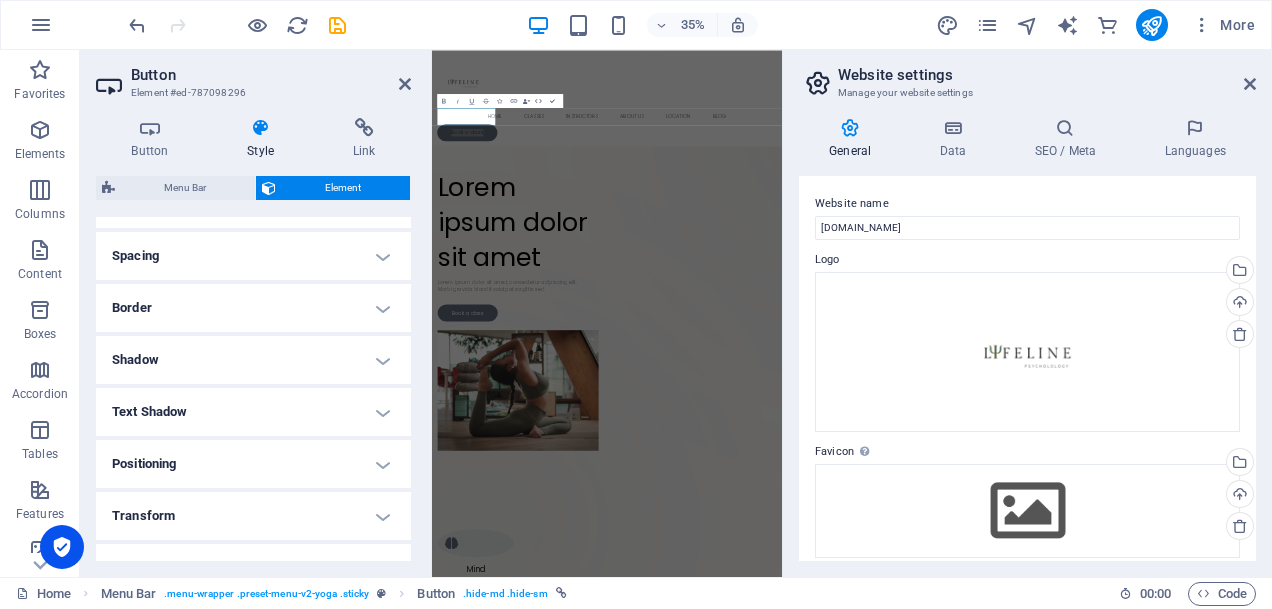 scroll, scrollTop: 367, scrollLeft: 0, axis: vertical 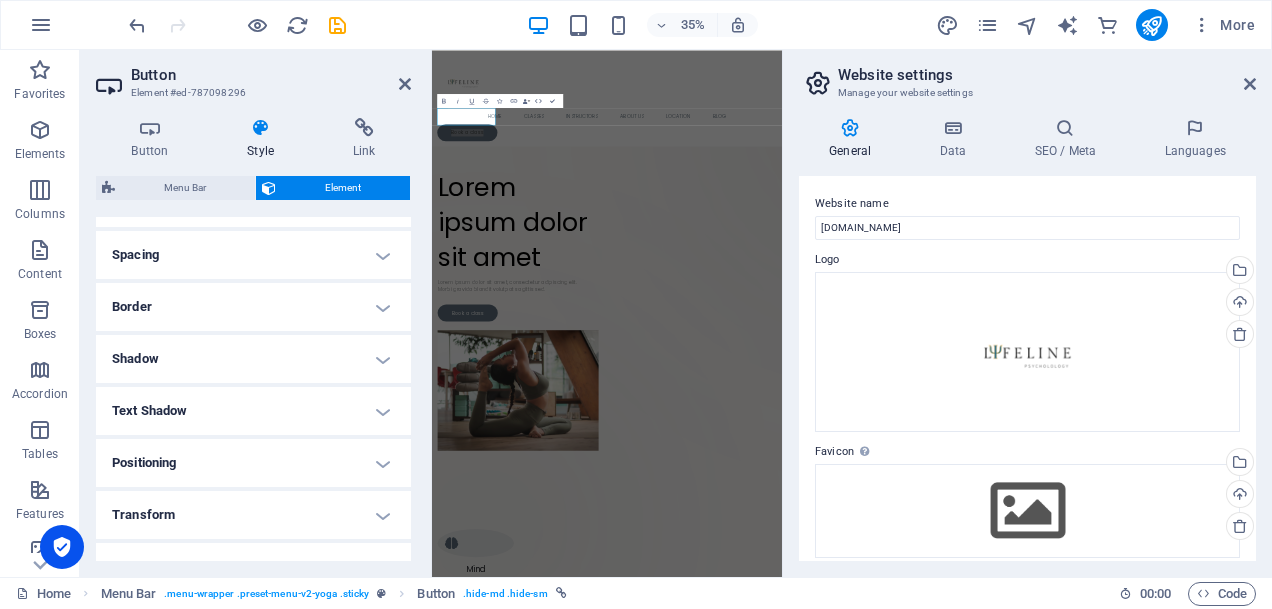click on "Text Shadow" at bounding box center (253, 411) 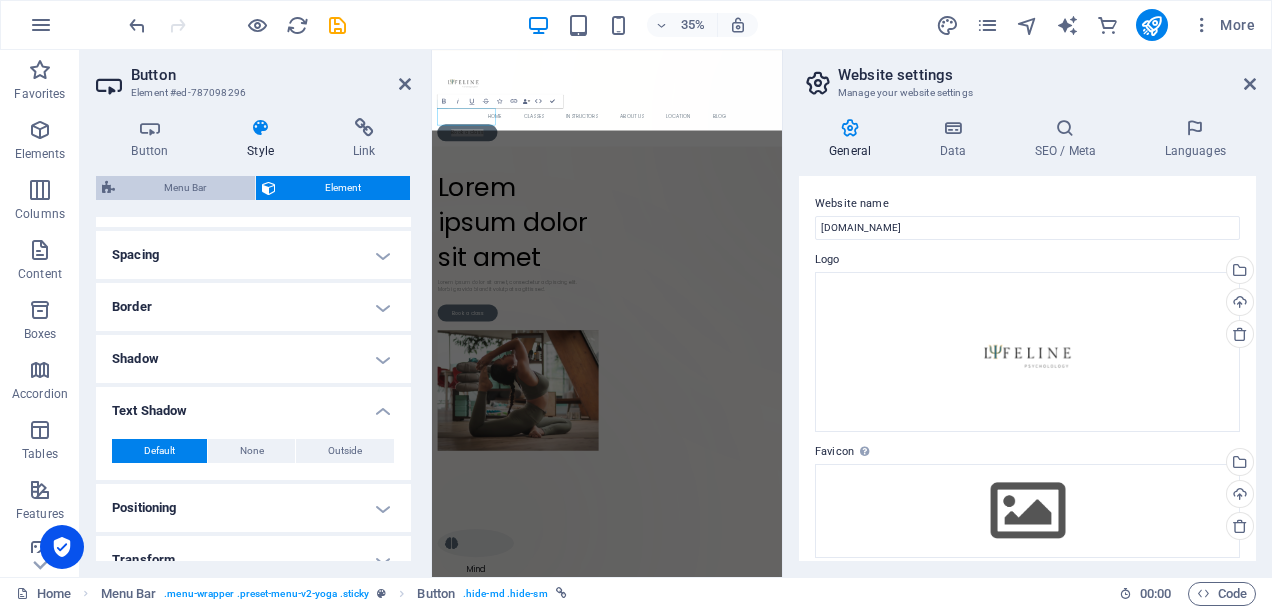 click on "Menu Bar" at bounding box center [185, 188] 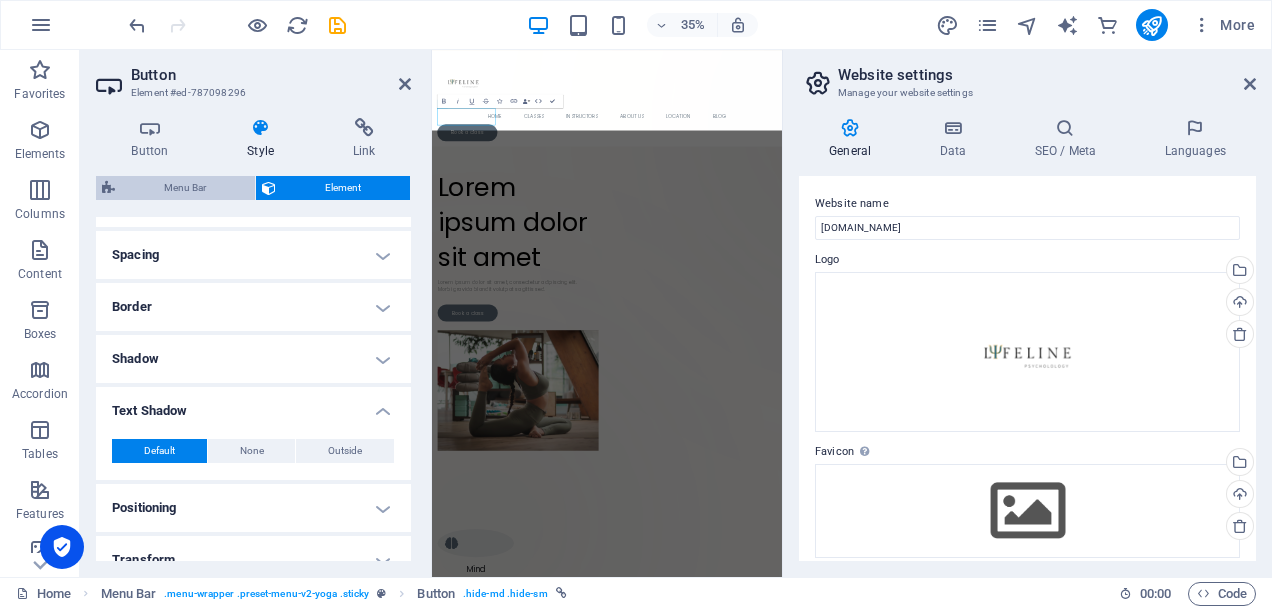 select on "px" 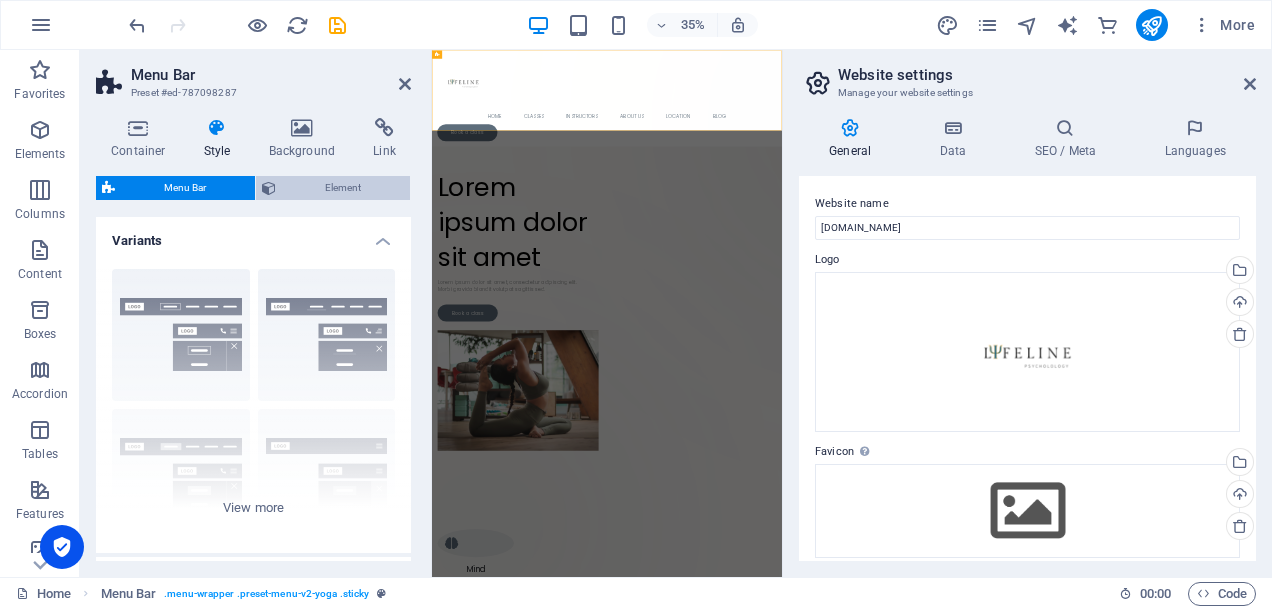 click on "Element" at bounding box center (343, 188) 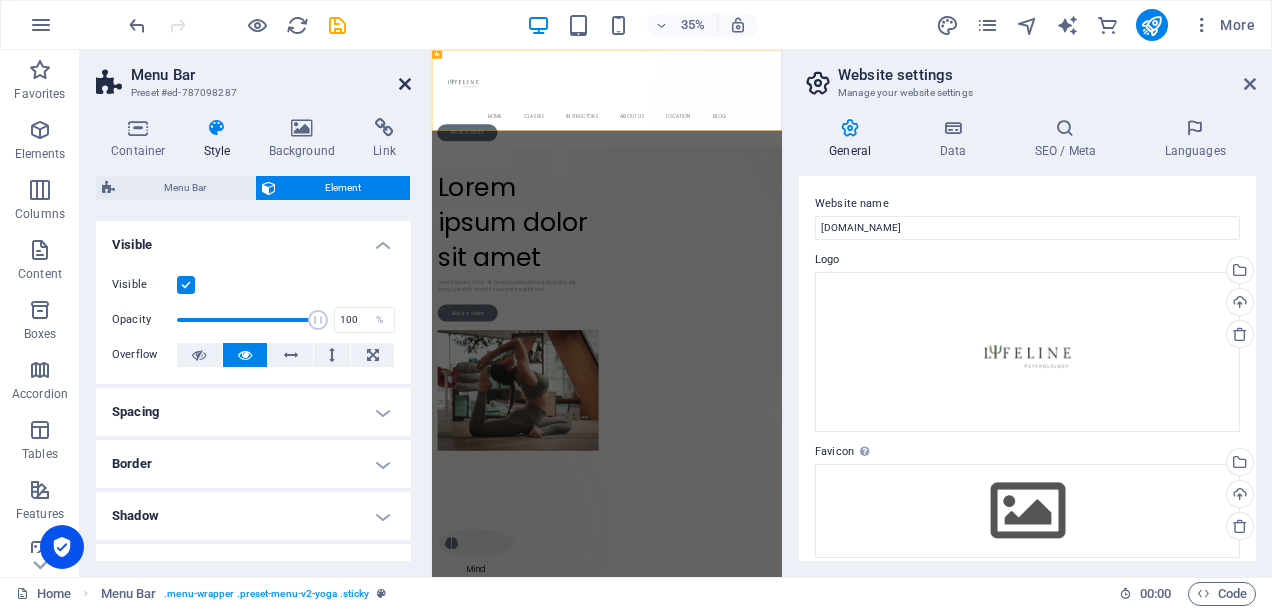 click at bounding box center [405, 84] 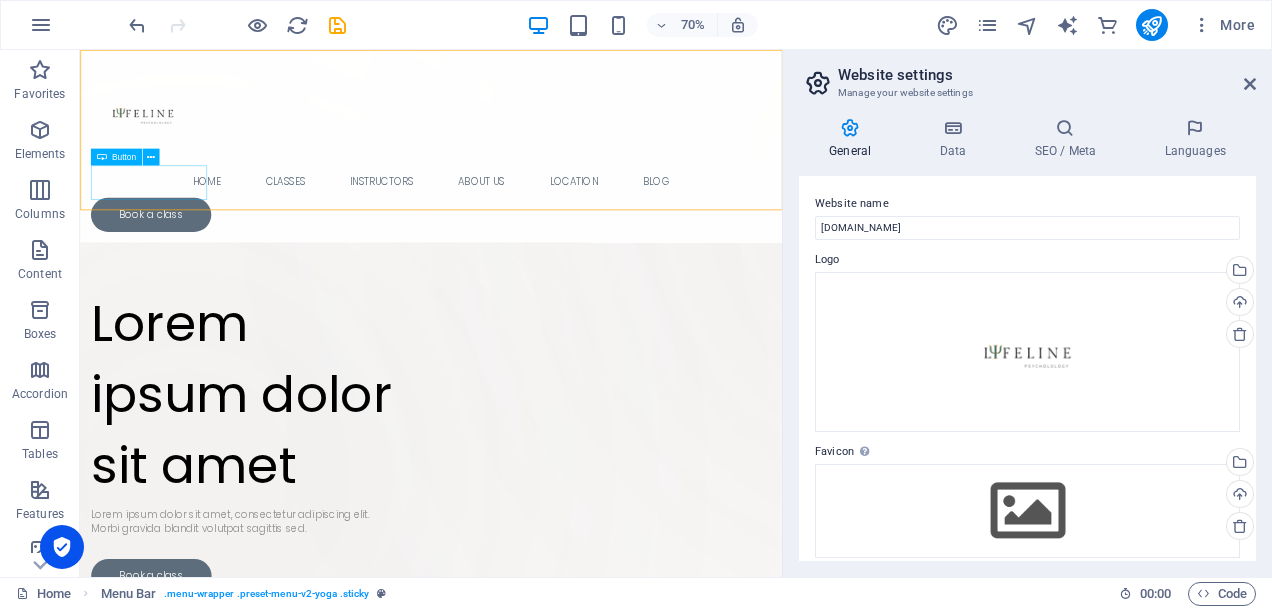 click on "Book a class" at bounding box center [581, 285] 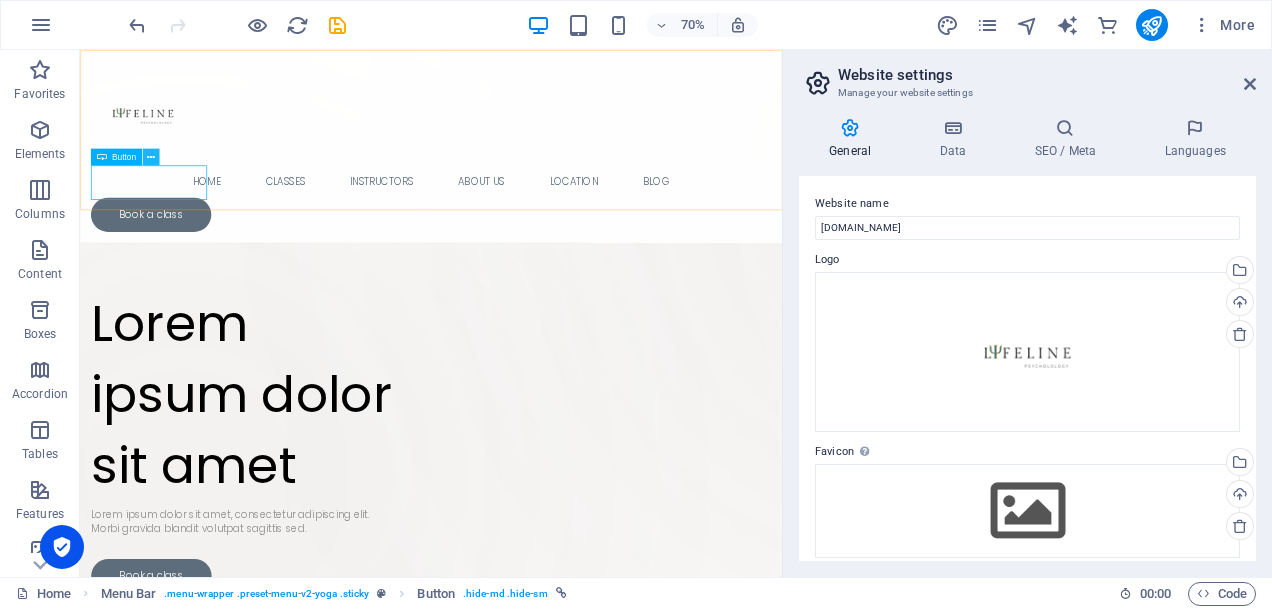 click at bounding box center [151, 157] 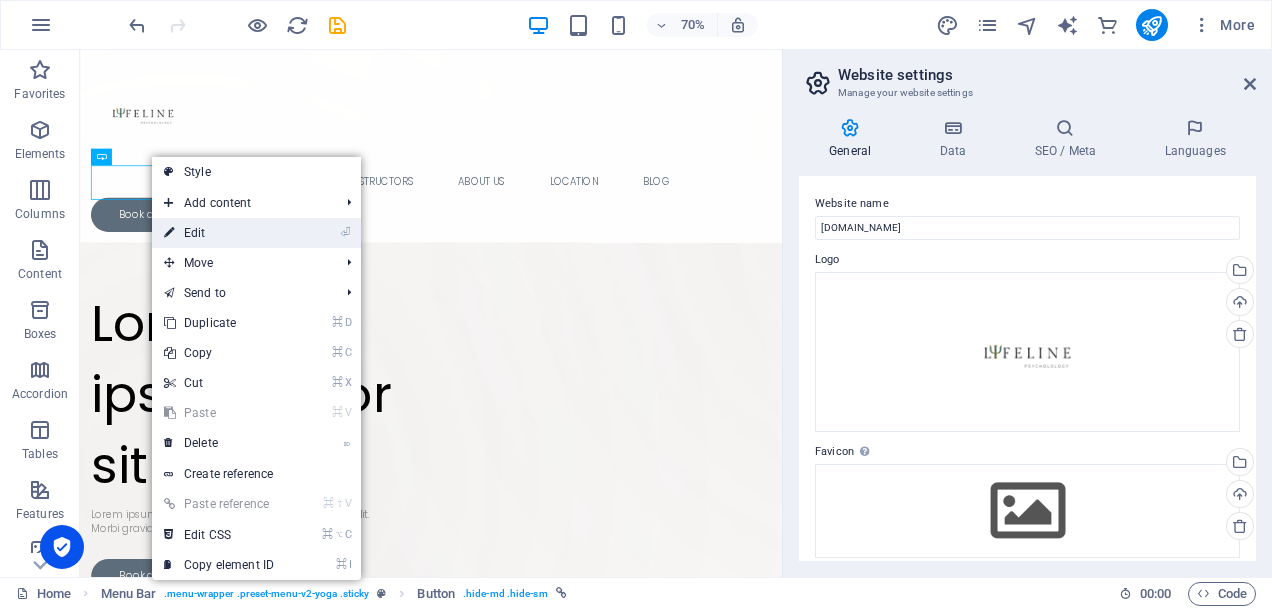 click on "⏎  Edit" at bounding box center (219, 233) 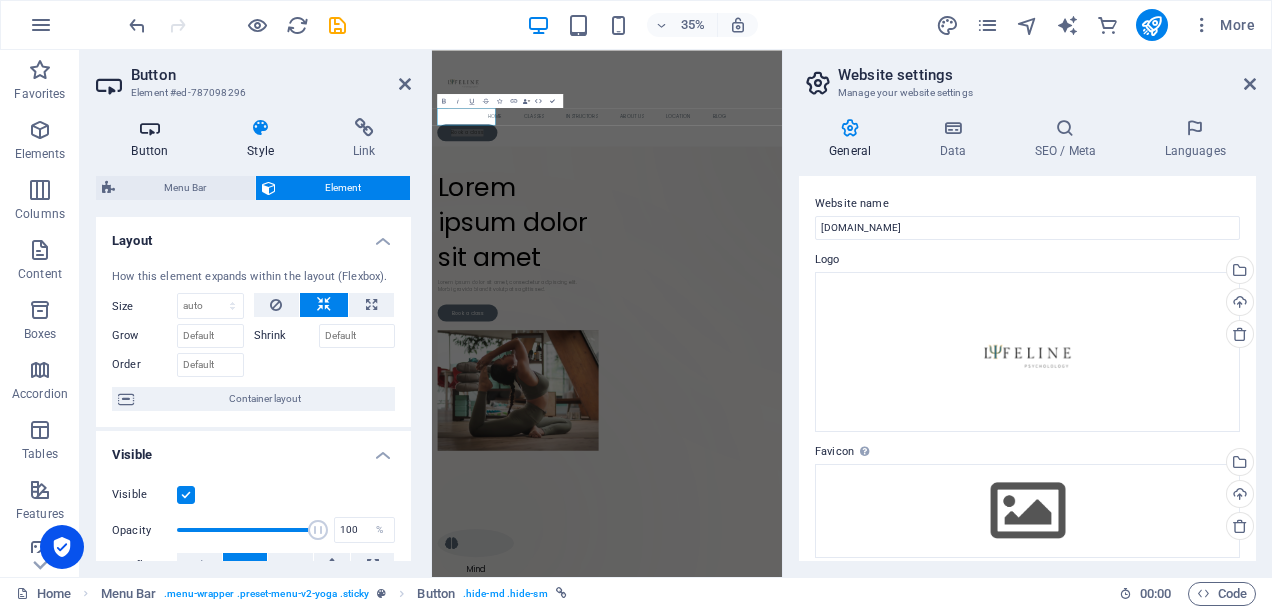 click on "Button" at bounding box center [154, 139] 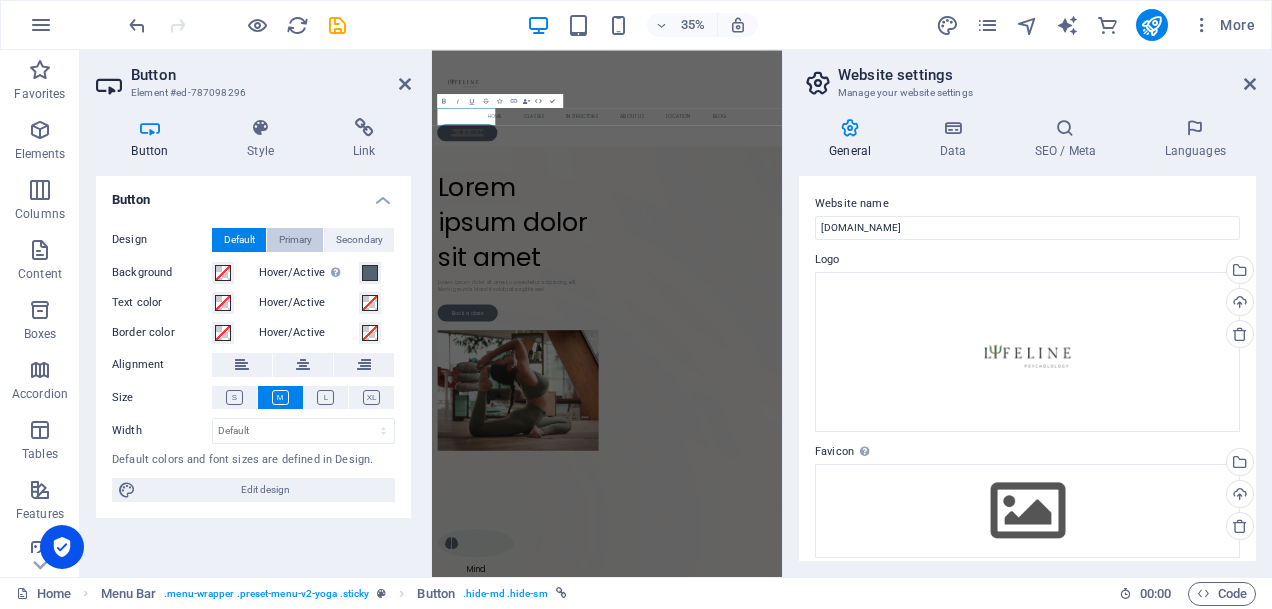 click on "Primary" at bounding box center [295, 240] 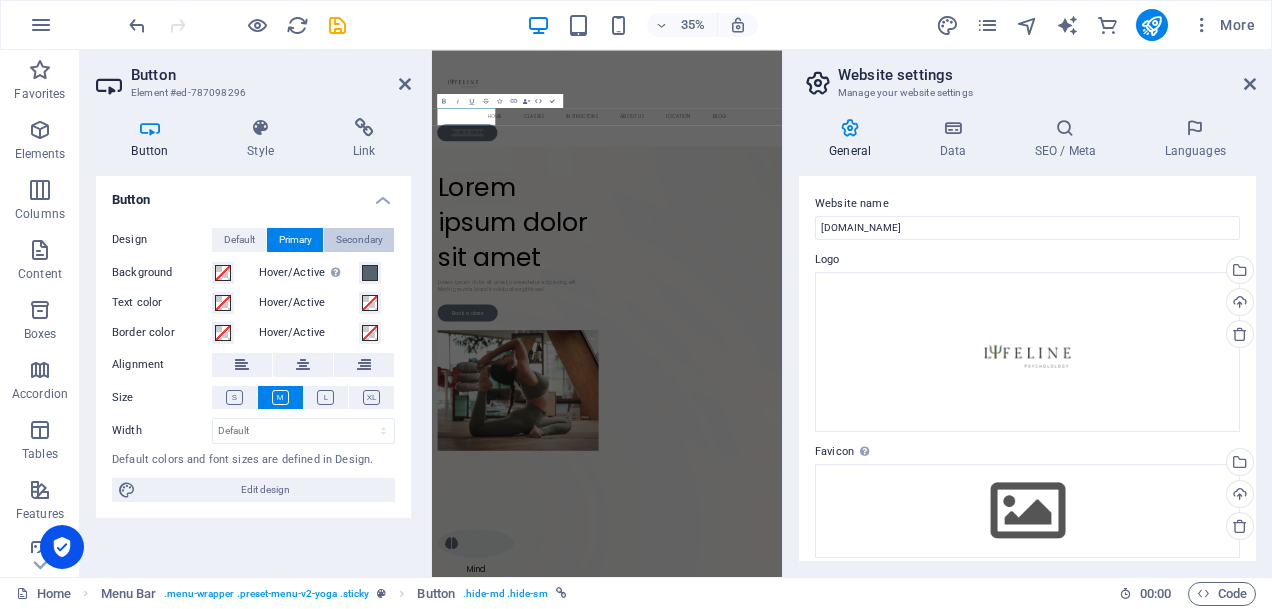 click on "Secondary" at bounding box center [359, 240] 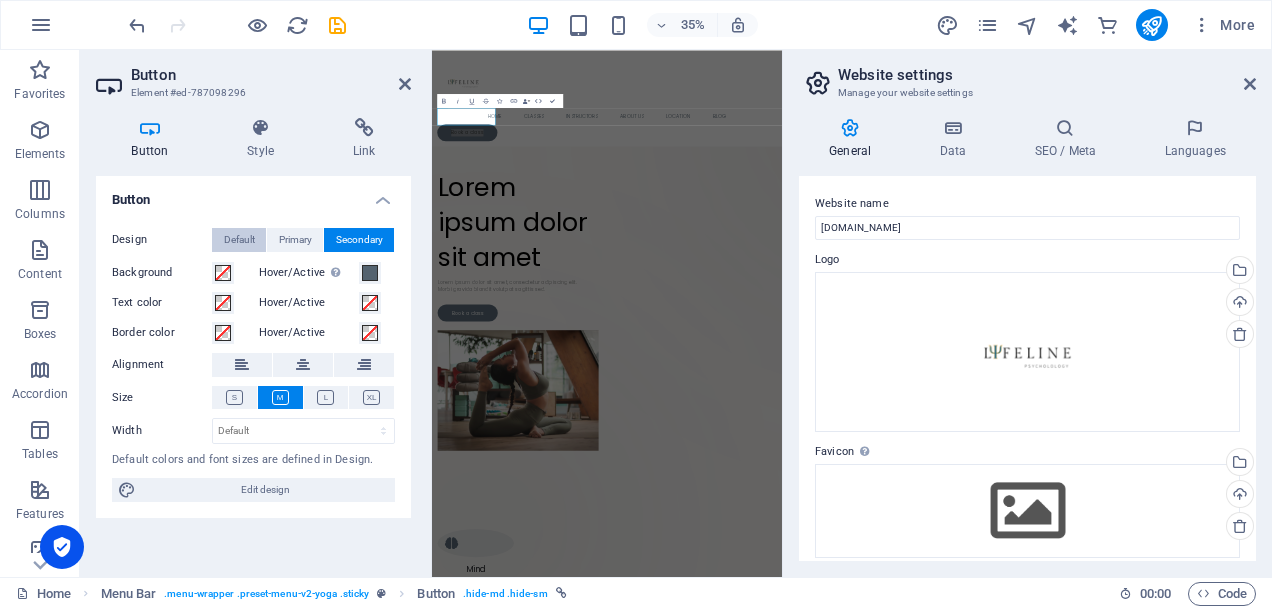 click on "Default" at bounding box center (239, 240) 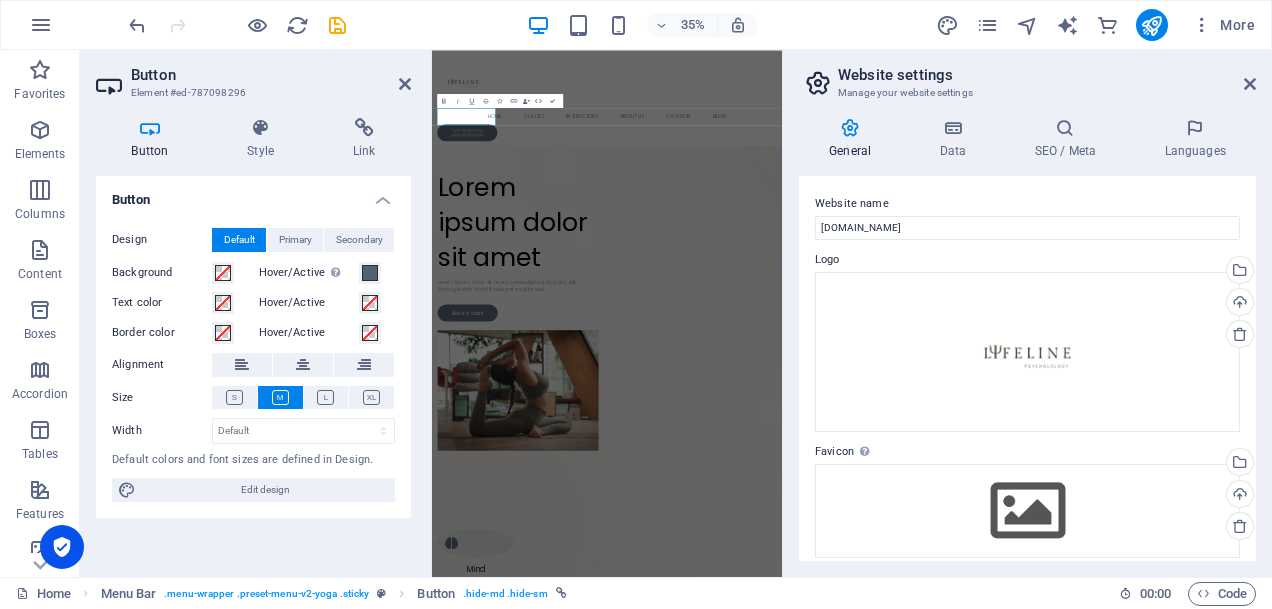 click on "Button" at bounding box center [253, 194] 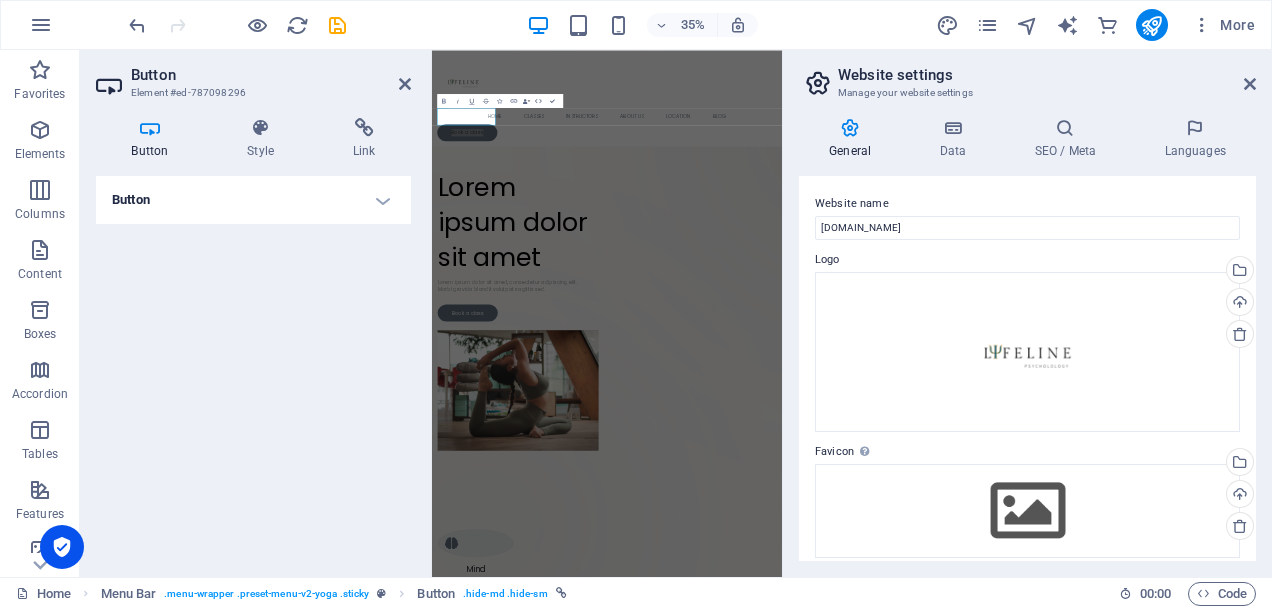 click on "Button" at bounding box center [253, 200] 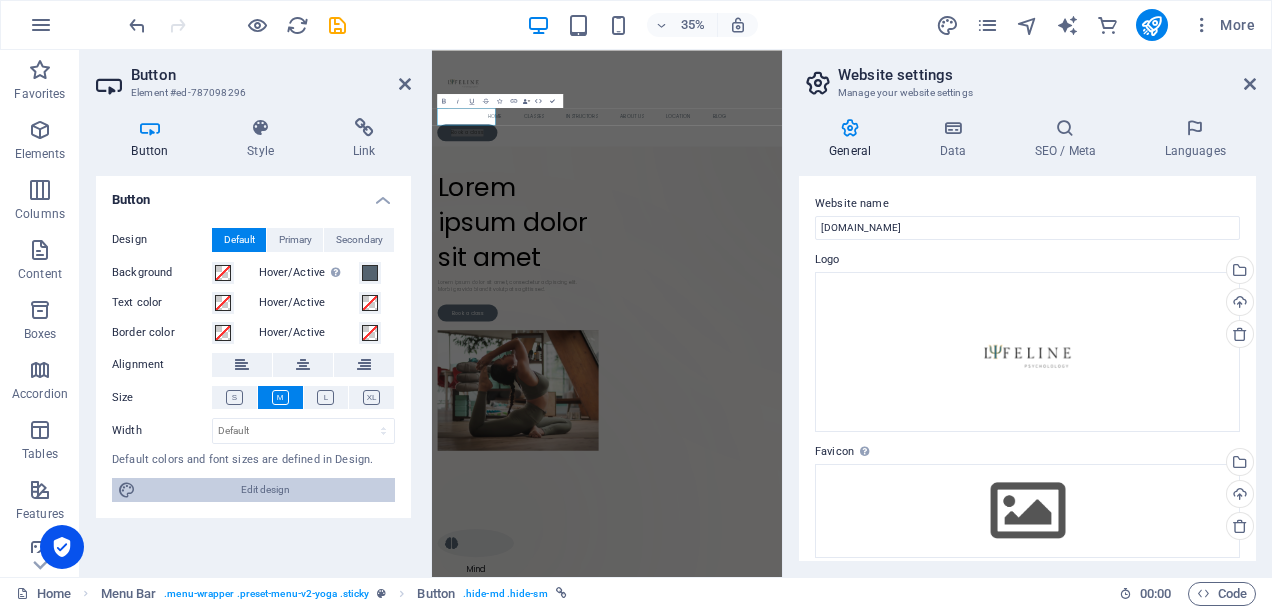 click on "Edit design" at bounding box center (265, 490) 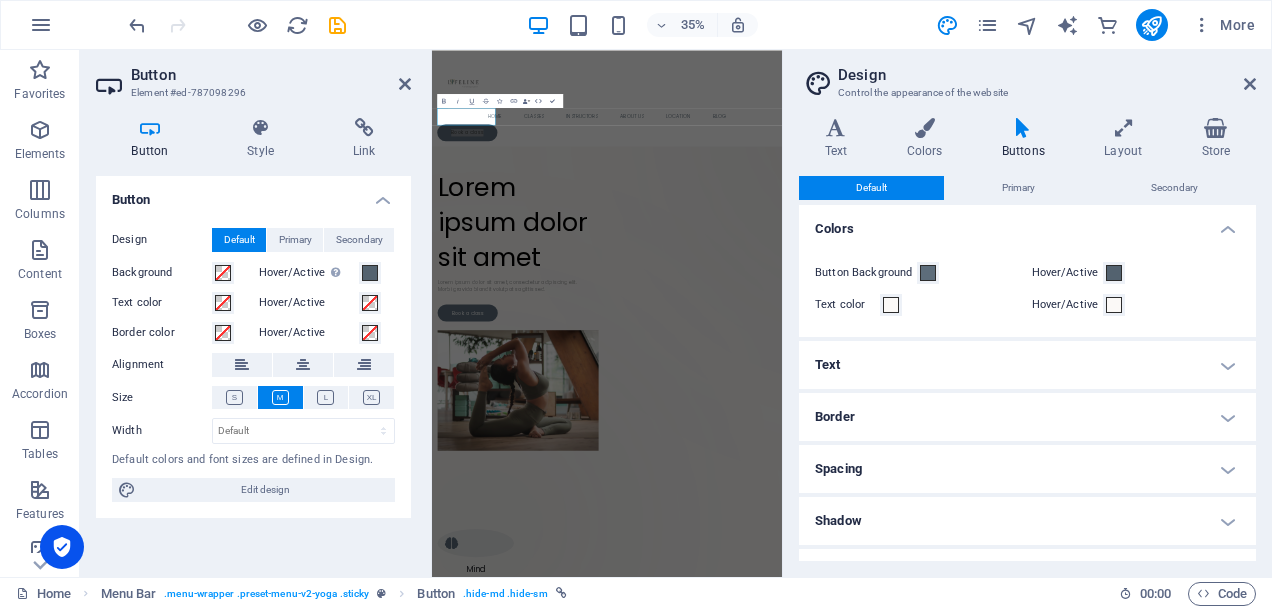 click on "Text" at bounding box center [1027, 365] 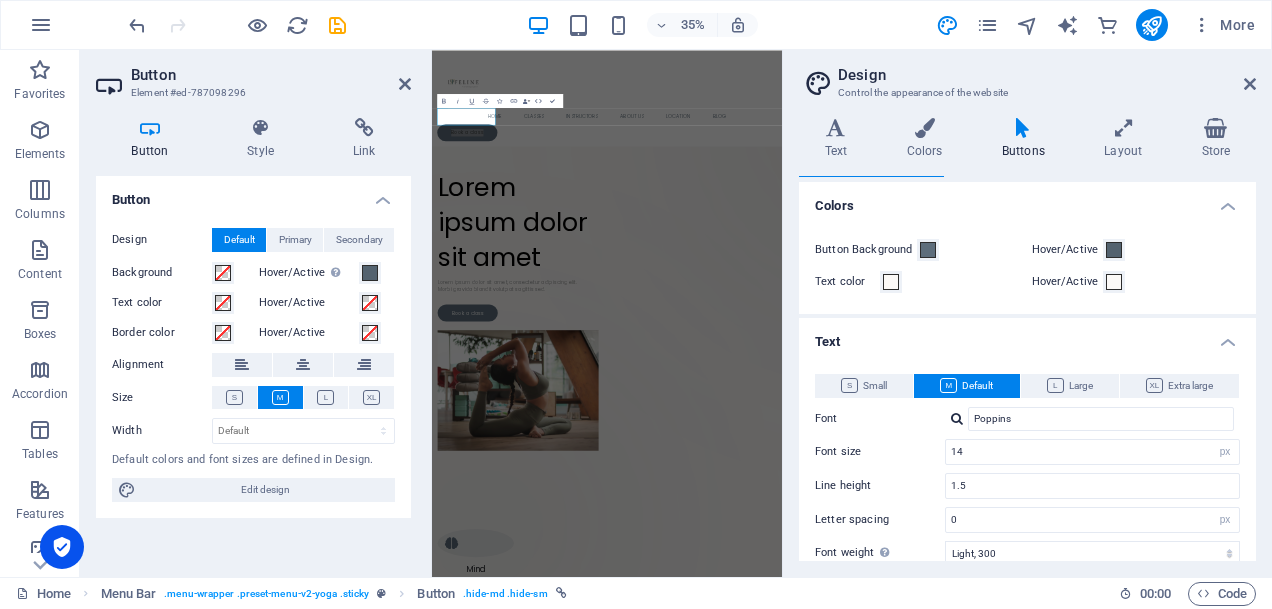 scroll, scrollTop: 0, scrollLeft: 0, axis: both 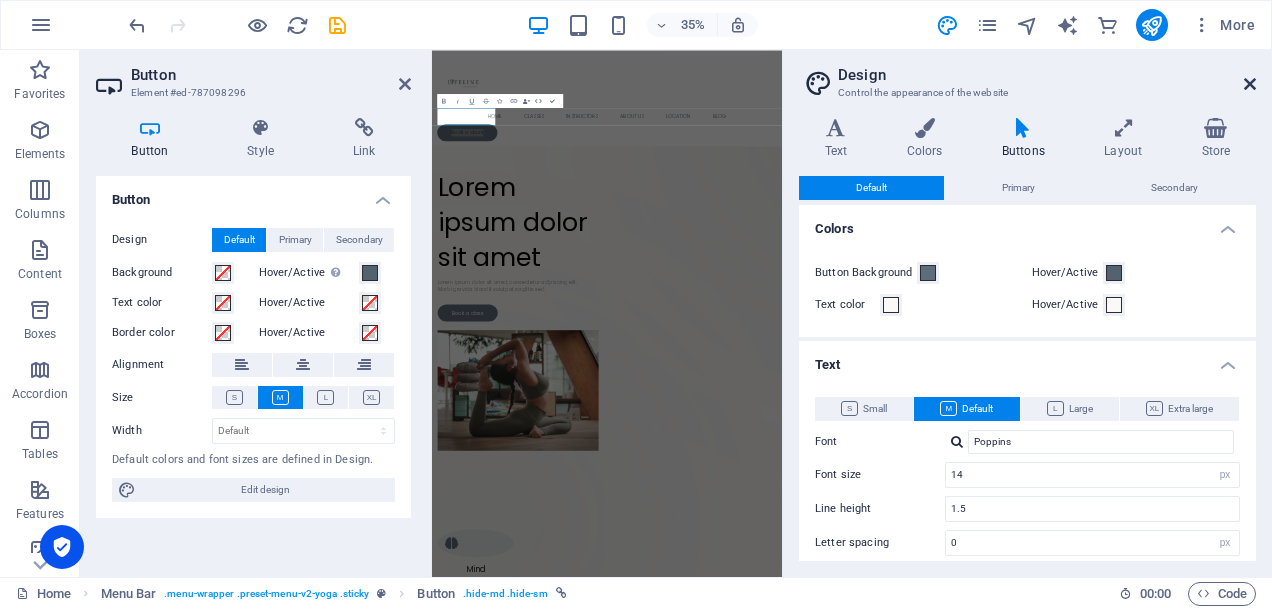 click at bounding box center (1250, 84) 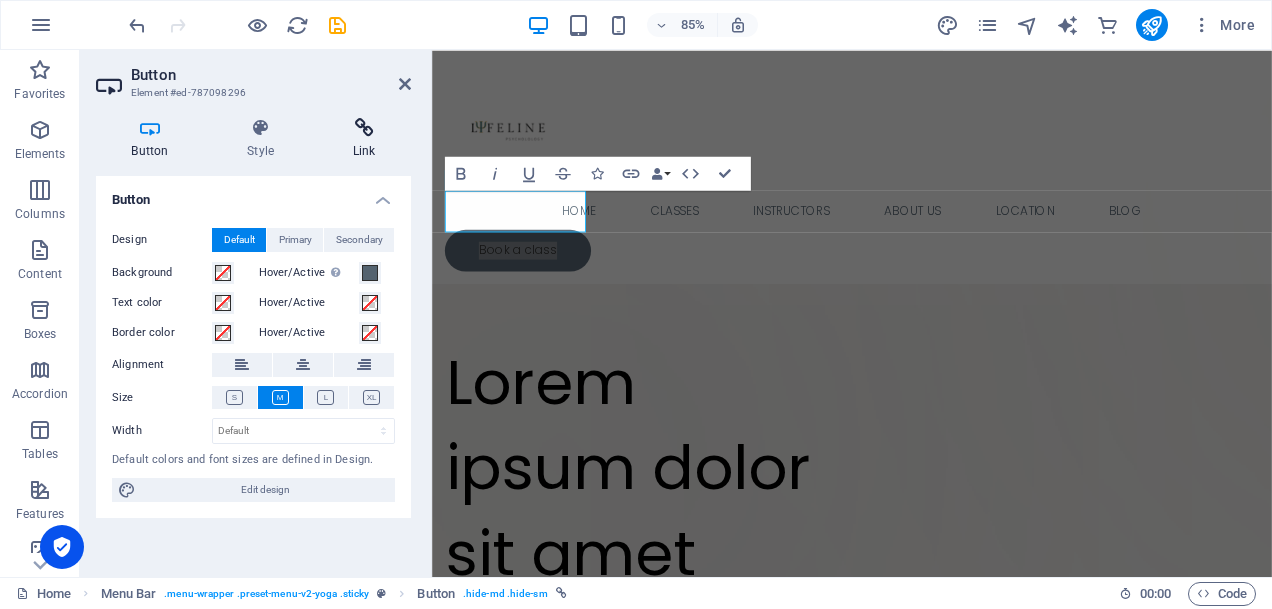 click at bounding box center [364, 128] 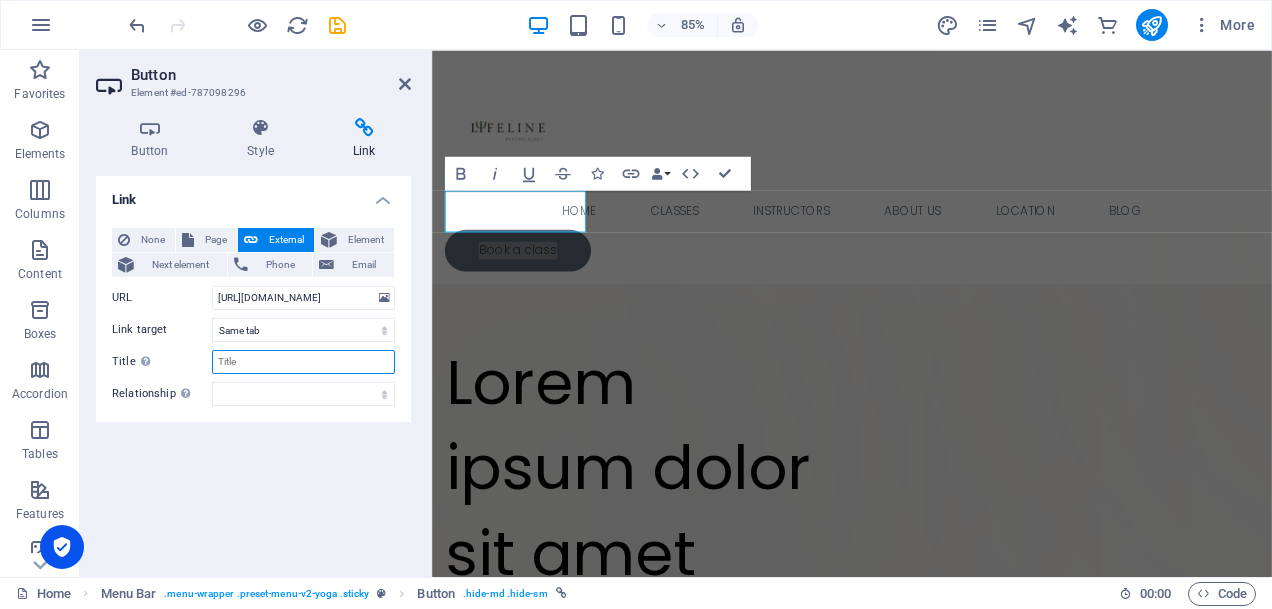 click on "Title Additional link description, should not be the same as the link text. The title is most often shown as a tooltip text when the mouse moves over the element. Leave empty if uncertain." at bounding box center [303, 362] 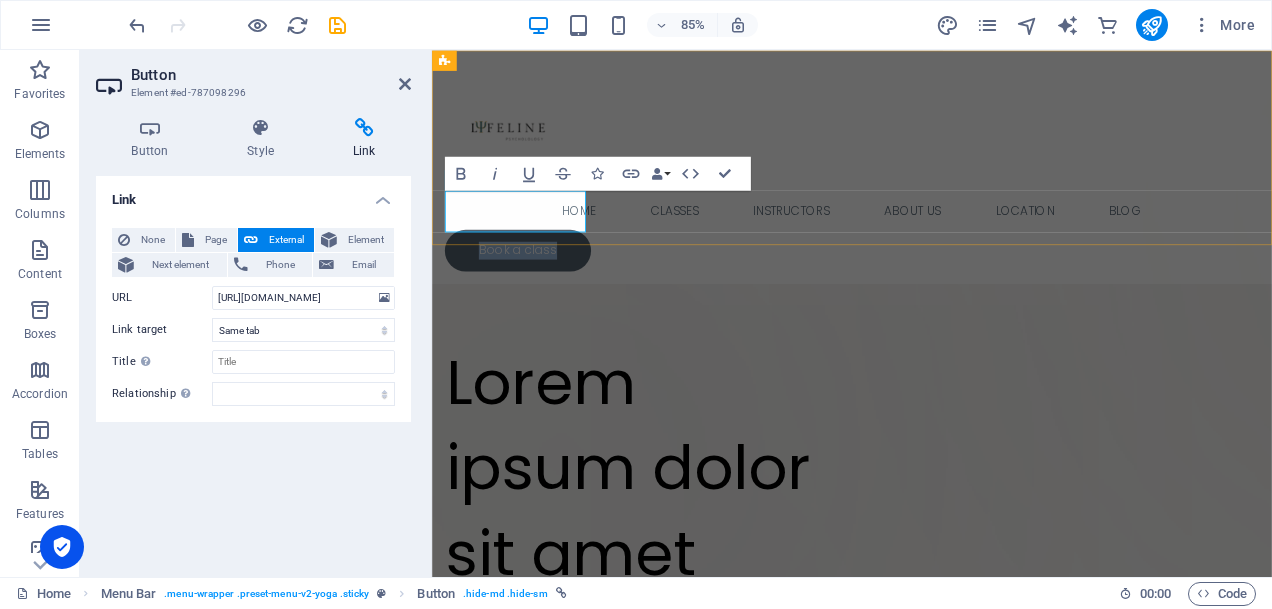 click on "Book a class" at bounding box center (533, 285) 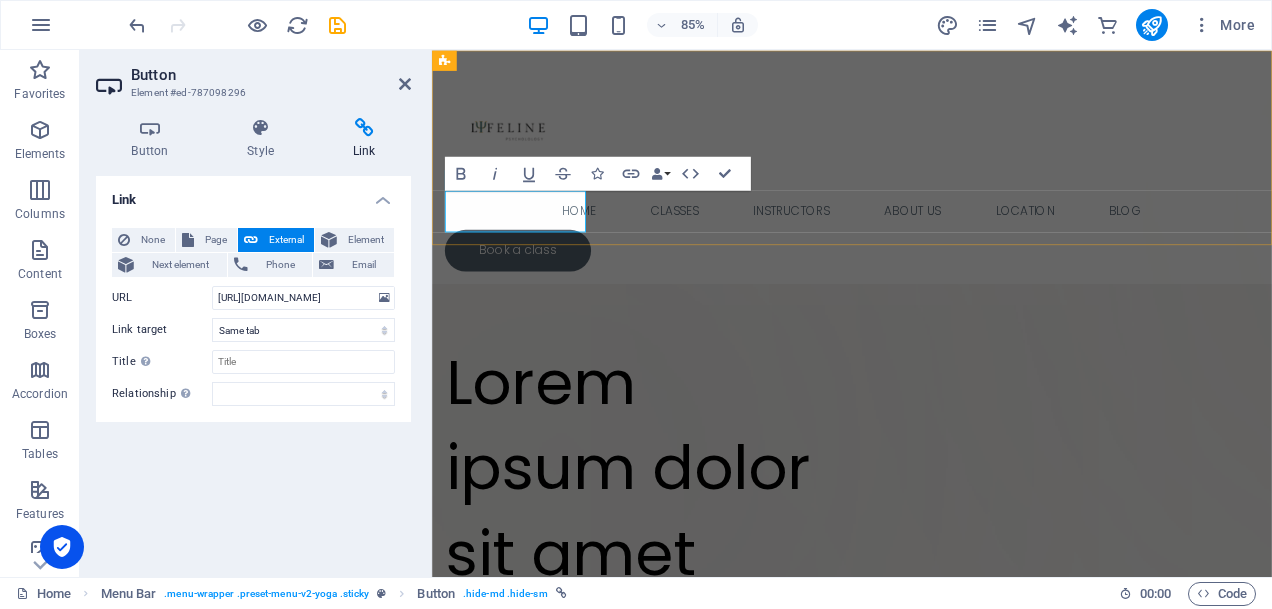 click on "Book a class" at bounding box center (533, 285) 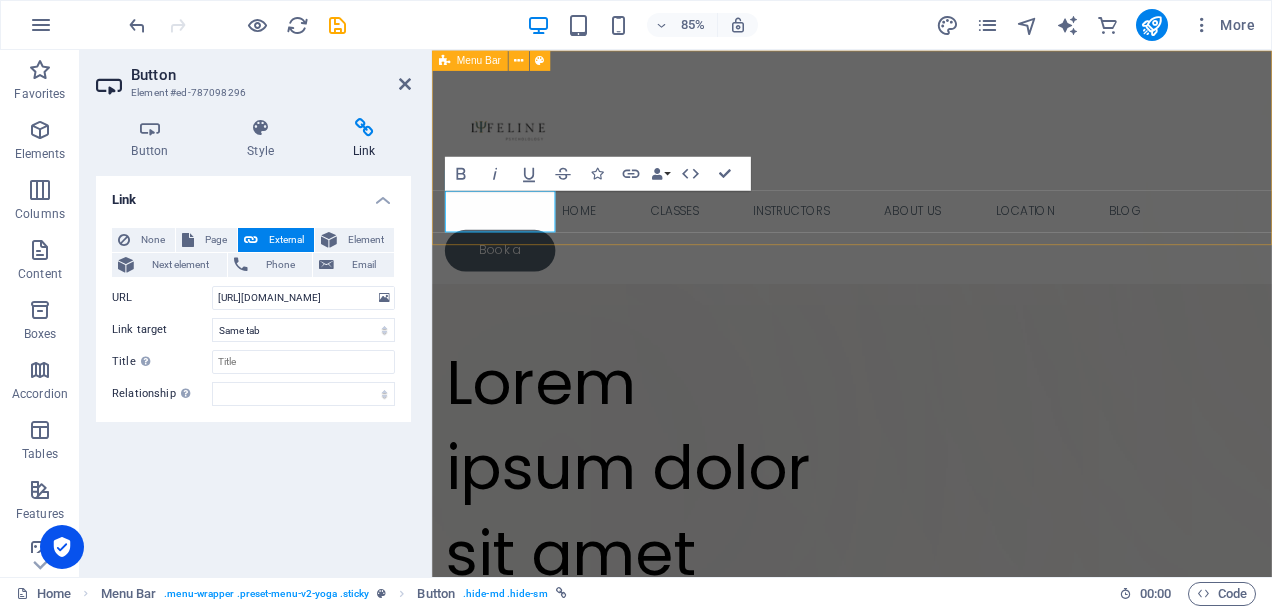 type 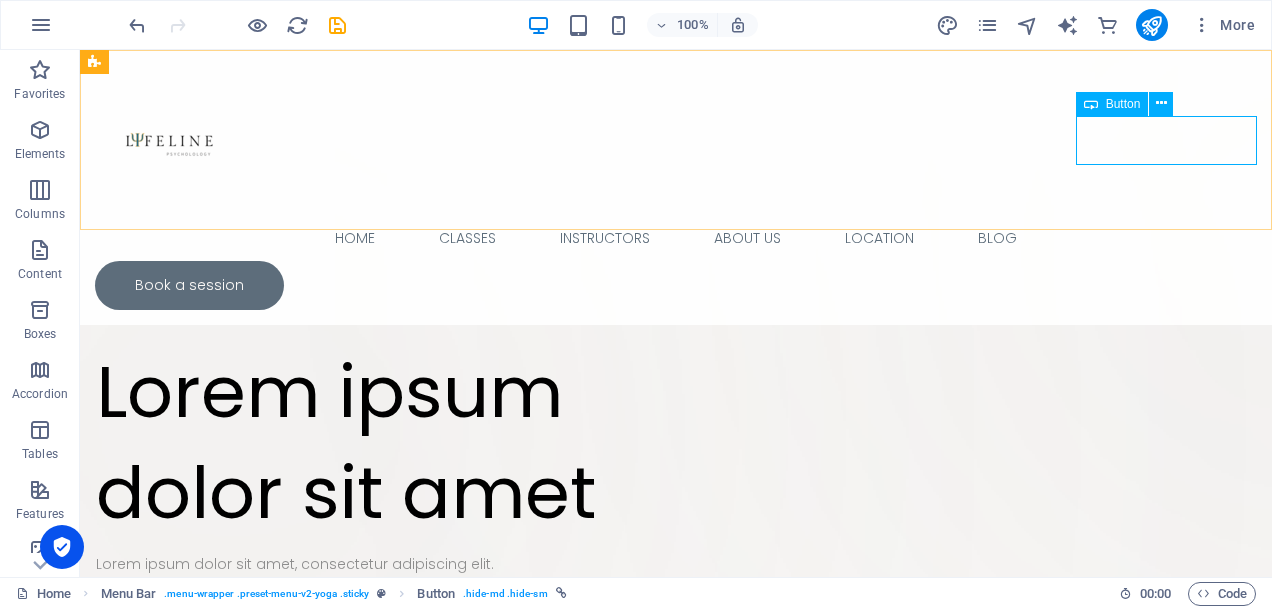 click on "Book a session" at bounding box center (676, 285) 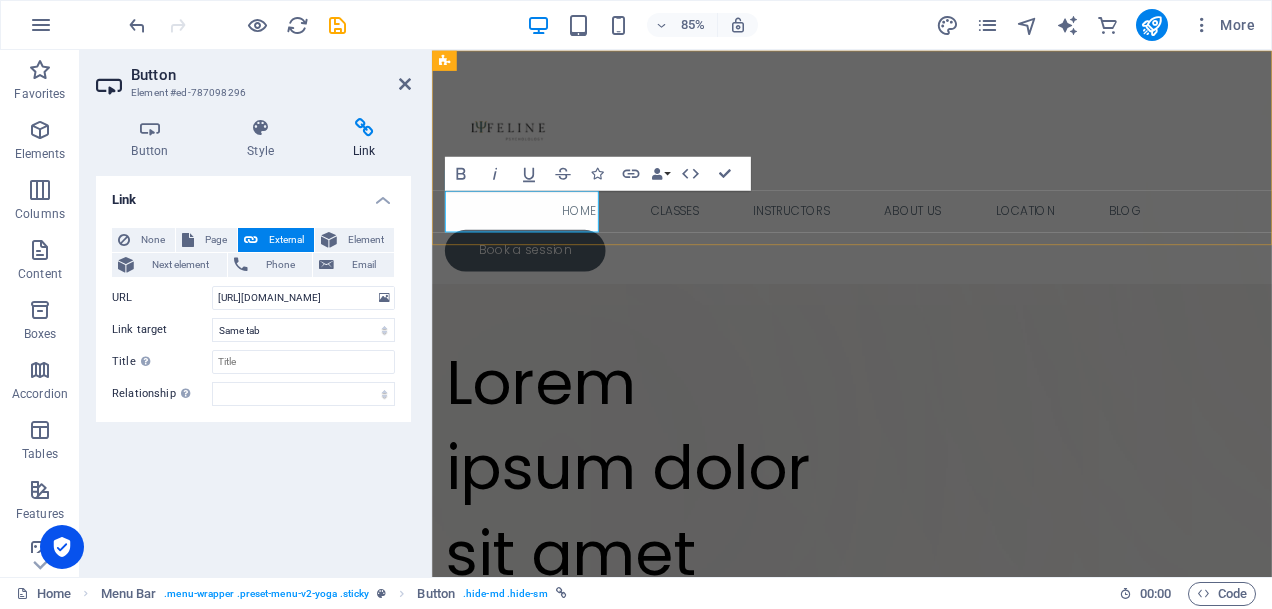 click on "Book a session" at bounding box center [541, 285] 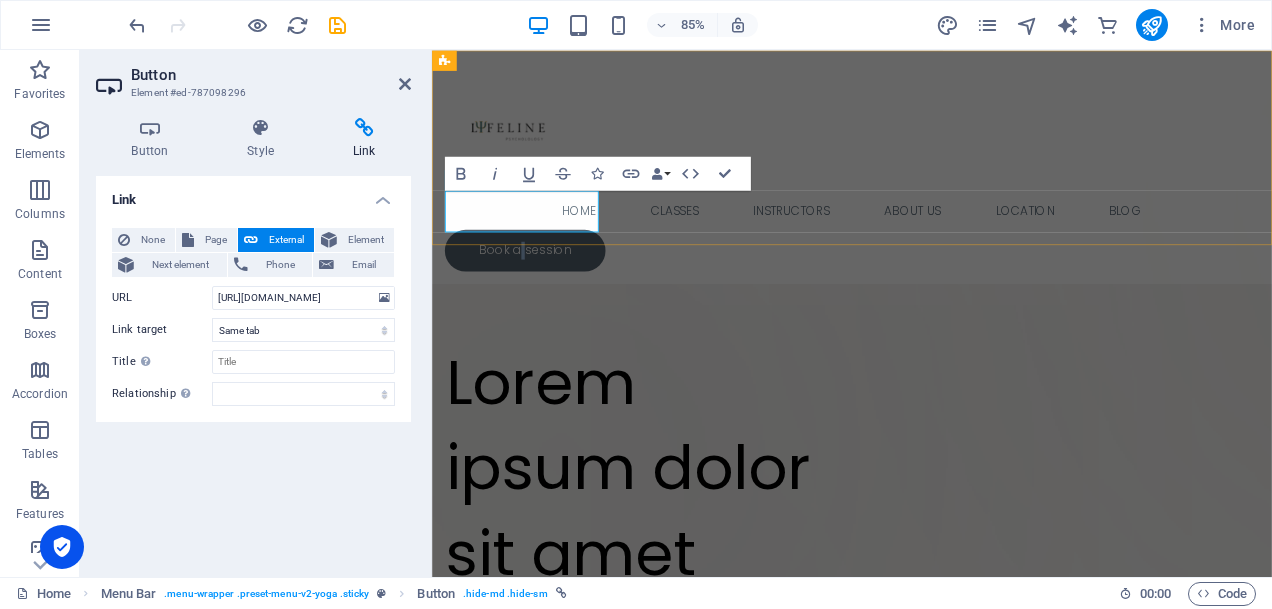click on "Book a session" at bounding box center (541, 285) 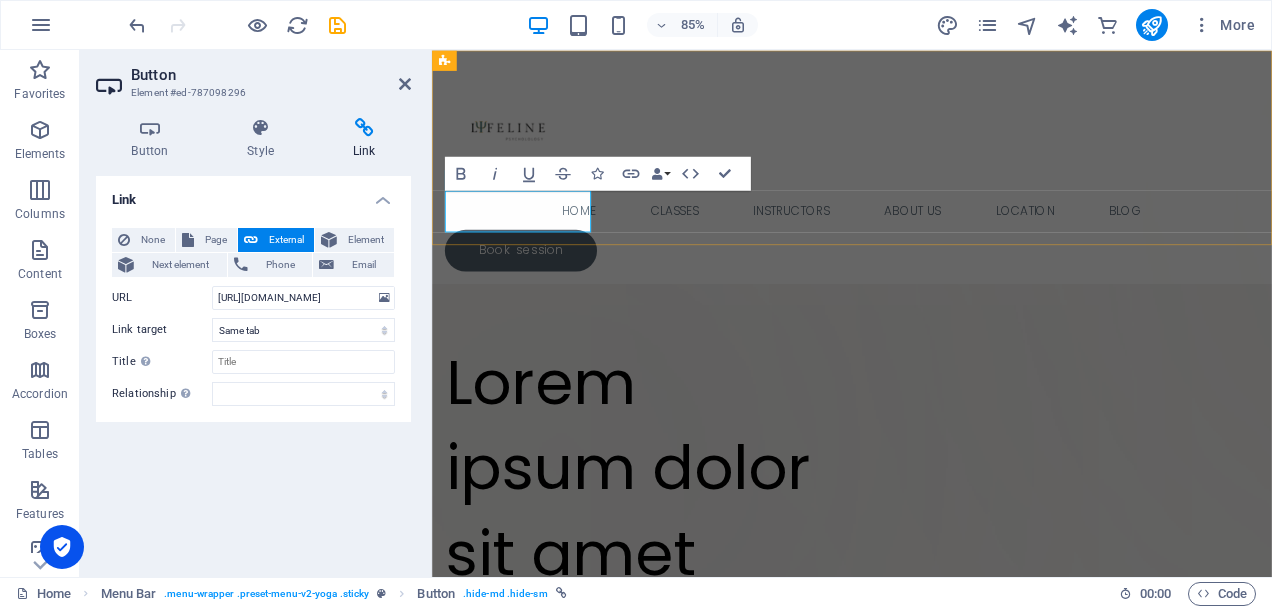 type 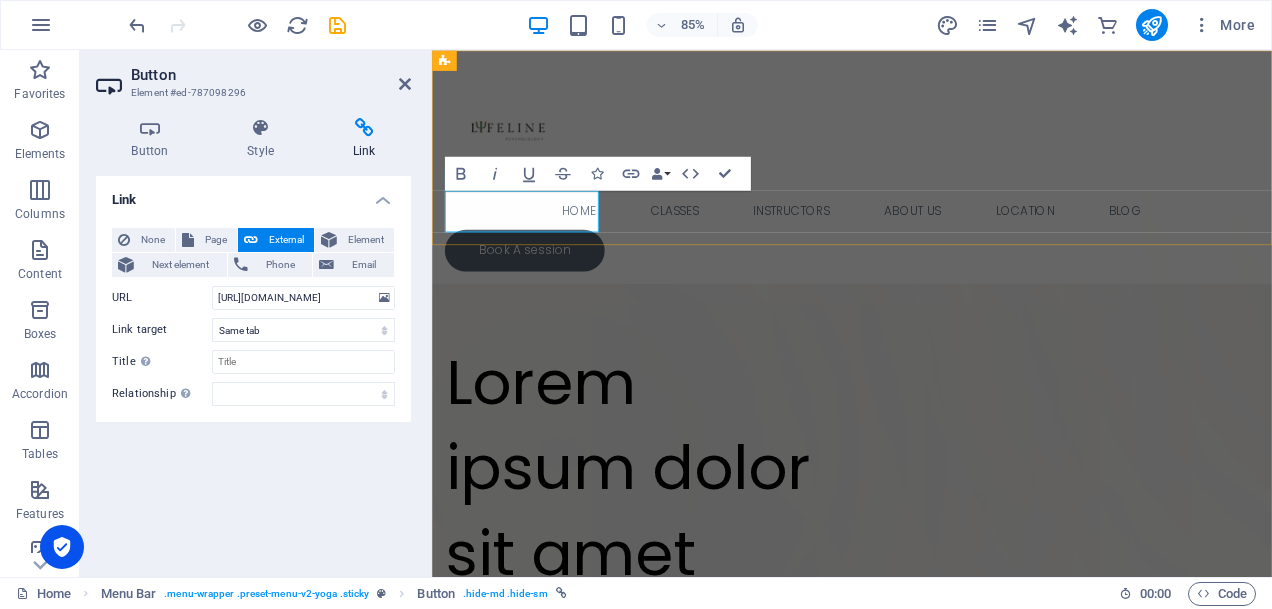click on "Book A session" at bounding box center [541, 285] 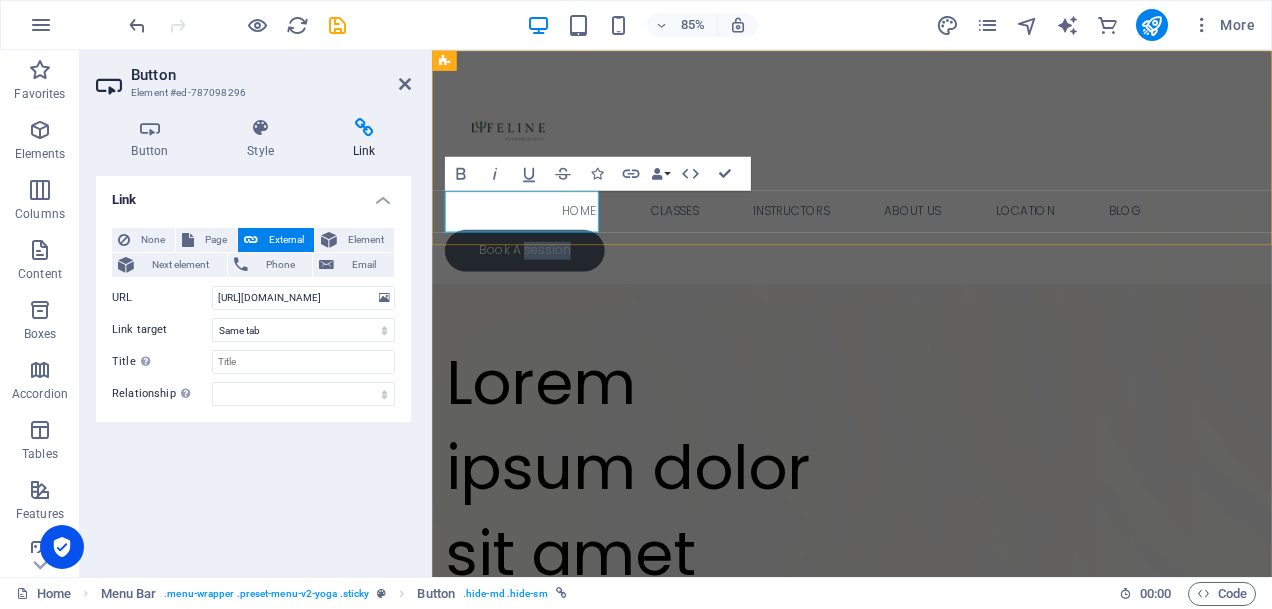 click on "Book A session" at bounding box center (541, 285) 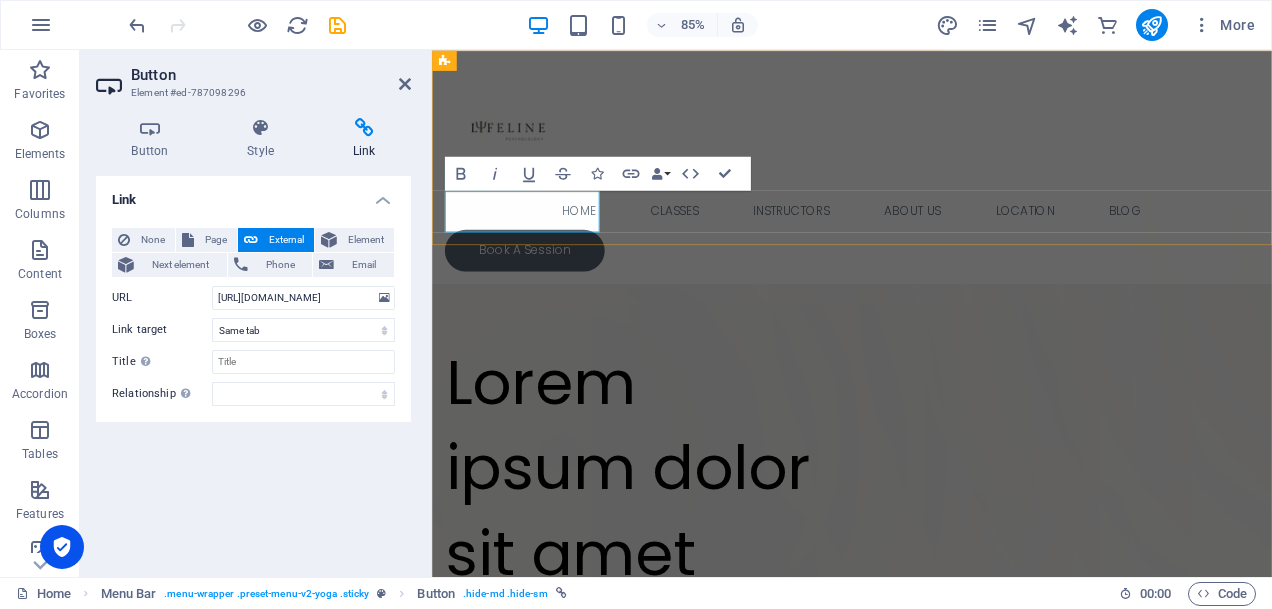 click on "Book A Session" at bounding box center [541, 285] 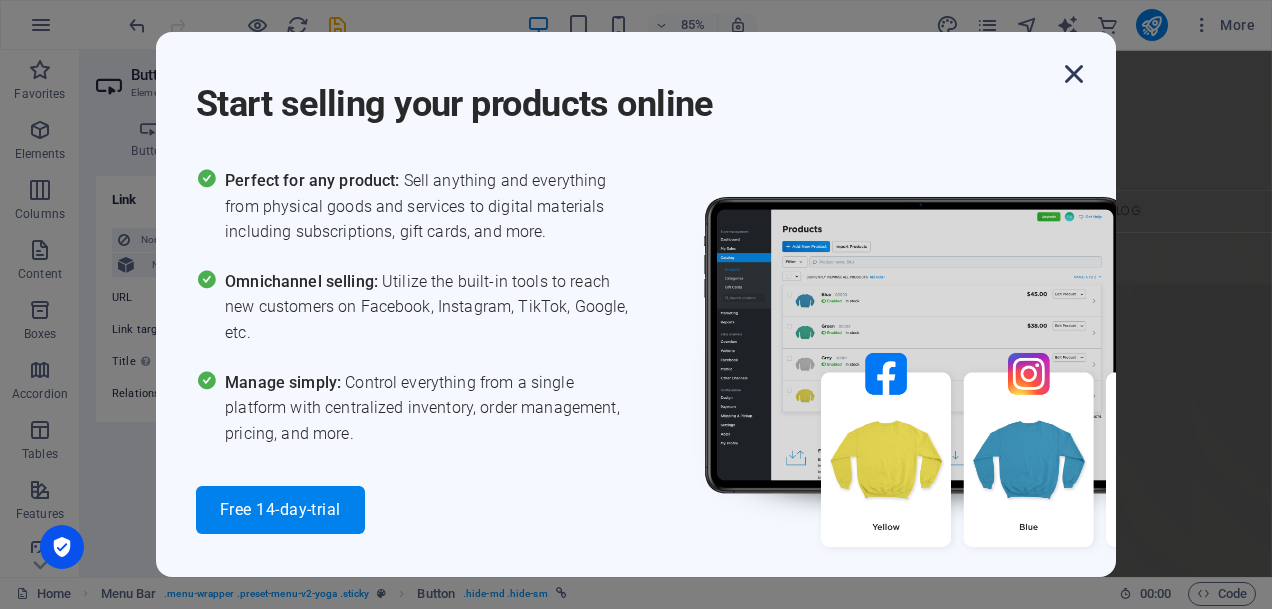 click at bounding box center [1074, 74] 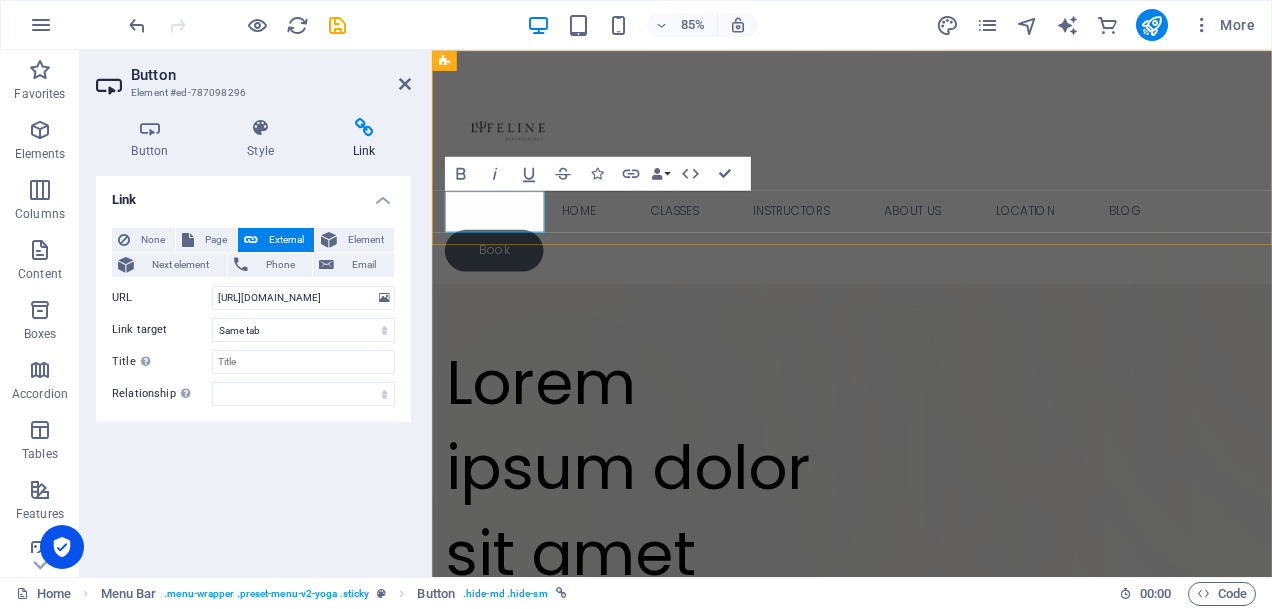 click on "Book" at bounding box center [505, 285] 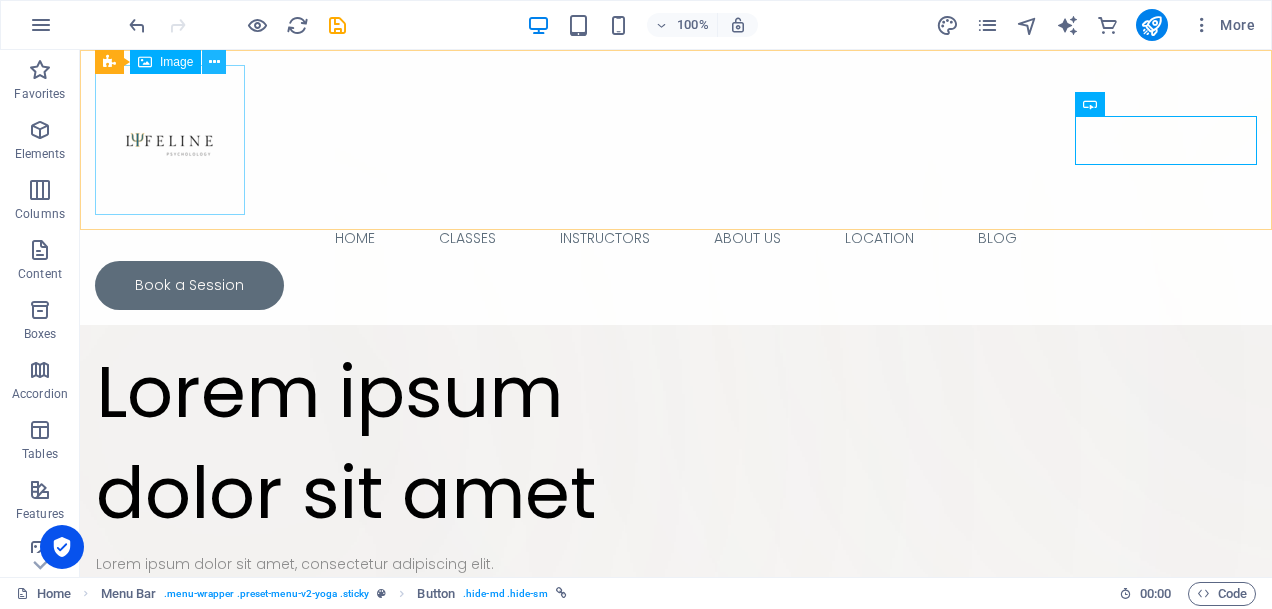 click at bounding box center (214, 62) 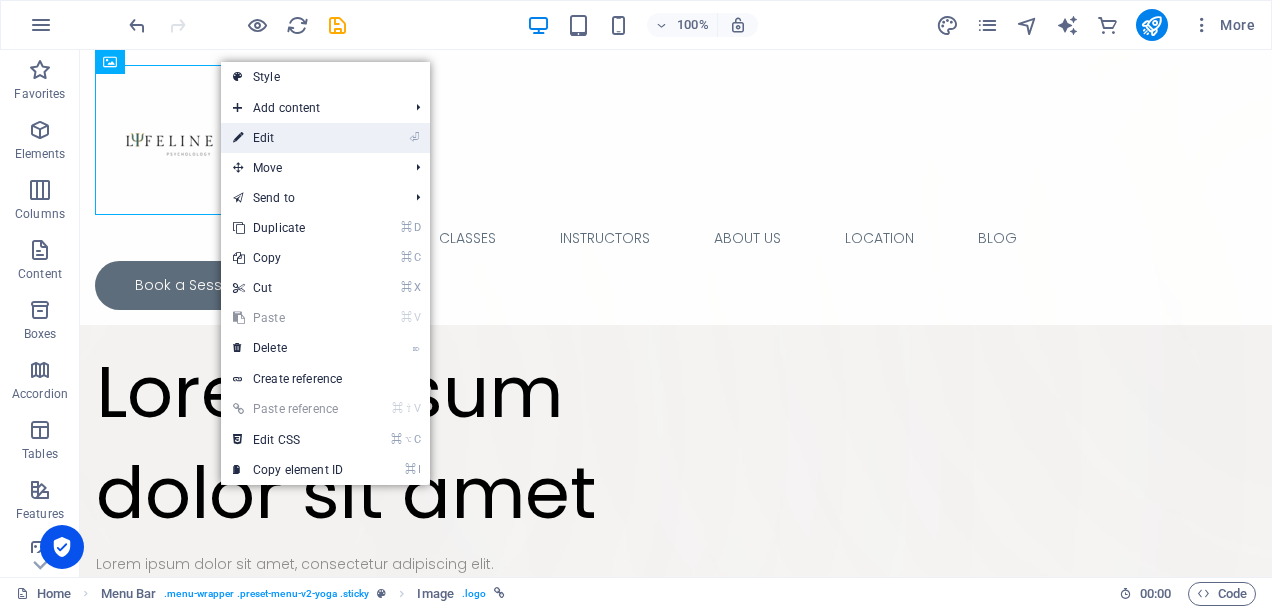 click on "⏎  Edit" at bounding box center [288, 138] 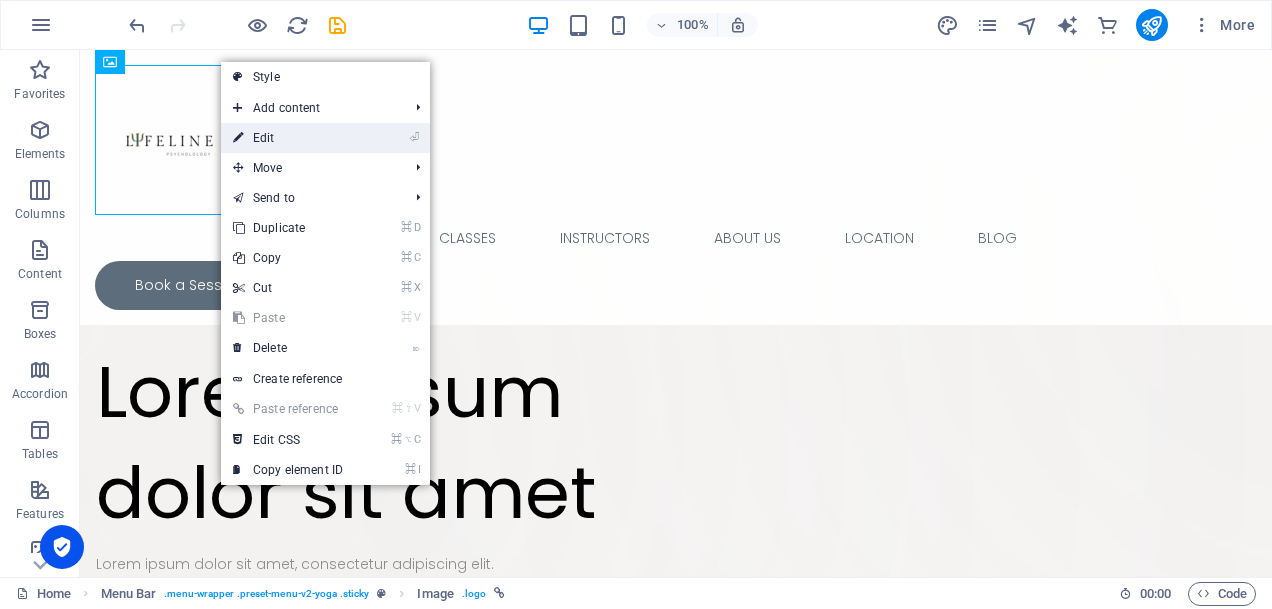 select on "px" 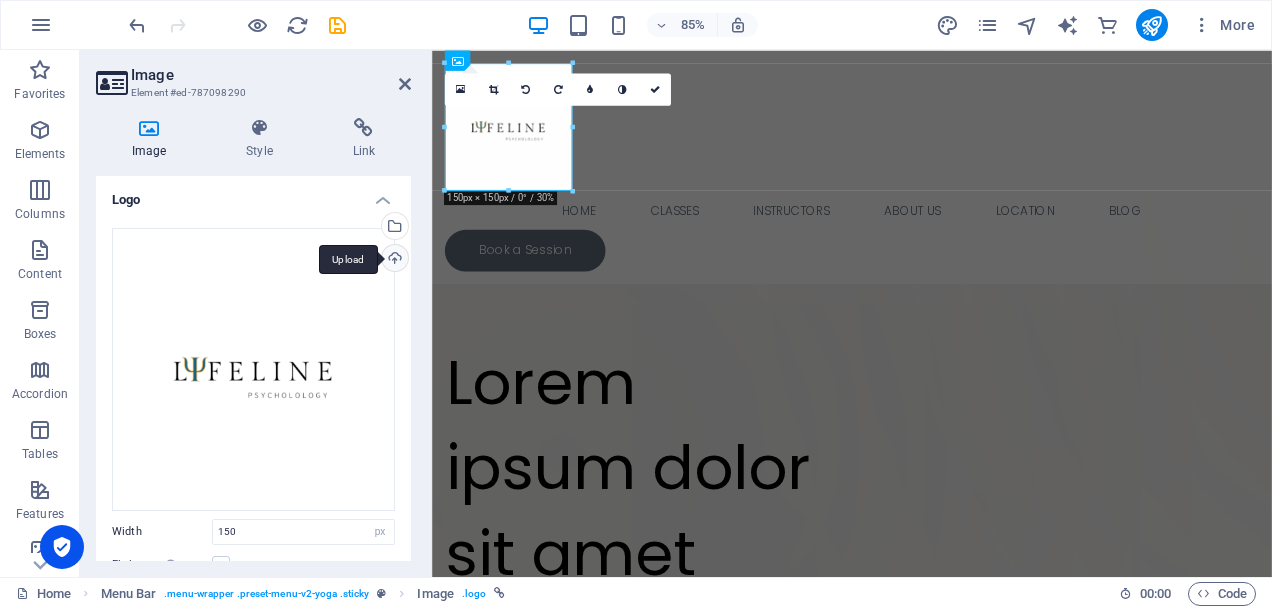 click on "Upload" at bounding box center [393, 260] 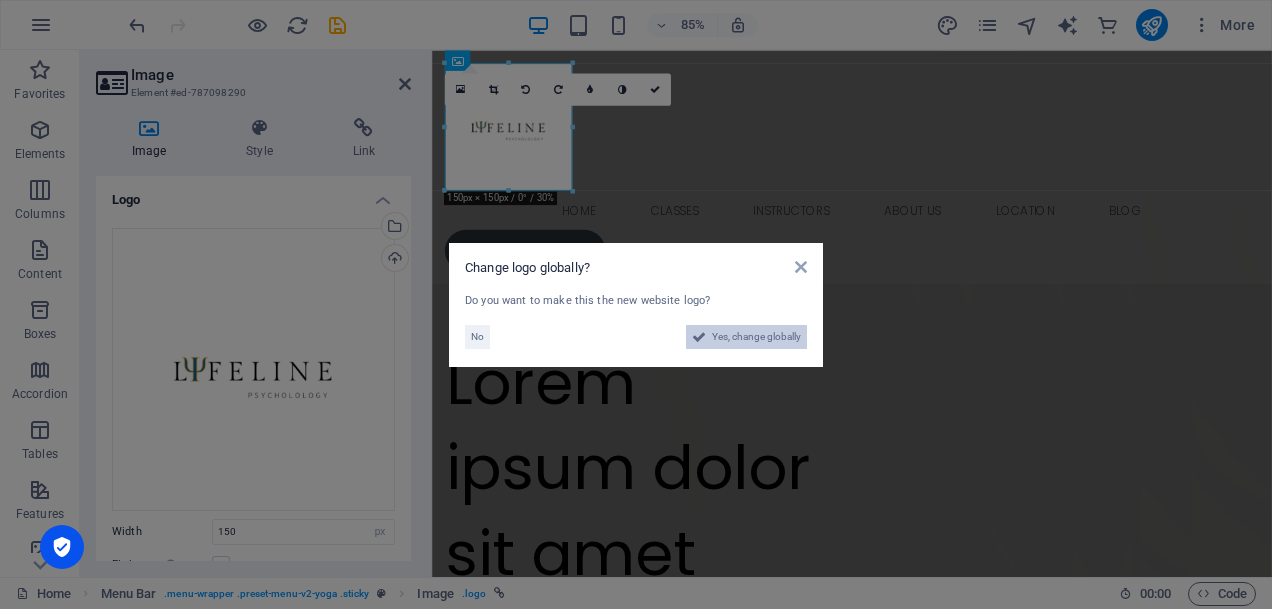 click on "Yes, change globally" at bounding box center [756, 337] 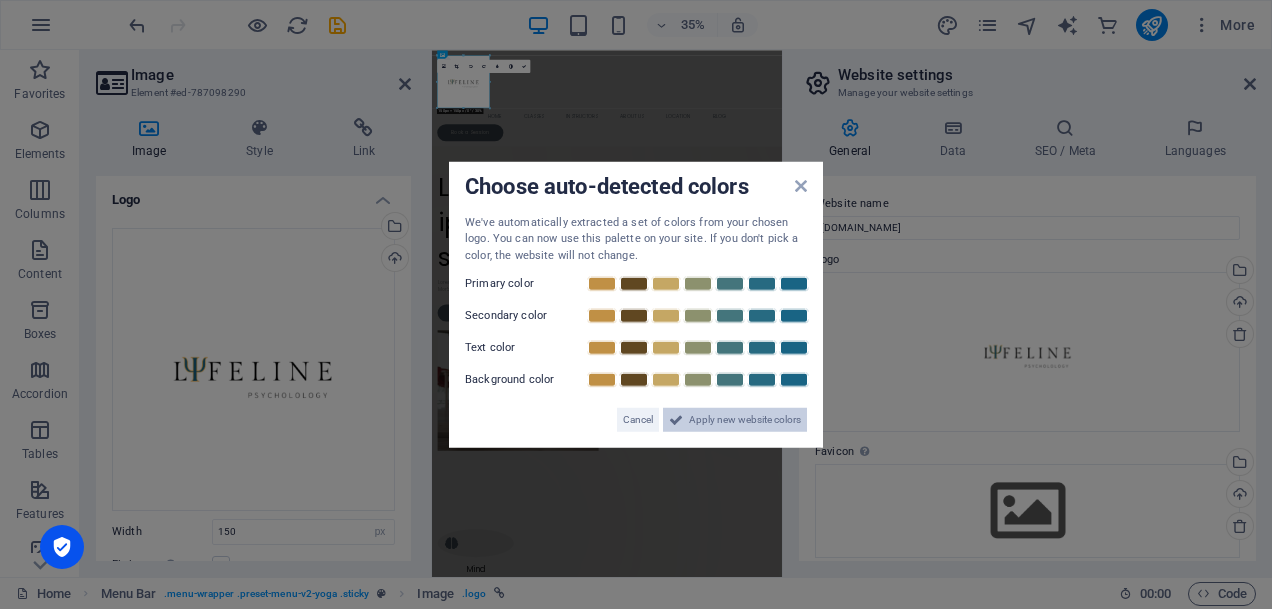 drag, startPoint x: 749, startPoint y: 419, endPoint x: 907, endPoint y: 1053, distance: 653.3912 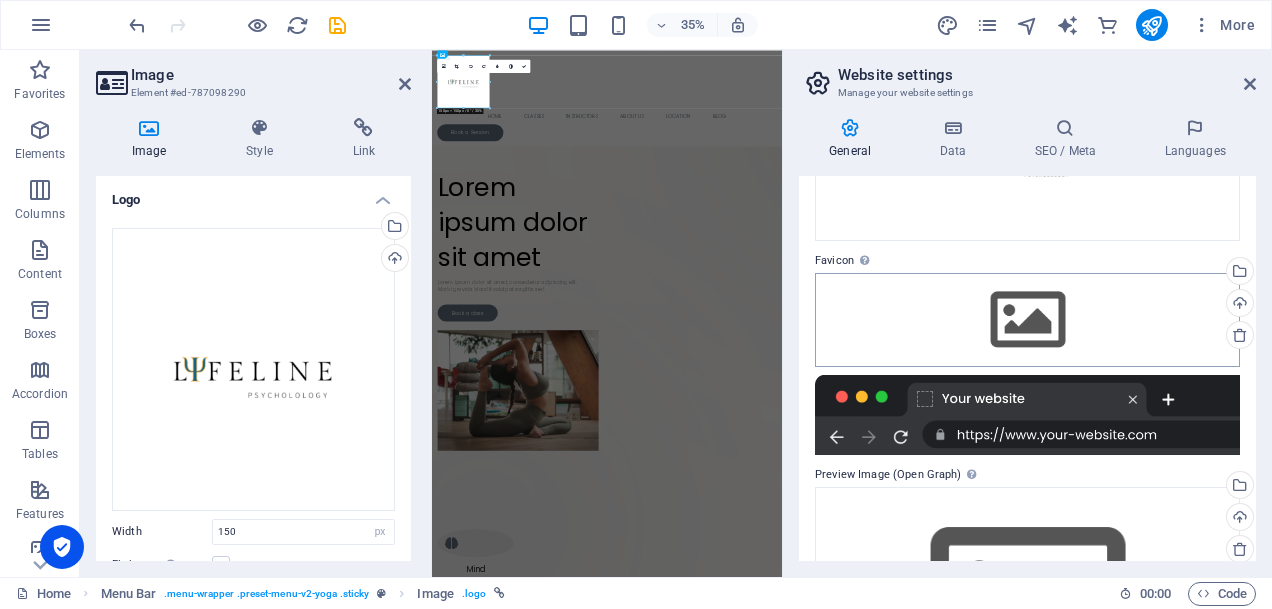 scroll, scrollTop: 189, scrollLeft: 0, axis: vertical 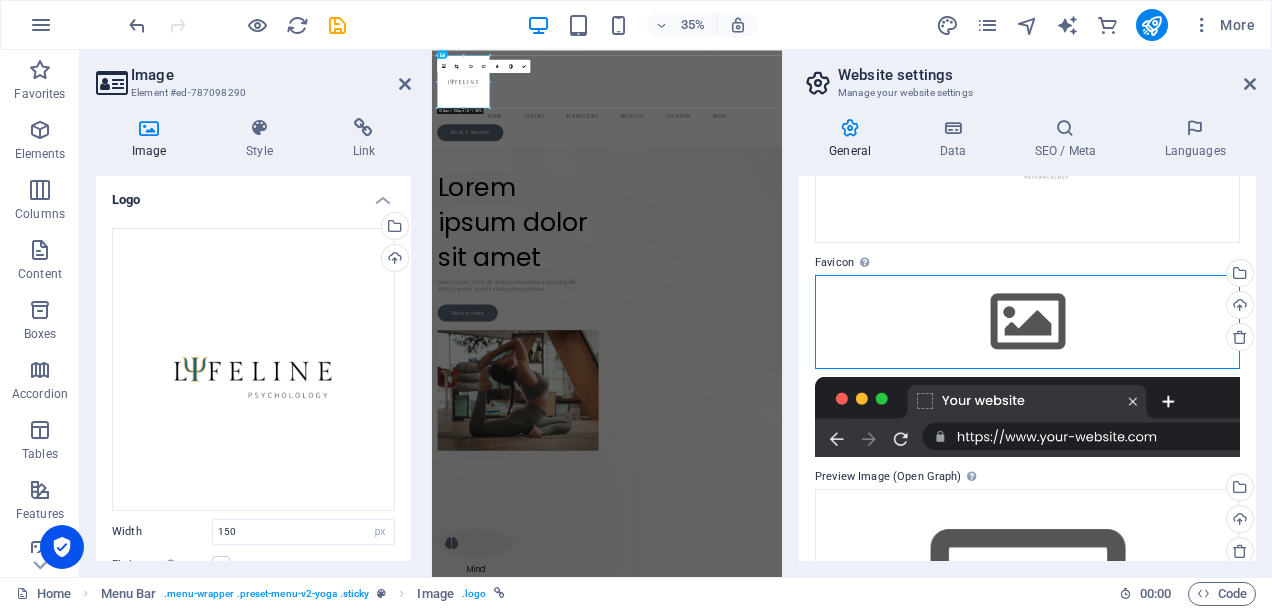 click on "Drag files here, click to choose files or select files from Files or our free stock photos & videos" at bounding box center (1027, 322) 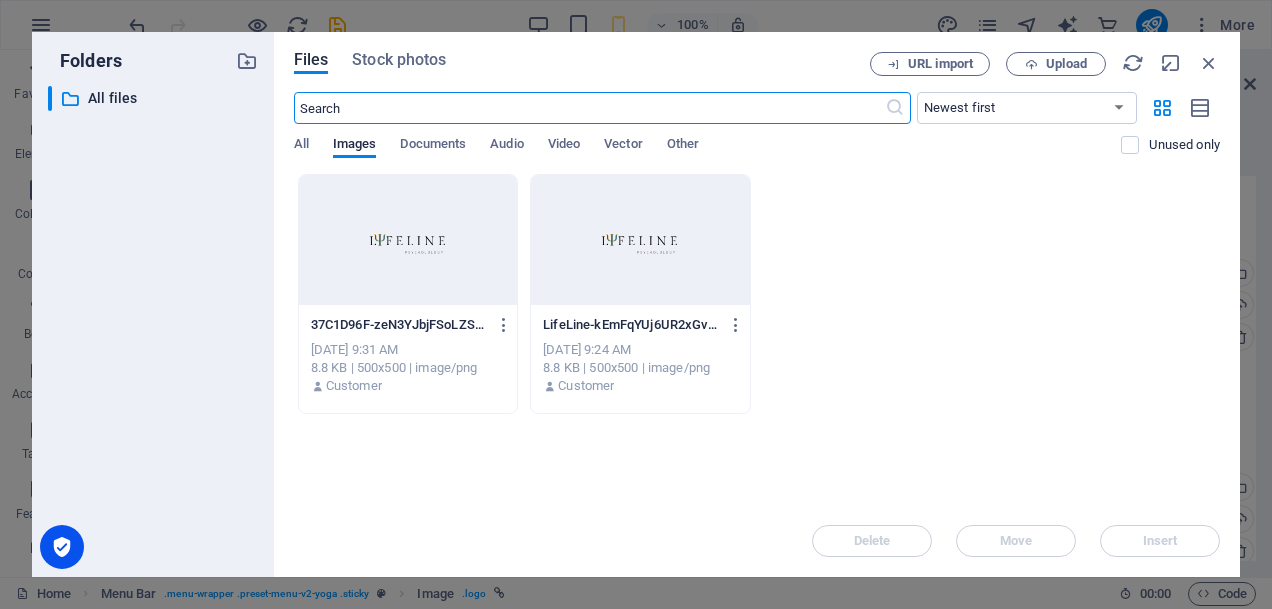 click at bounding box center (408, 240) 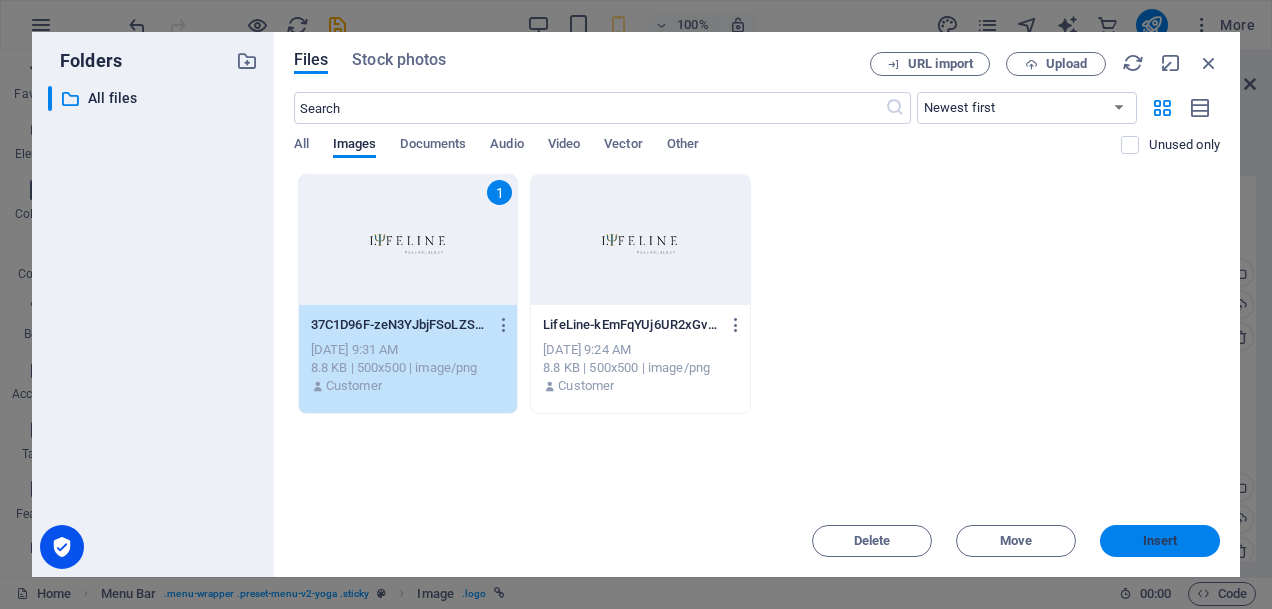 click on "Insert" at bounding box center (1160, 541) 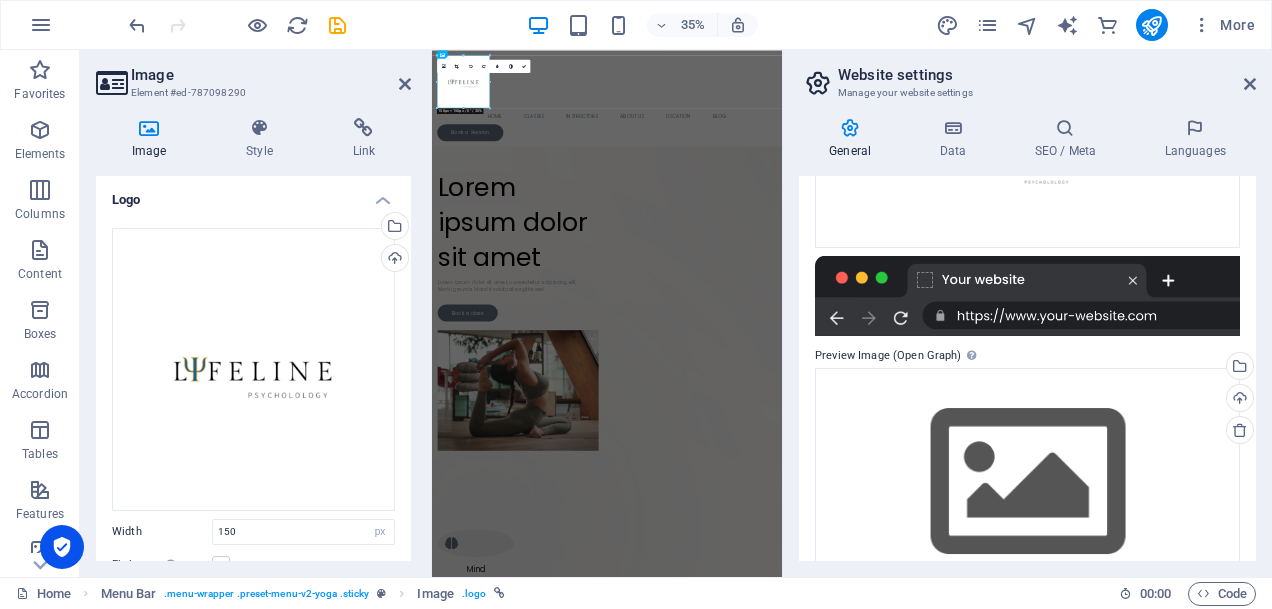 scroll, scrollTop: 428, scrollLeft: 0, axis: vertical 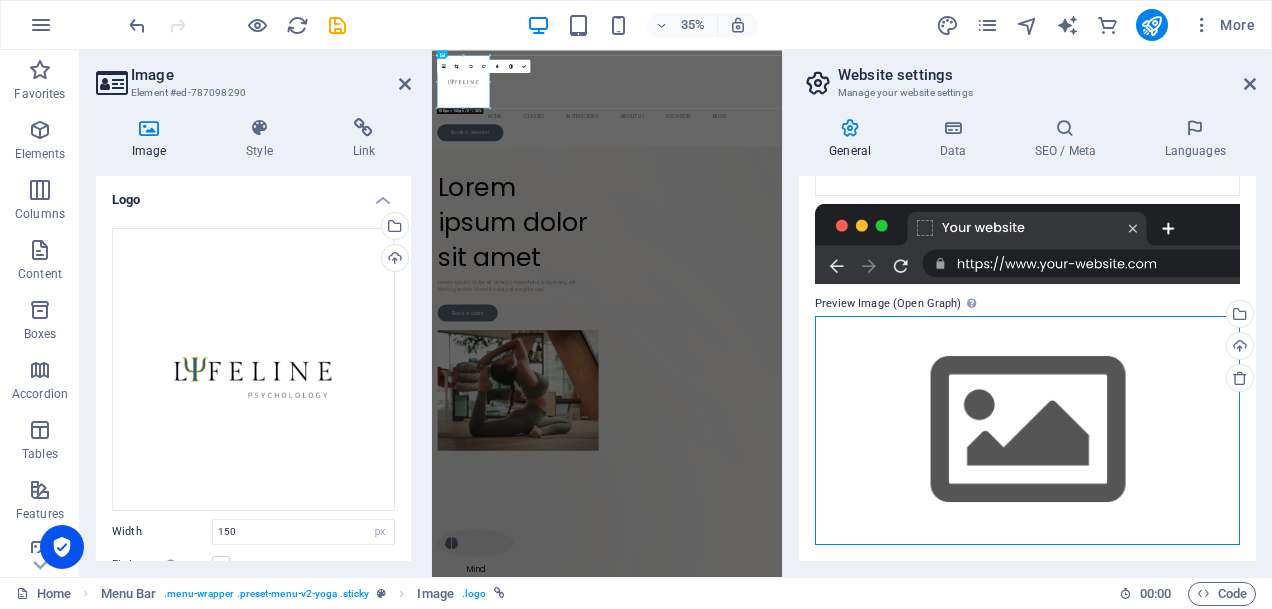 click on "Drag files here, click to choose files or select files from Files or our free stock photos & videos" at bounding box center [1027, 430] 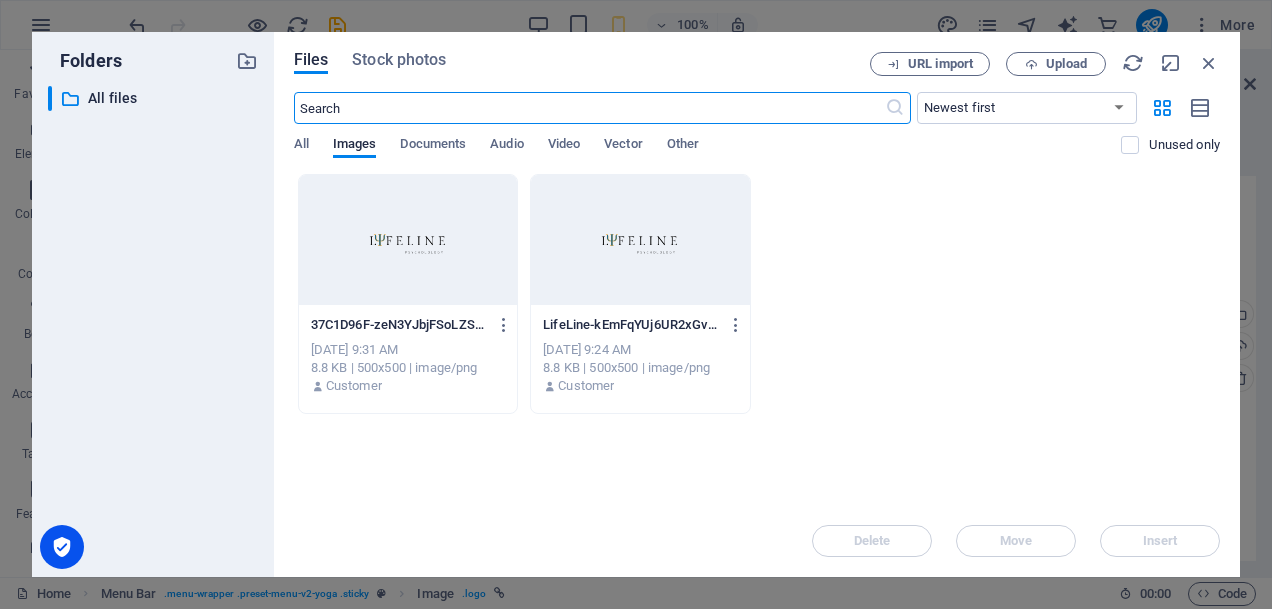click at bounding box center (408, 240) 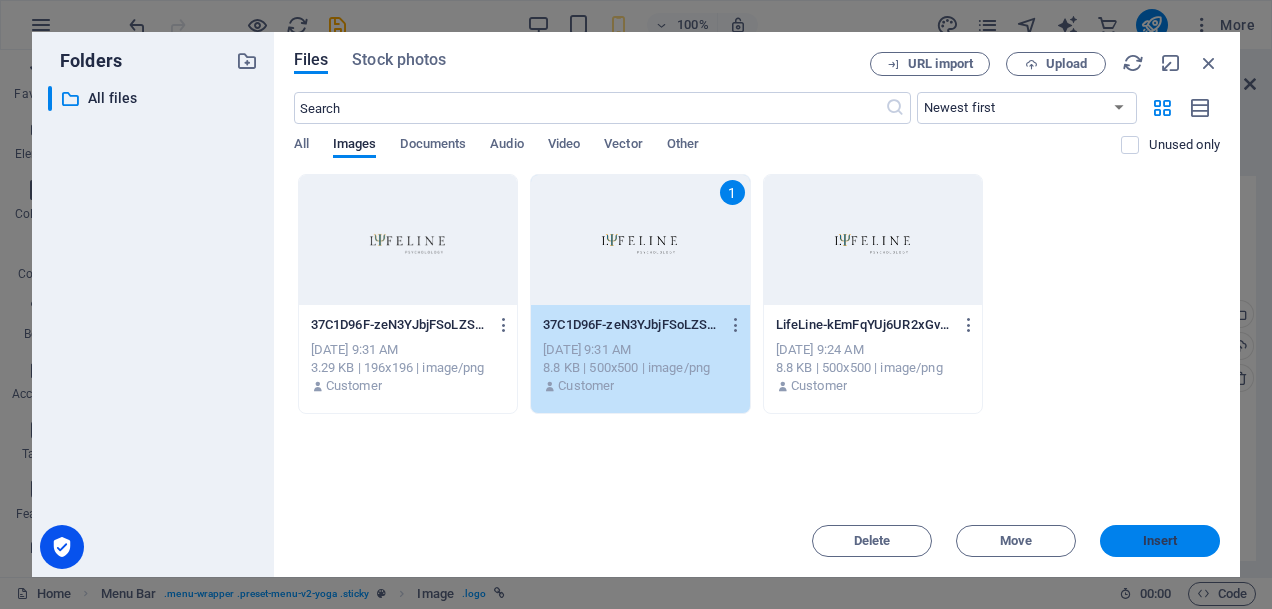 click on "Insert" at bounding box center (1160, 541) 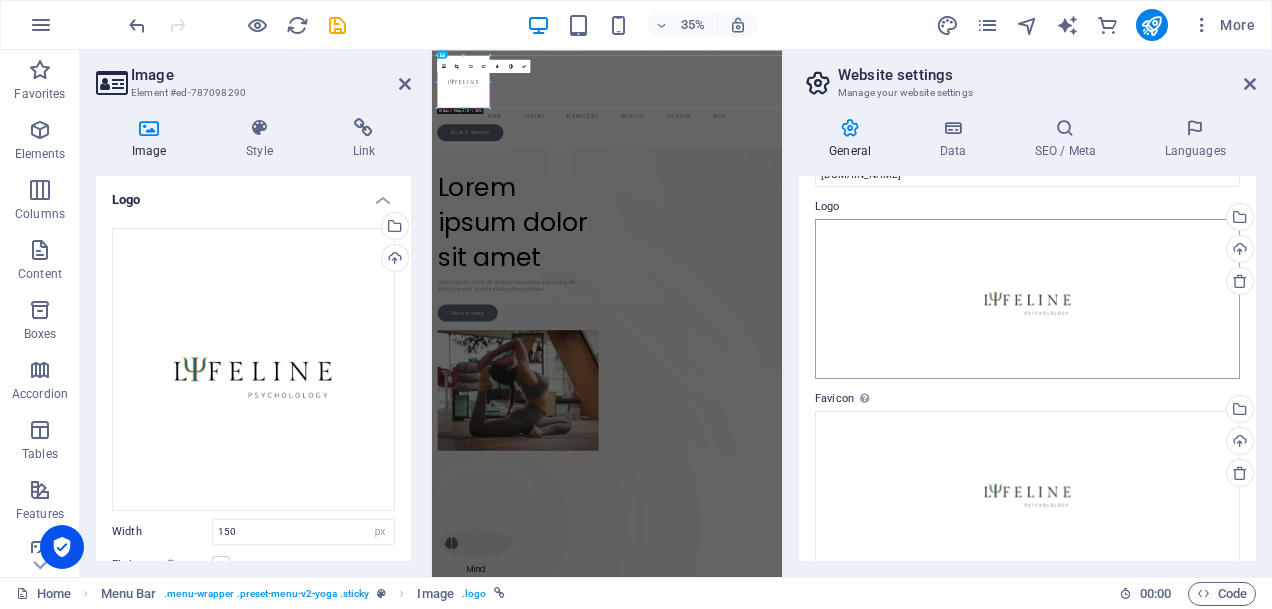 scroll, scrollTop: 0, scrollLeft: 0, axis: both 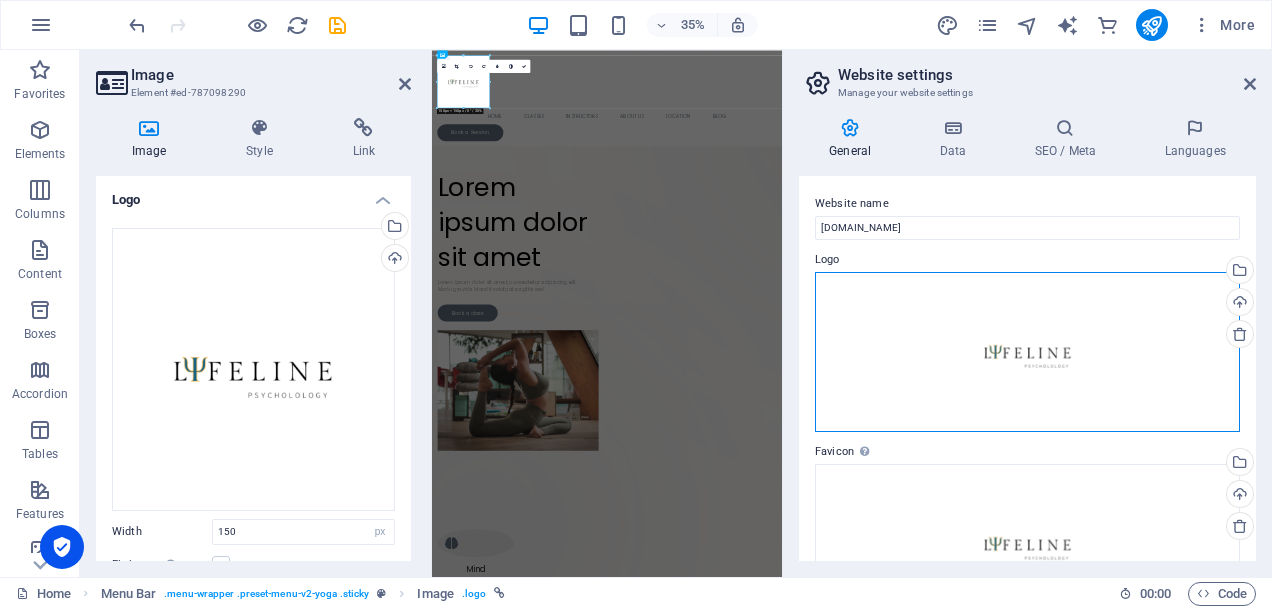 click on "Drag files here, click to choose files or select files from Files or our free stock photos & videos" at bounding box center [1027, 352] 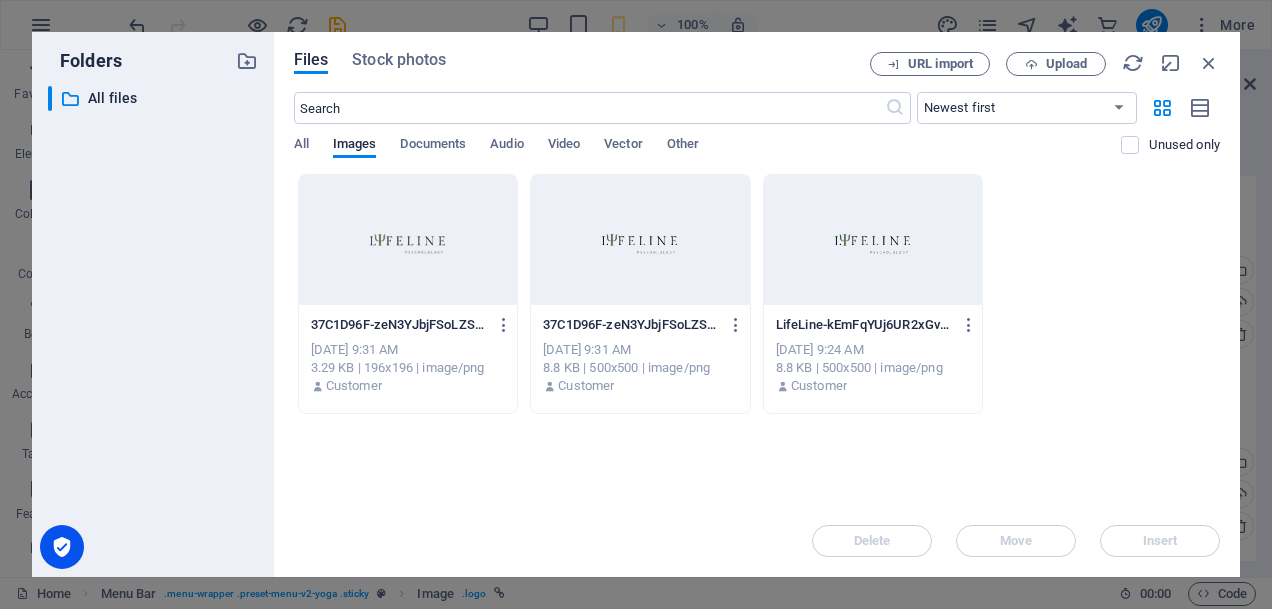 click at bounding box center (408, 240) 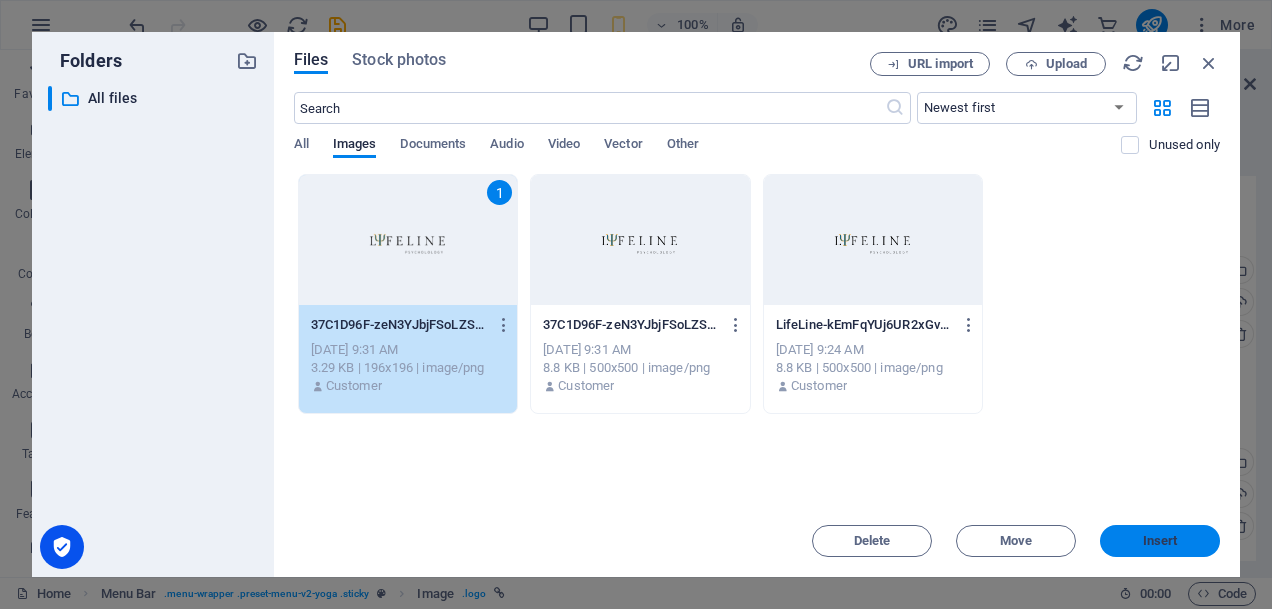 click on "Insert" at bounding box center (1160, 541) 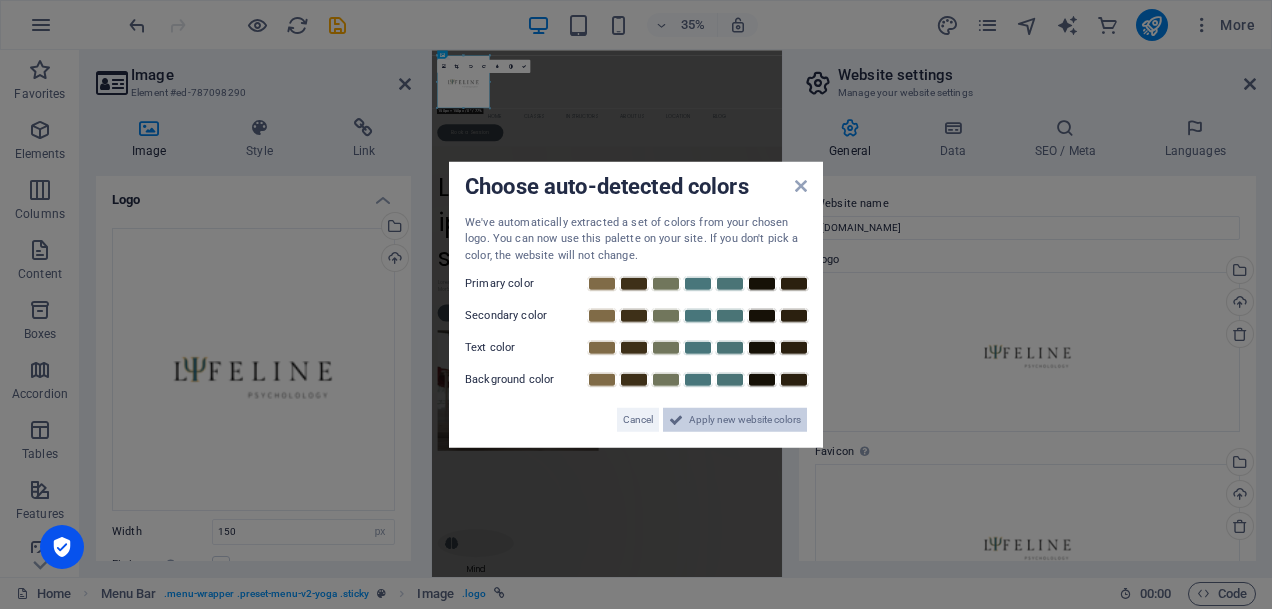 click on "Apply new website colors" at bounding box center [745, 420] 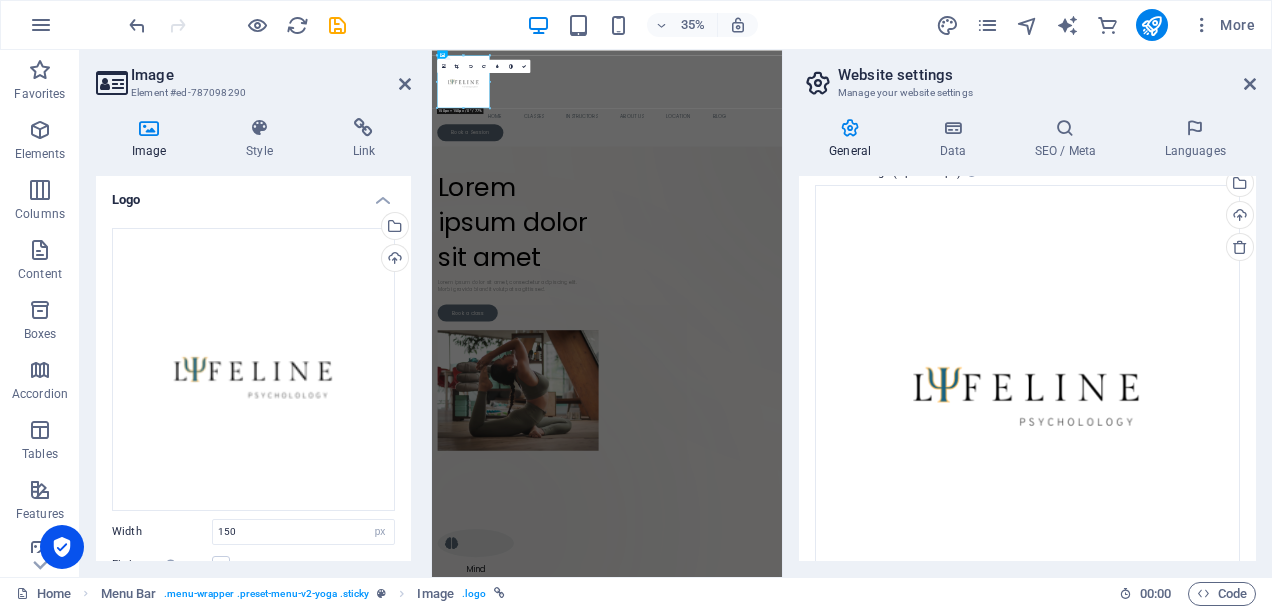 scroll, scrollTop: 564, scrollLeft: 0, axis: vertical 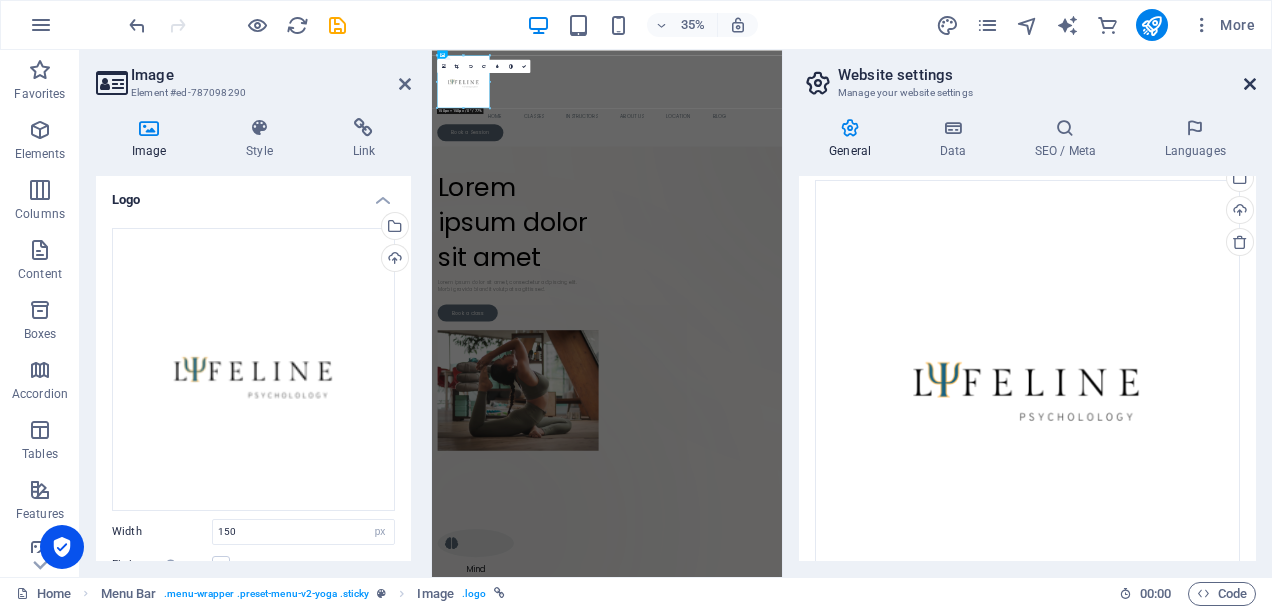 click at bounding box center [1250, 84] 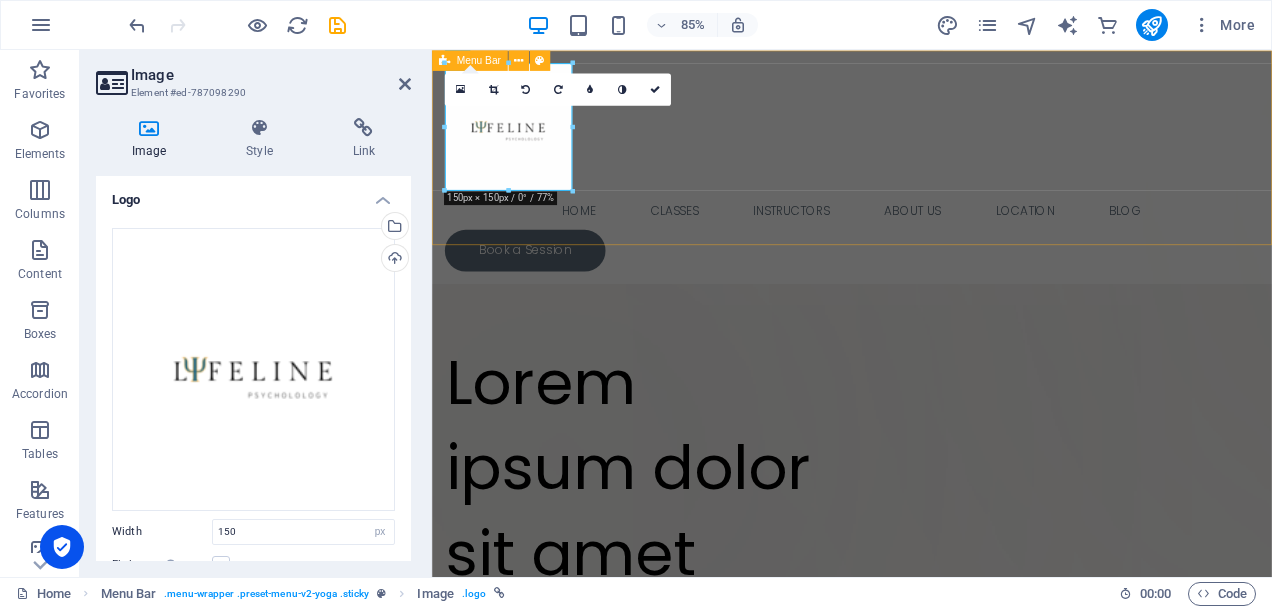 click on "Home Classes Instructors About Us Location     Blog Book a Session" at bounding box center [926, 187] 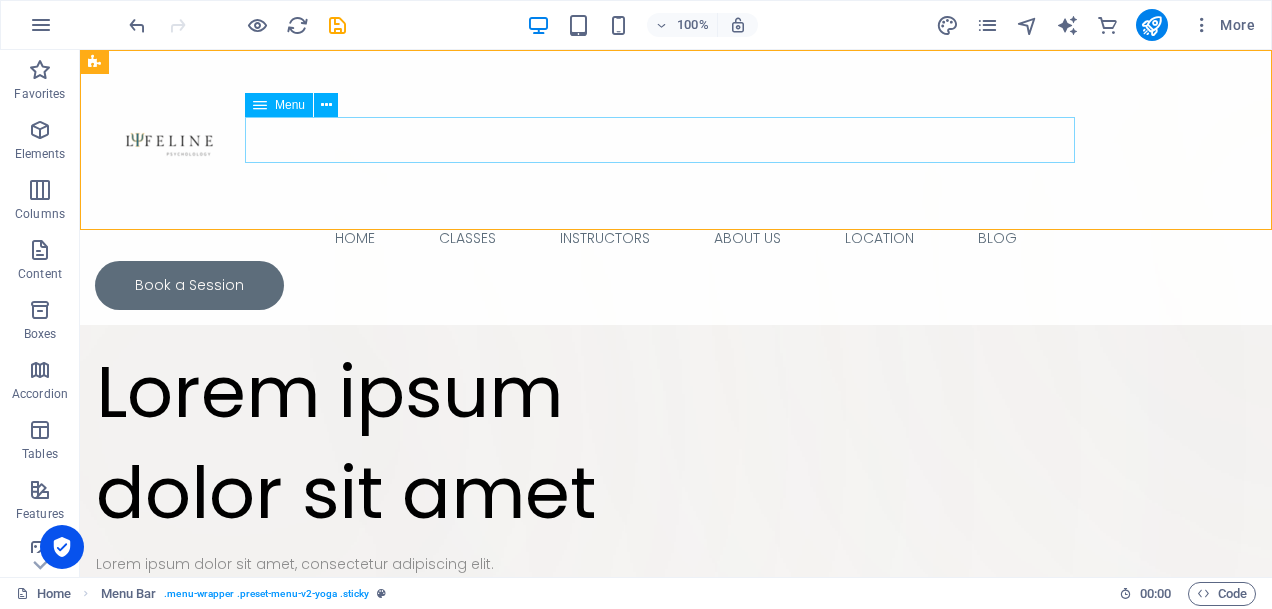 click on "Home Classes Instructors About Us Location     Blog" at bounding box center [676, 238] 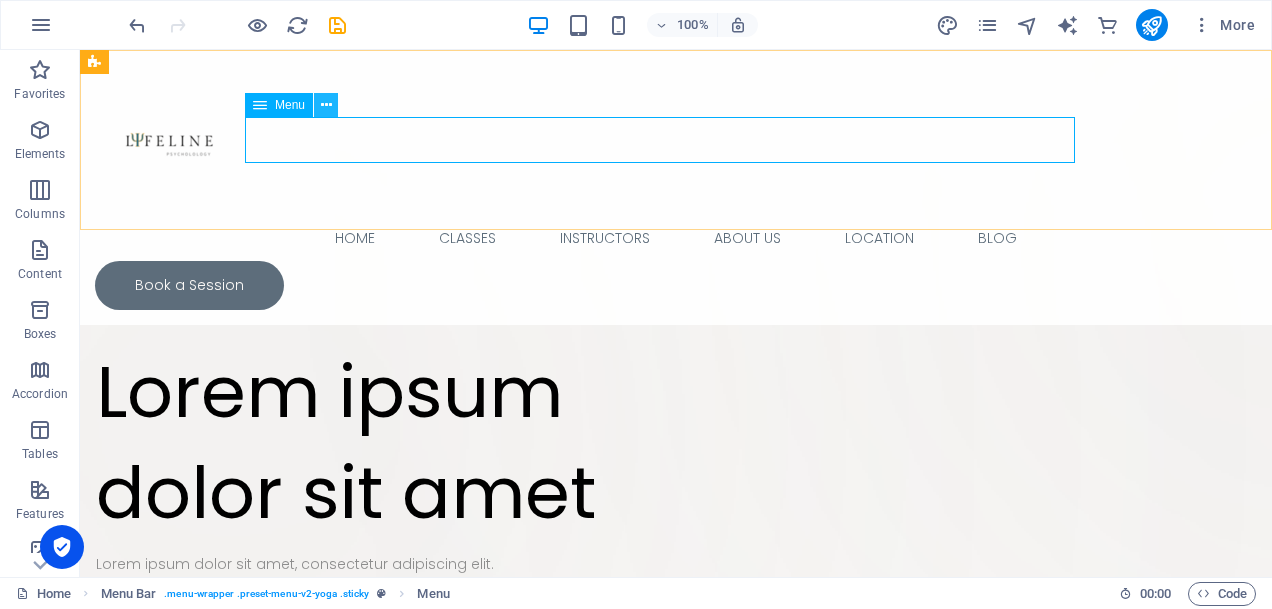 click at bounding box center (326, 105) 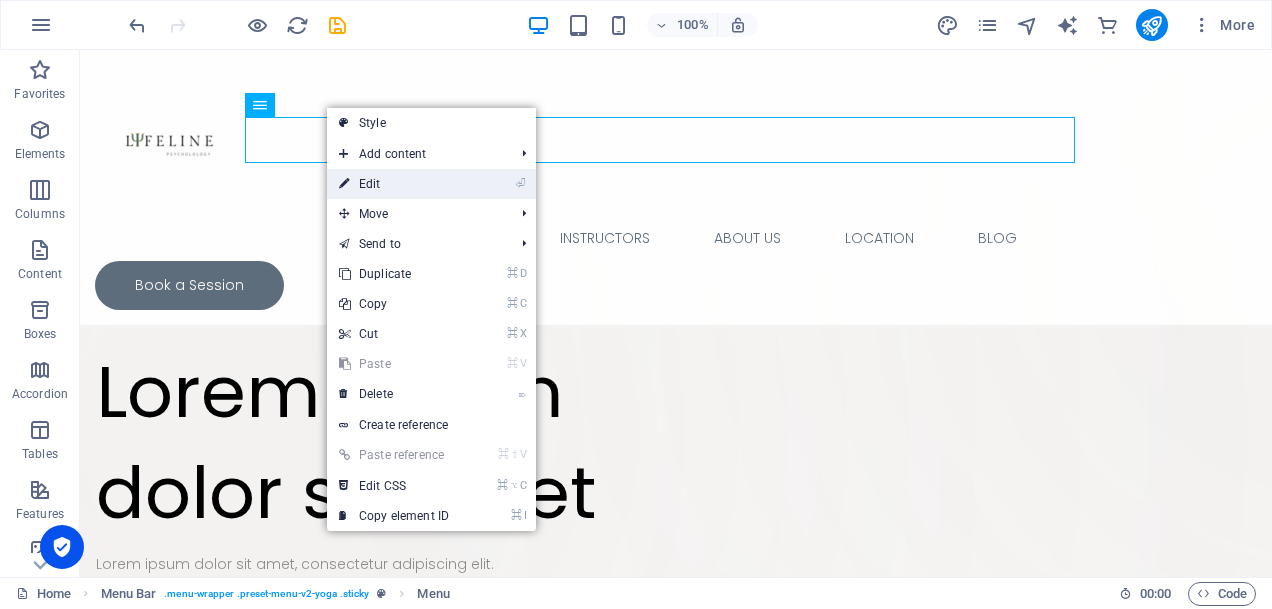click on "⏎  Edit" at bounding box center (394, 184) 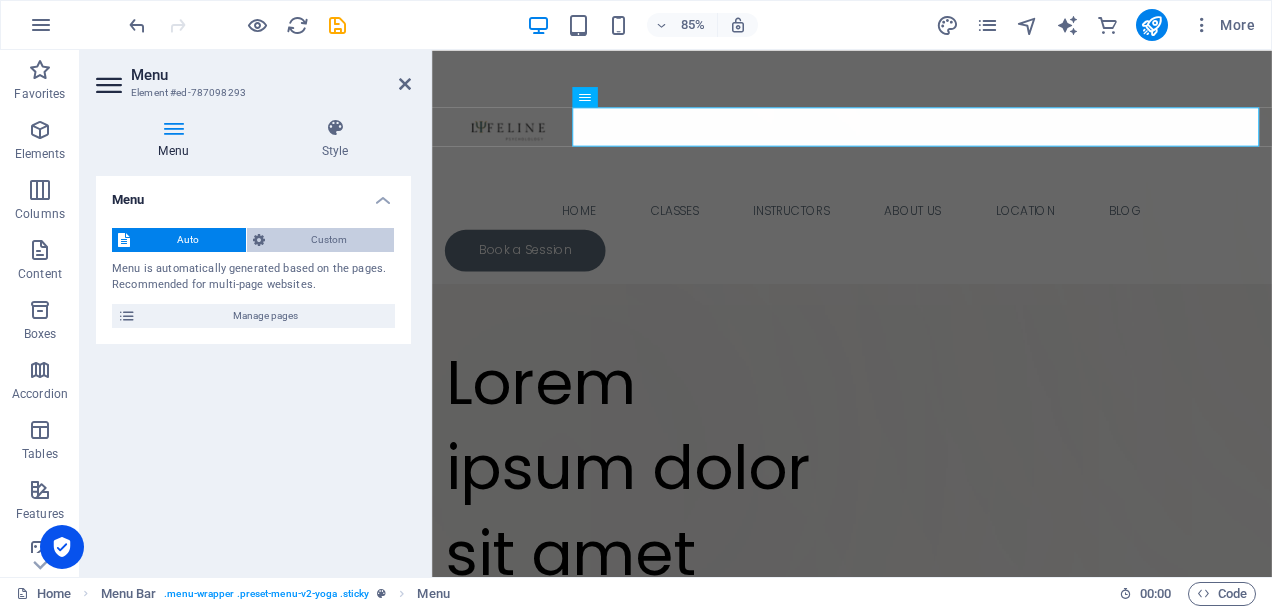 click on "Custom" at bounding box center [330, 240] 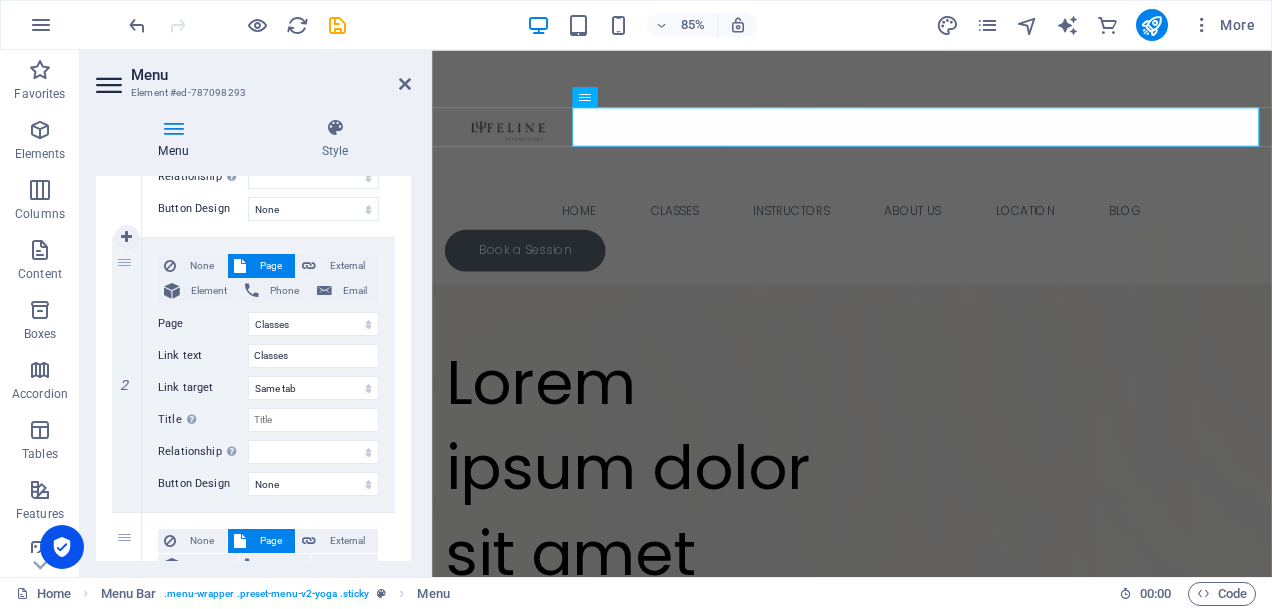 scroll, scrollTop: 406, scrollLeft: 0, axis: vertical 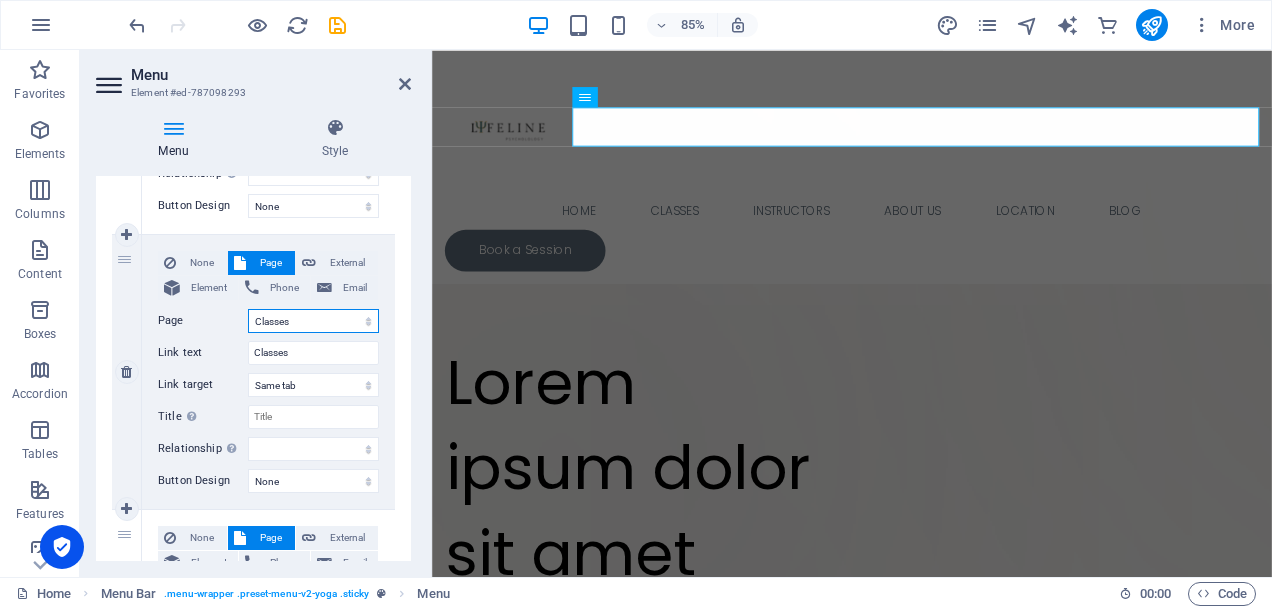 click on "Home Classes Instructors About Us Location     Blog Legal Notice Privacy" at bounding box center [313, 321] 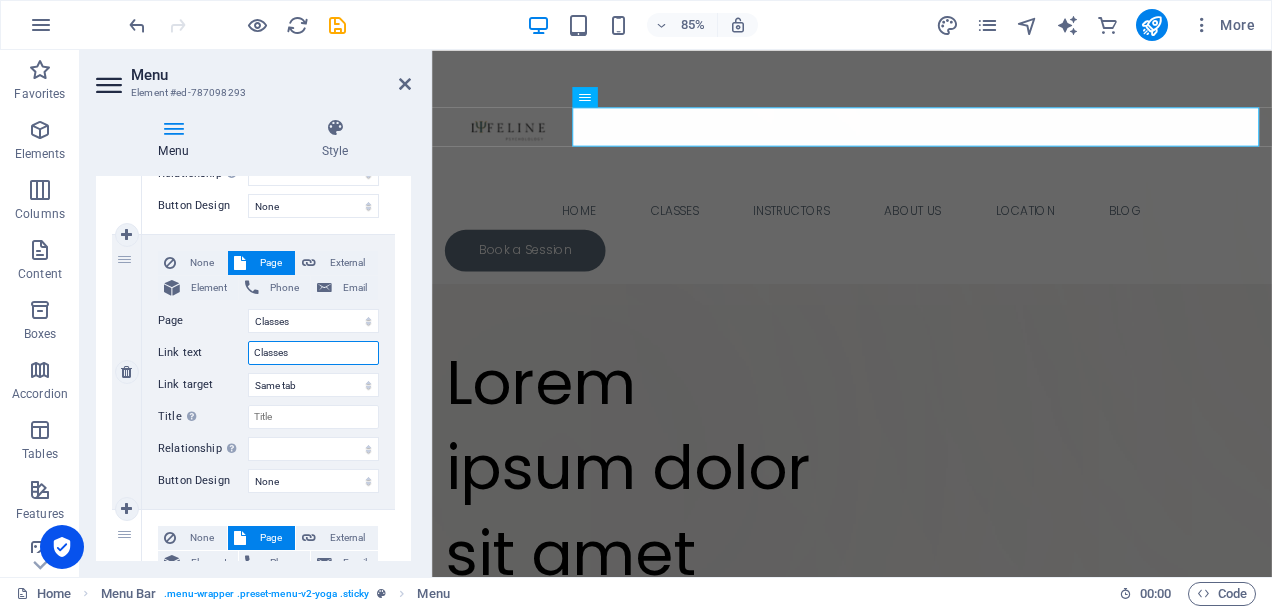 click on "Classes" at bounding box center [313, 353] 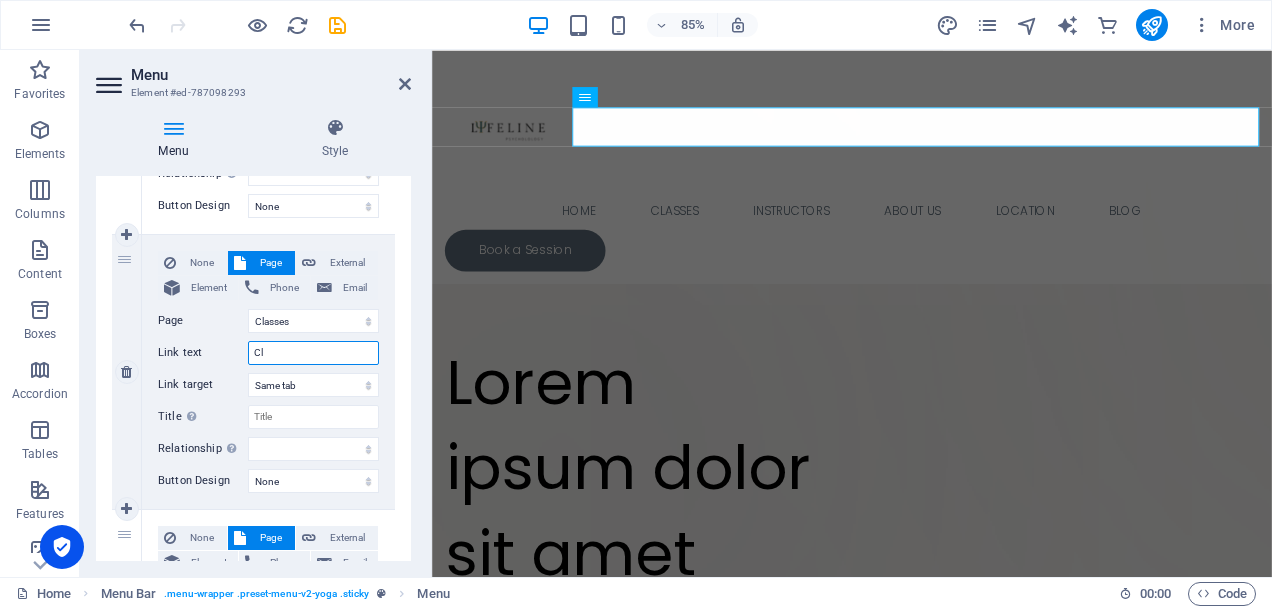 type on "C" 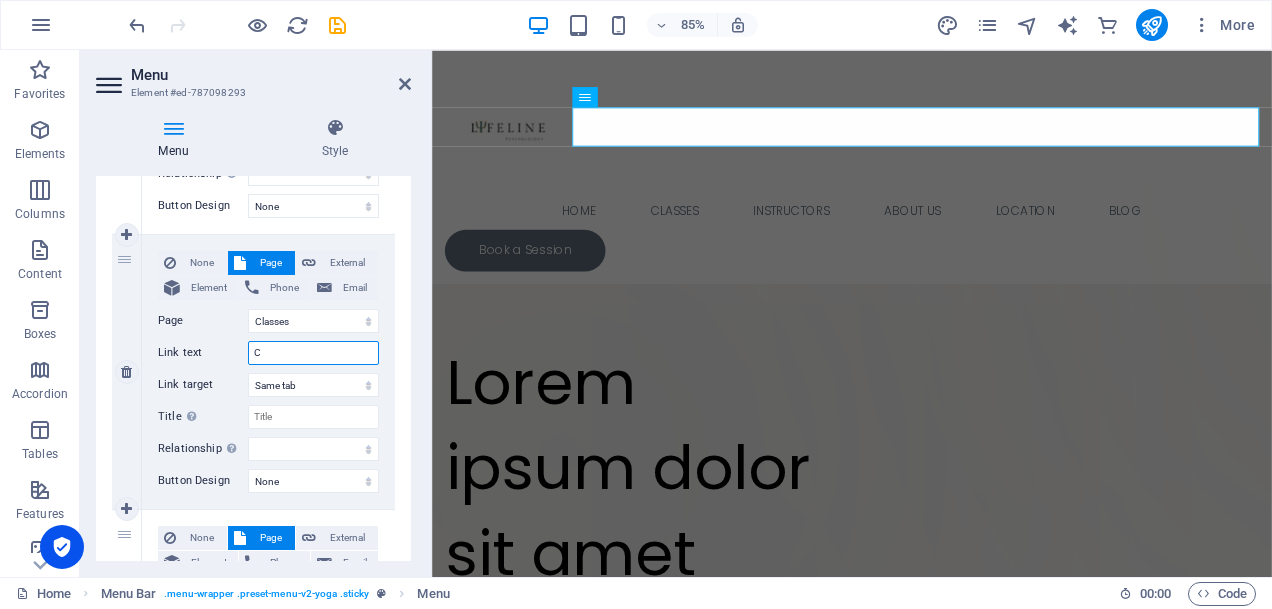 type 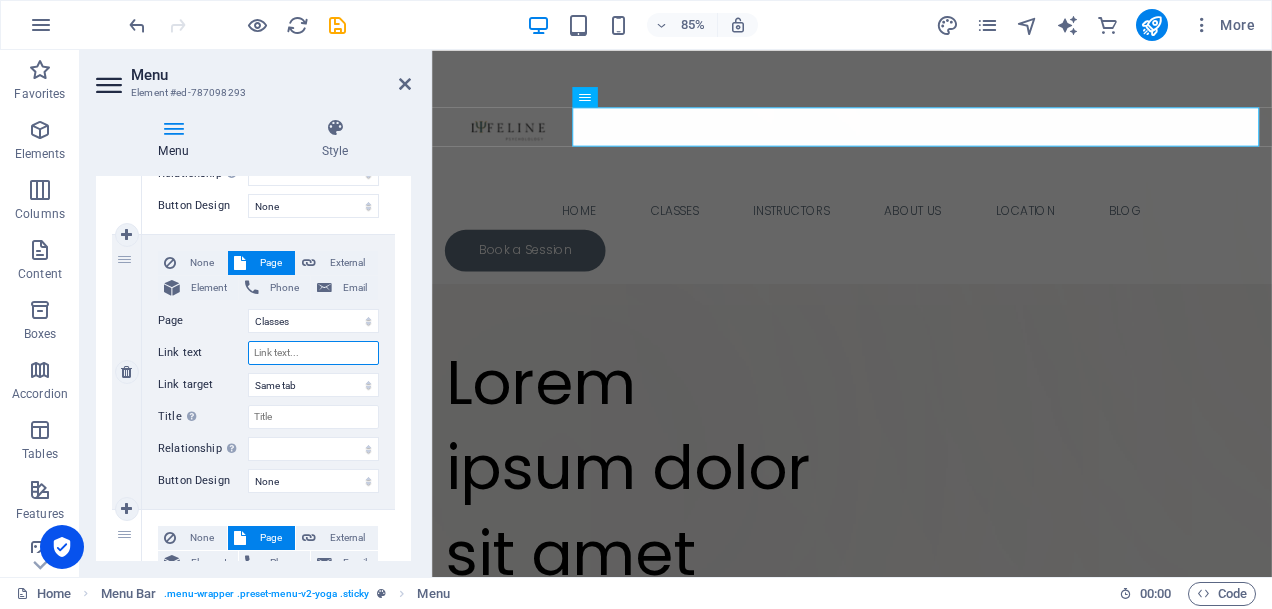 select 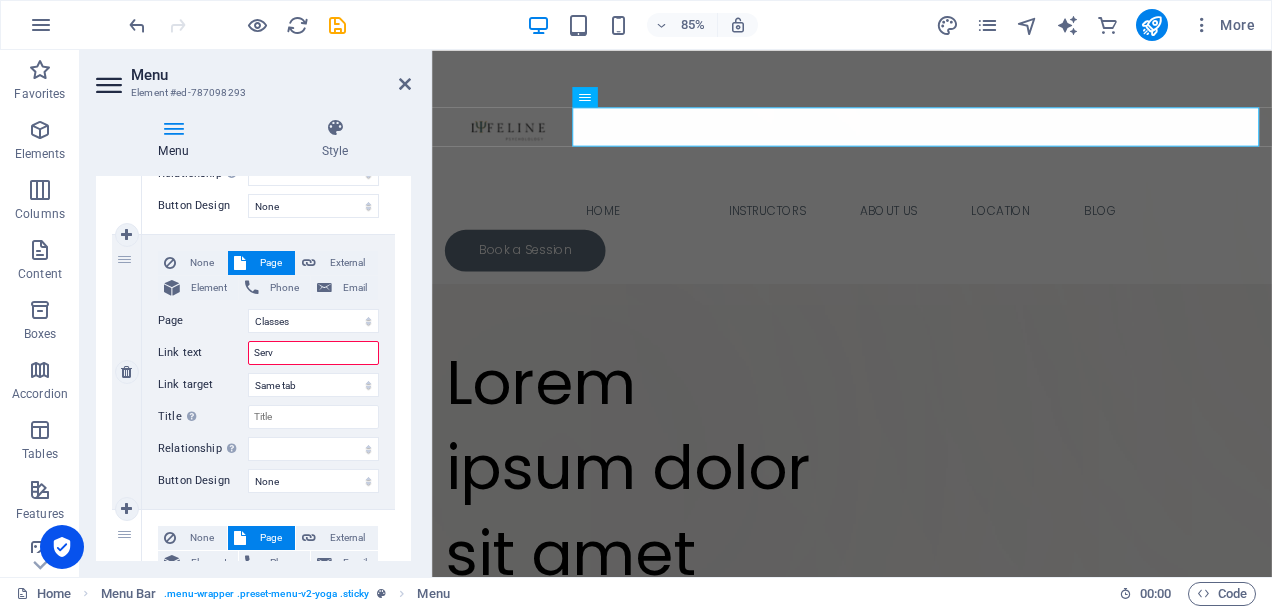 type on "Servi" 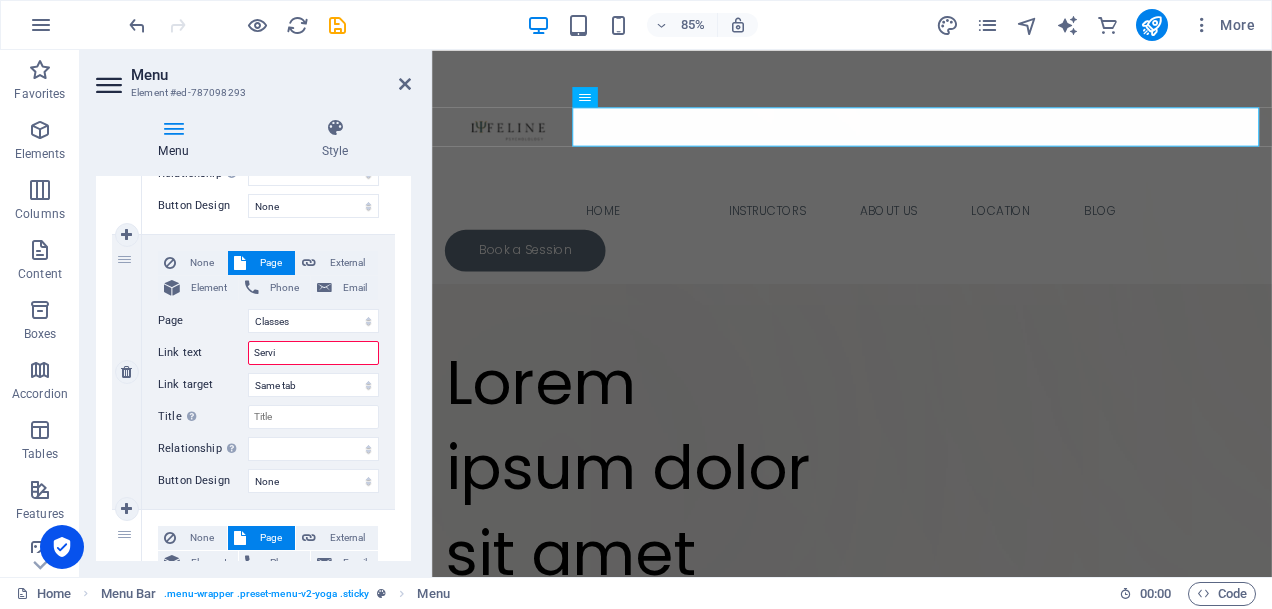 select 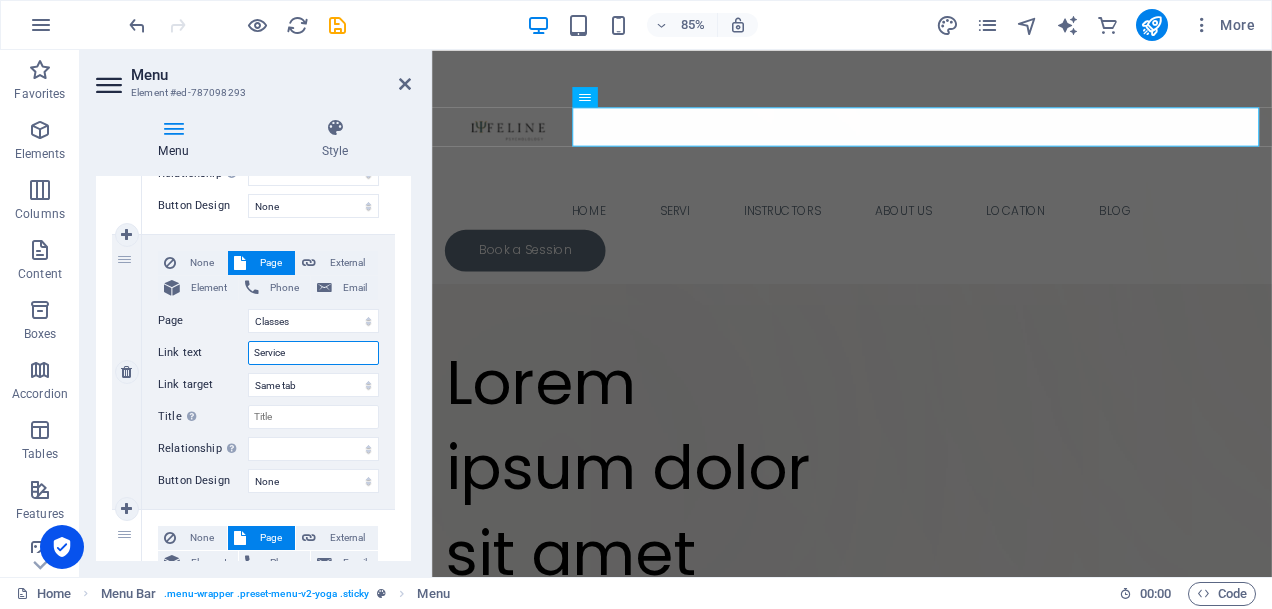 type on "Services" 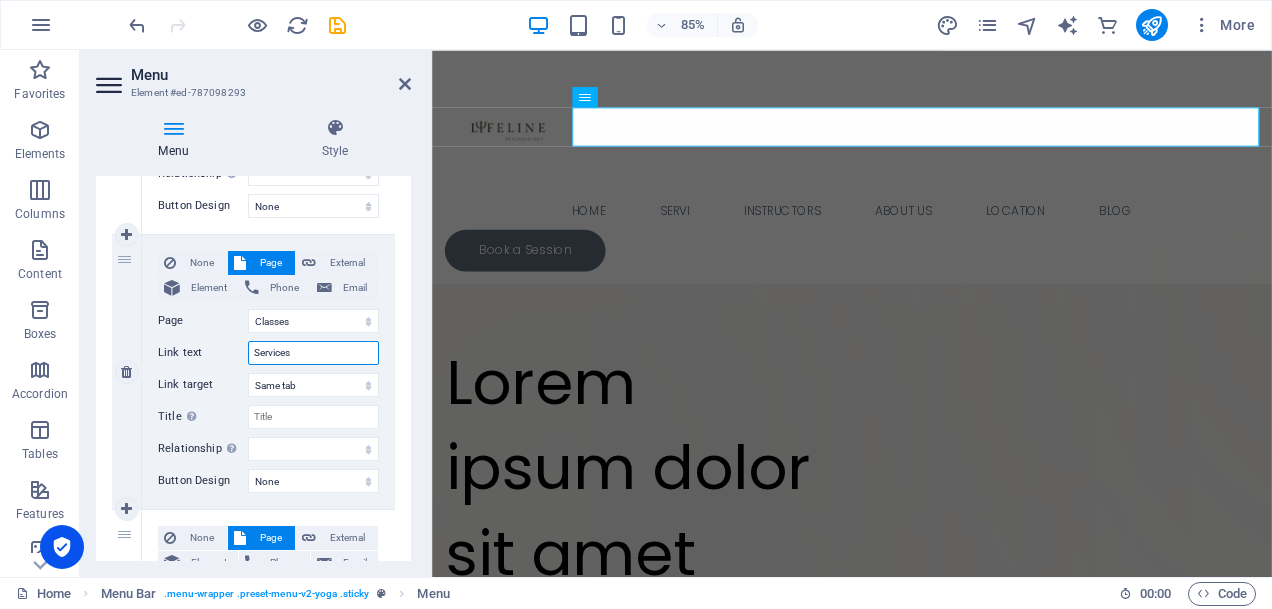 select 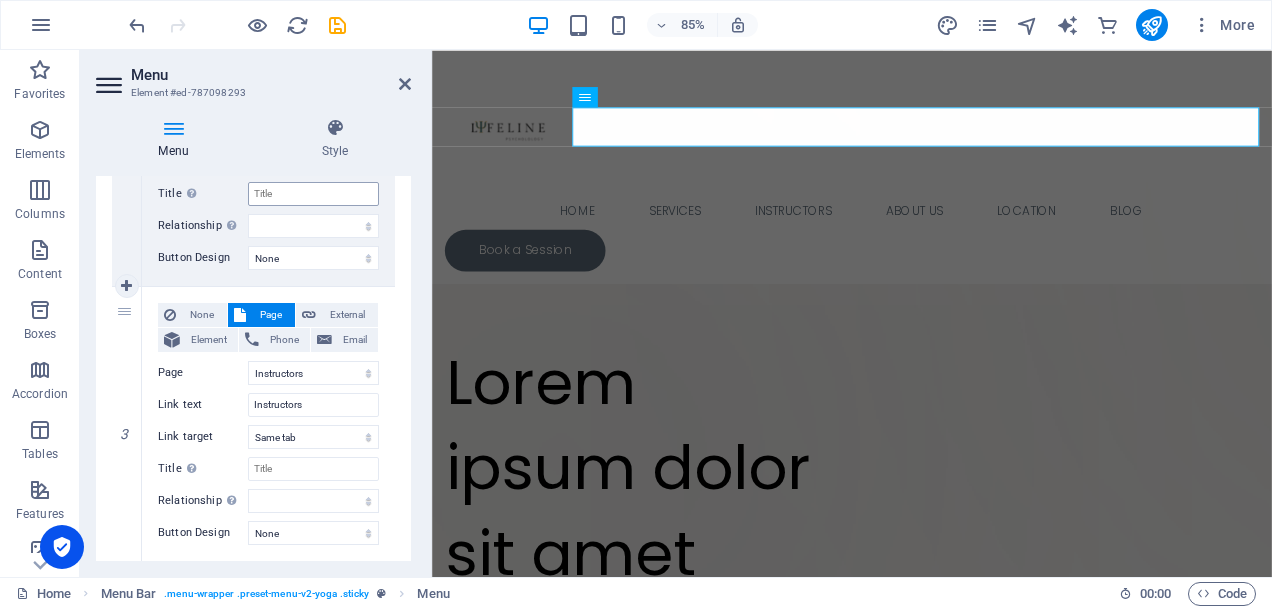 scroll, scrollTop: 634, scrollLeft: 0, axis: vertical 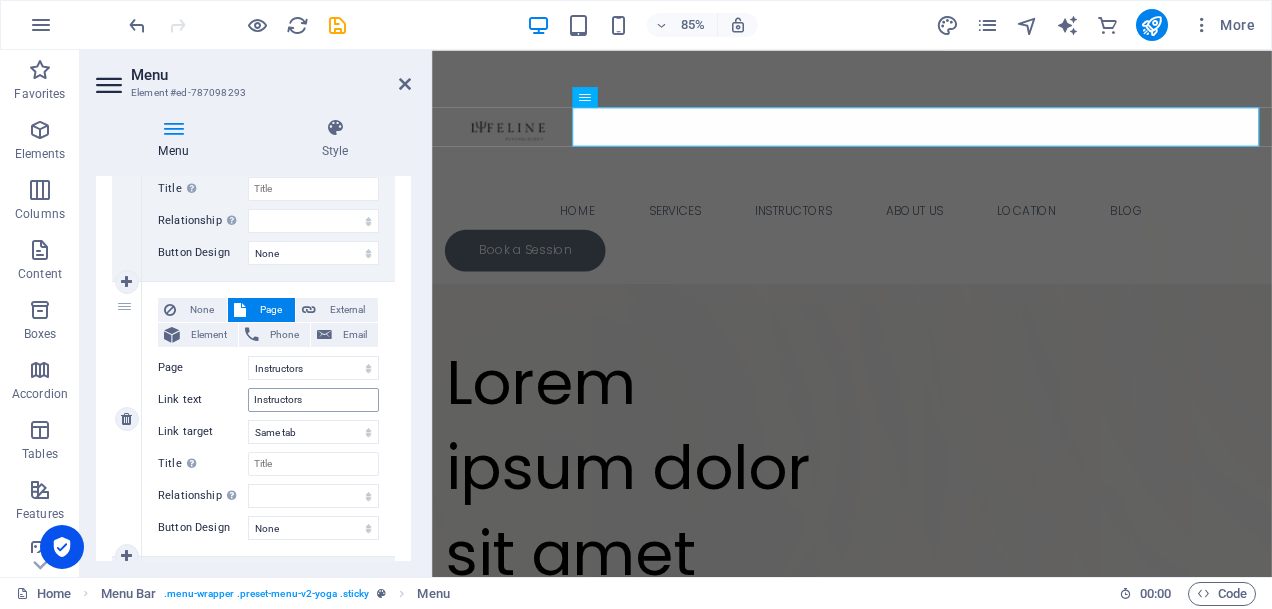 type on "Services" 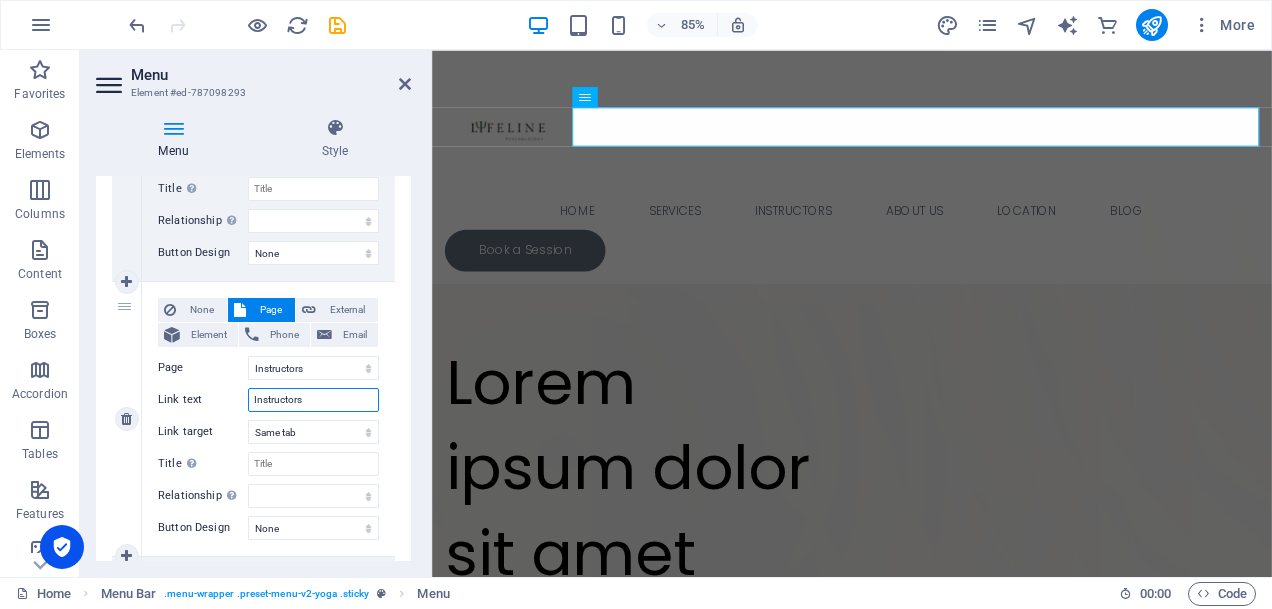 click on "Instructors" at bounding box center [313, 400] 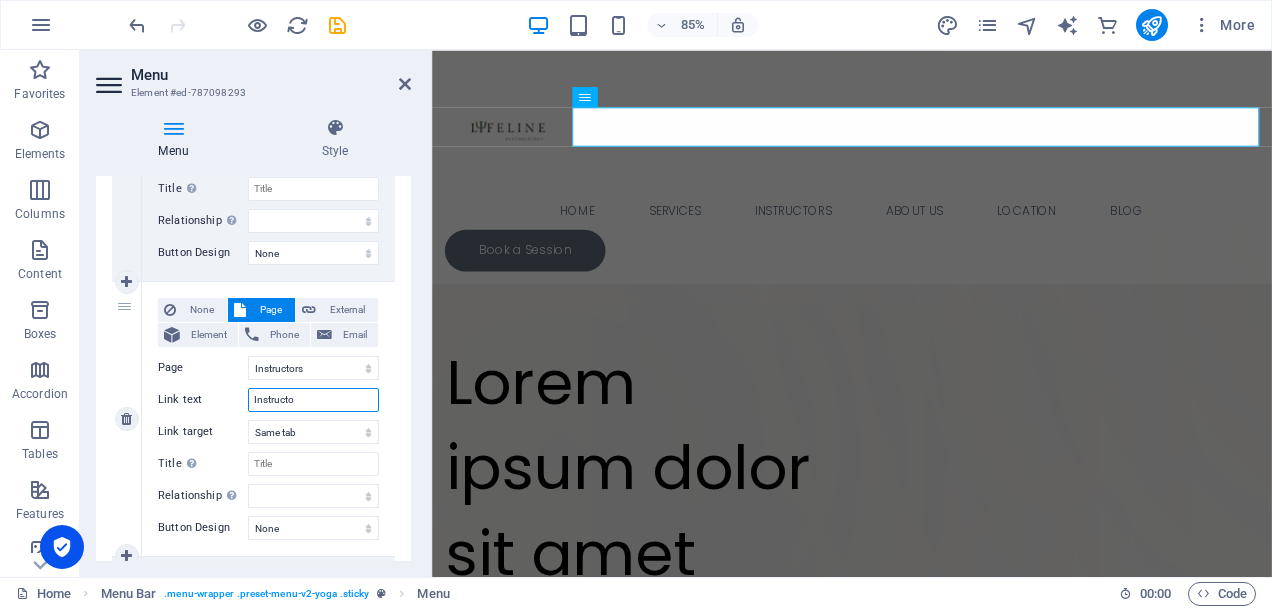type on "Instruct" 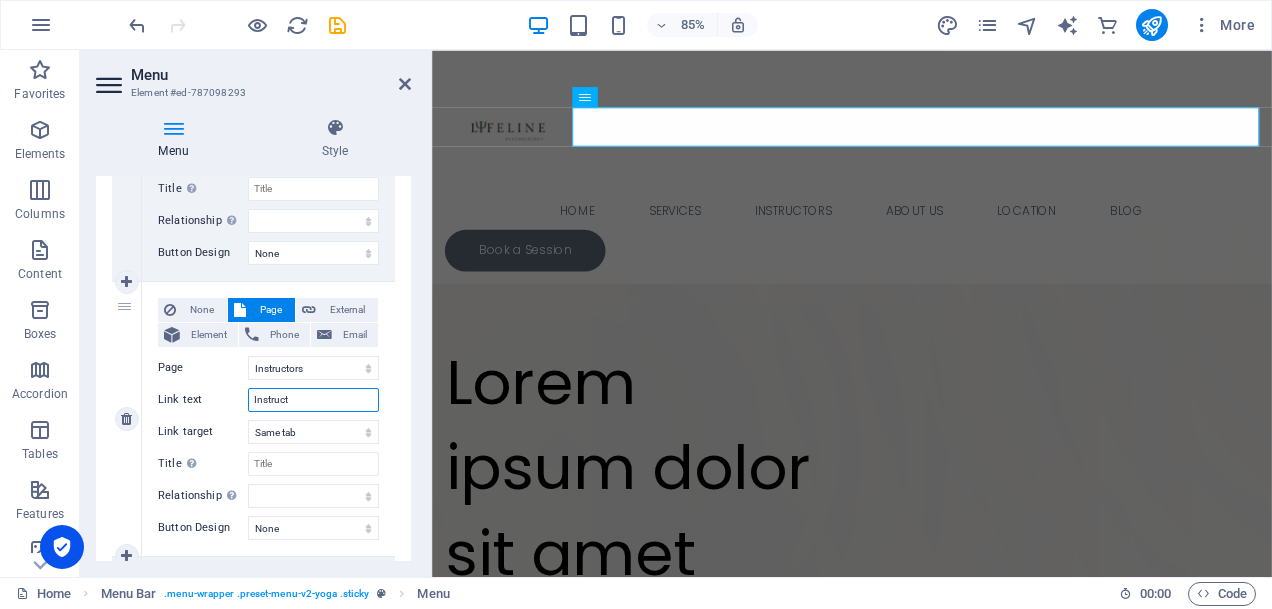 select 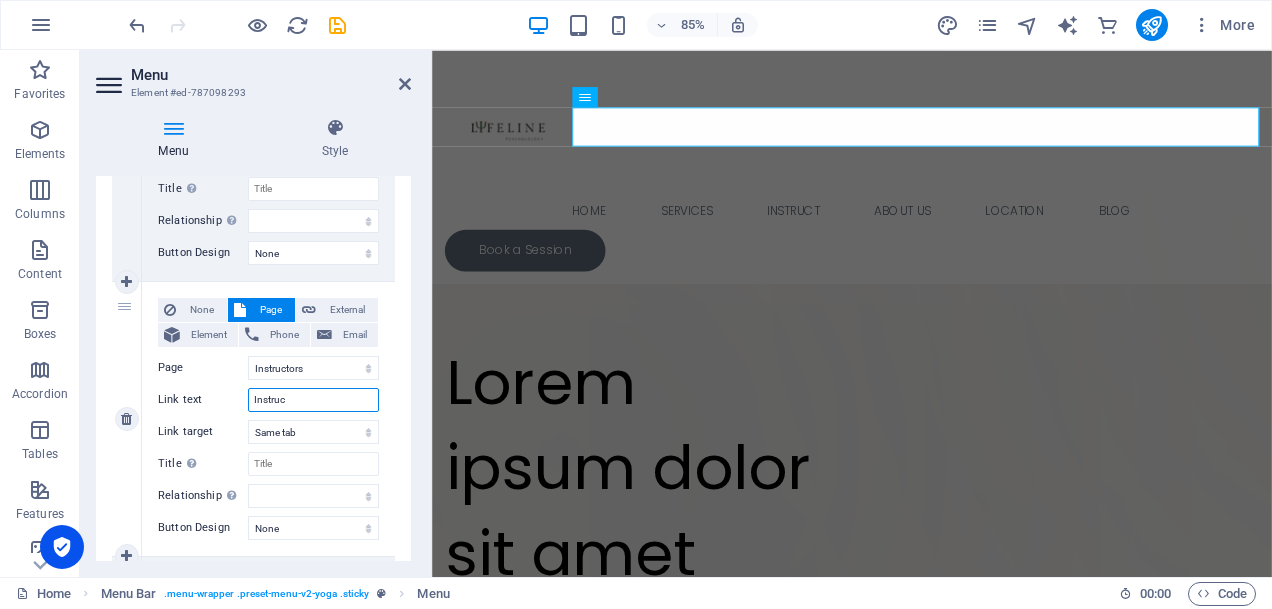 type on "Instru" 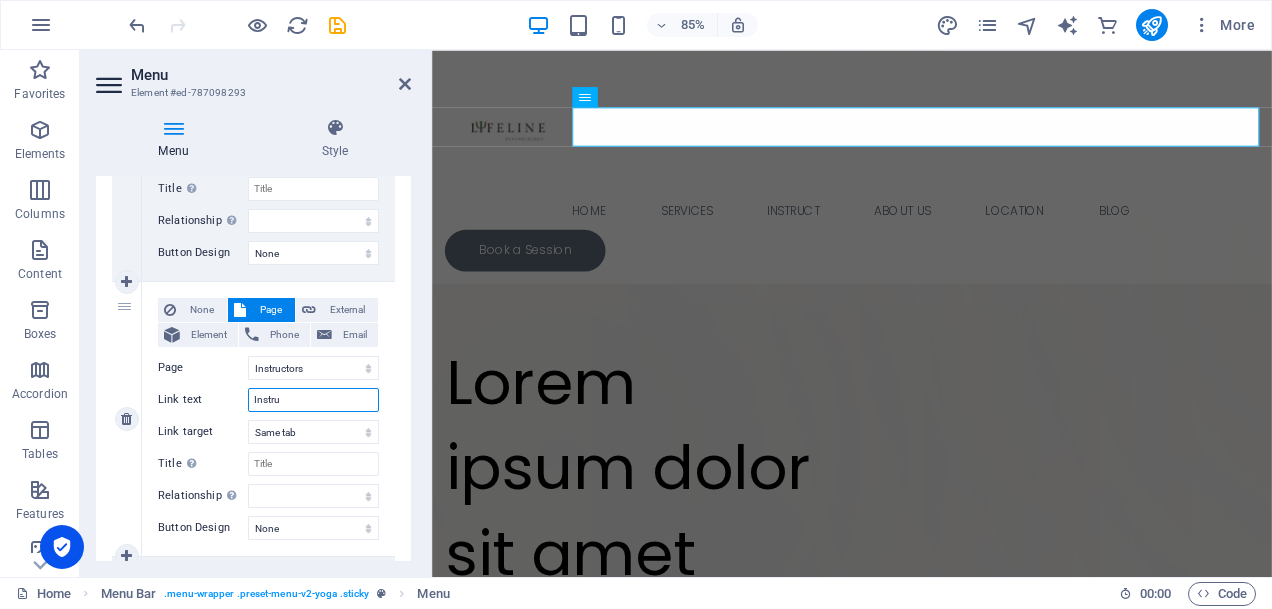 select 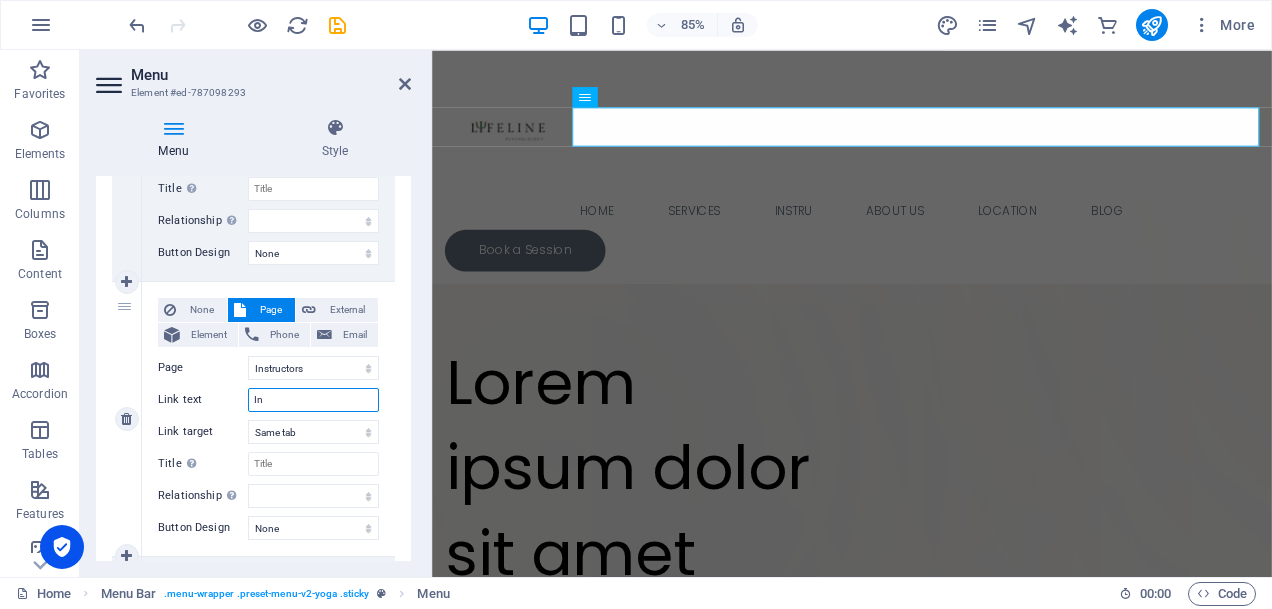 type on "I" 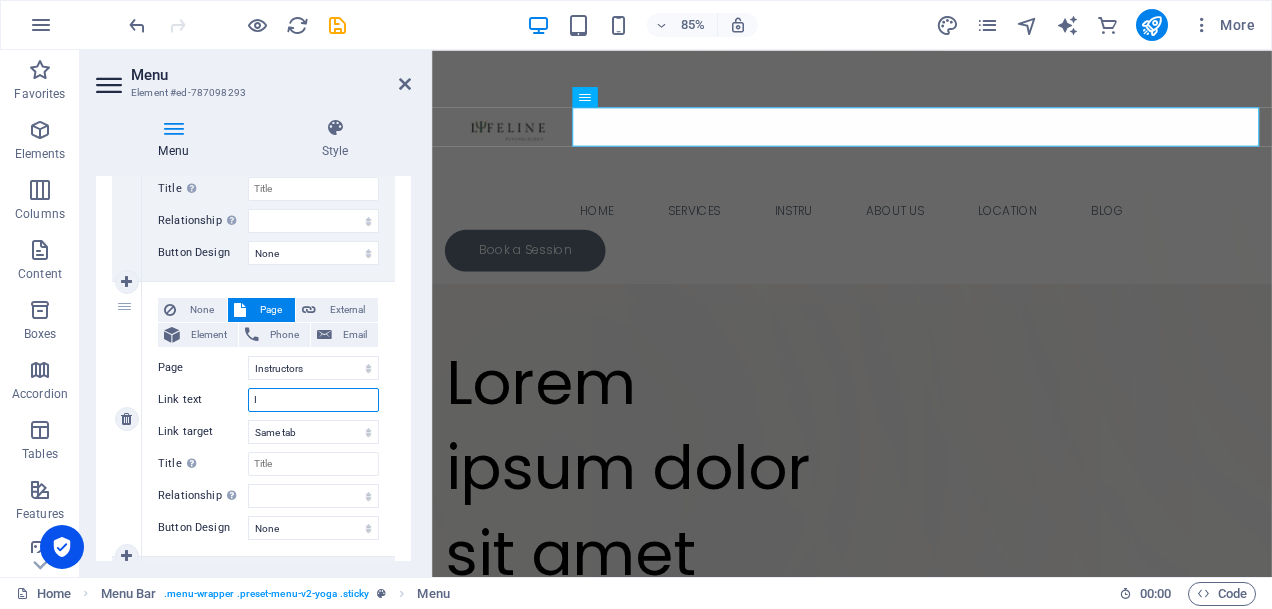 type 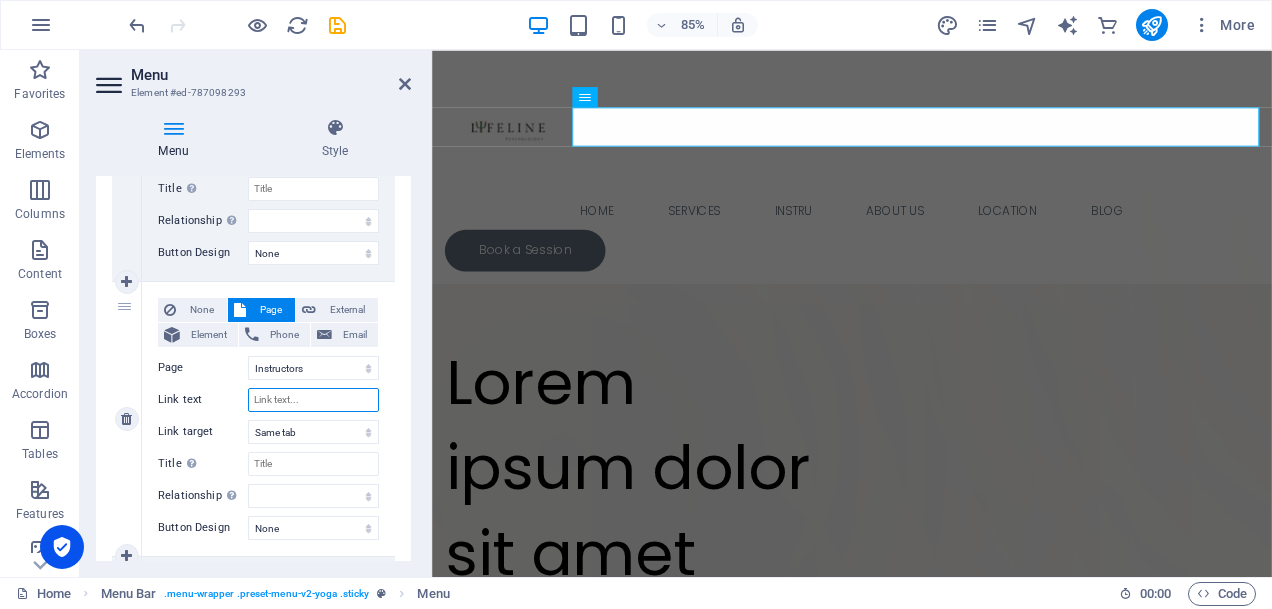 select 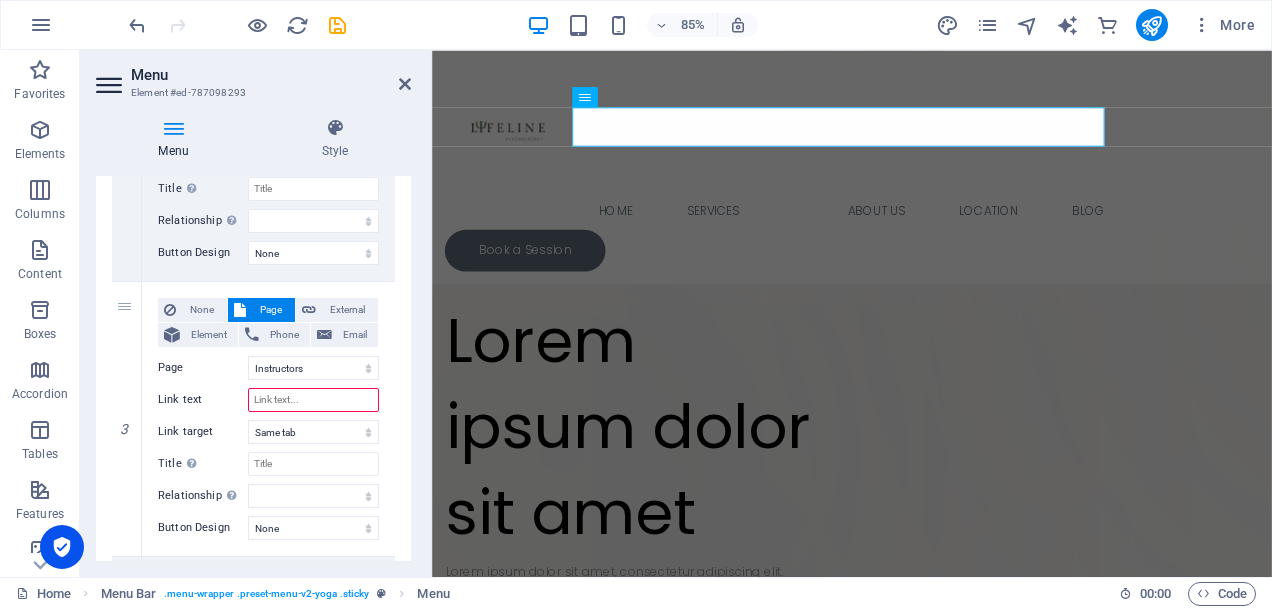 type 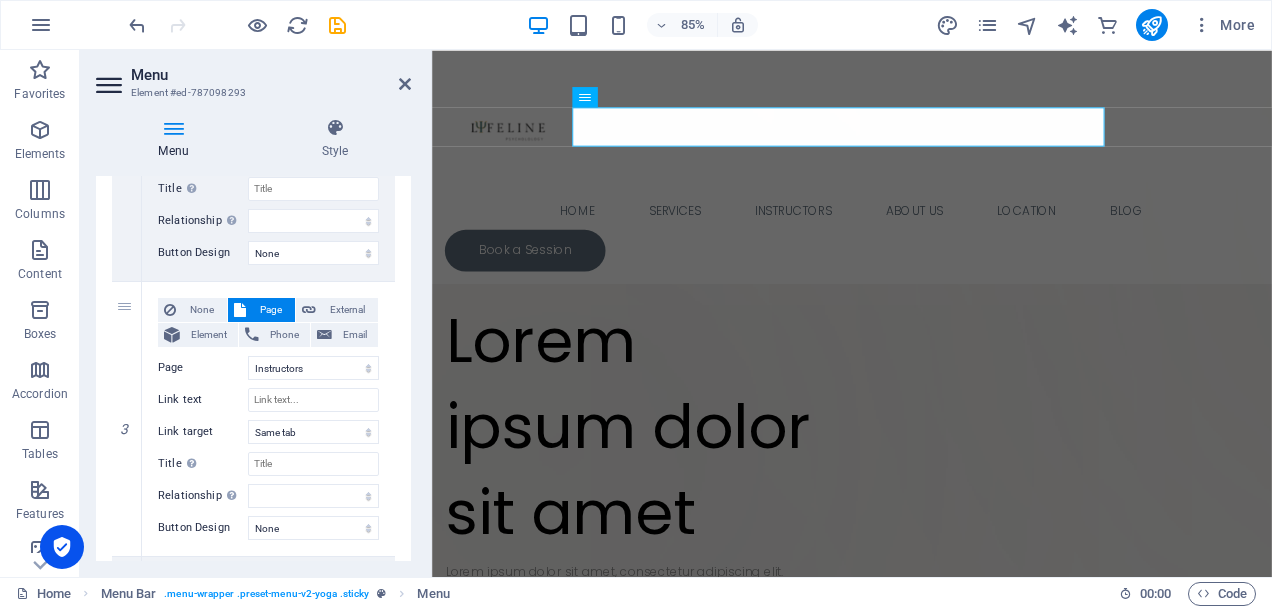 select 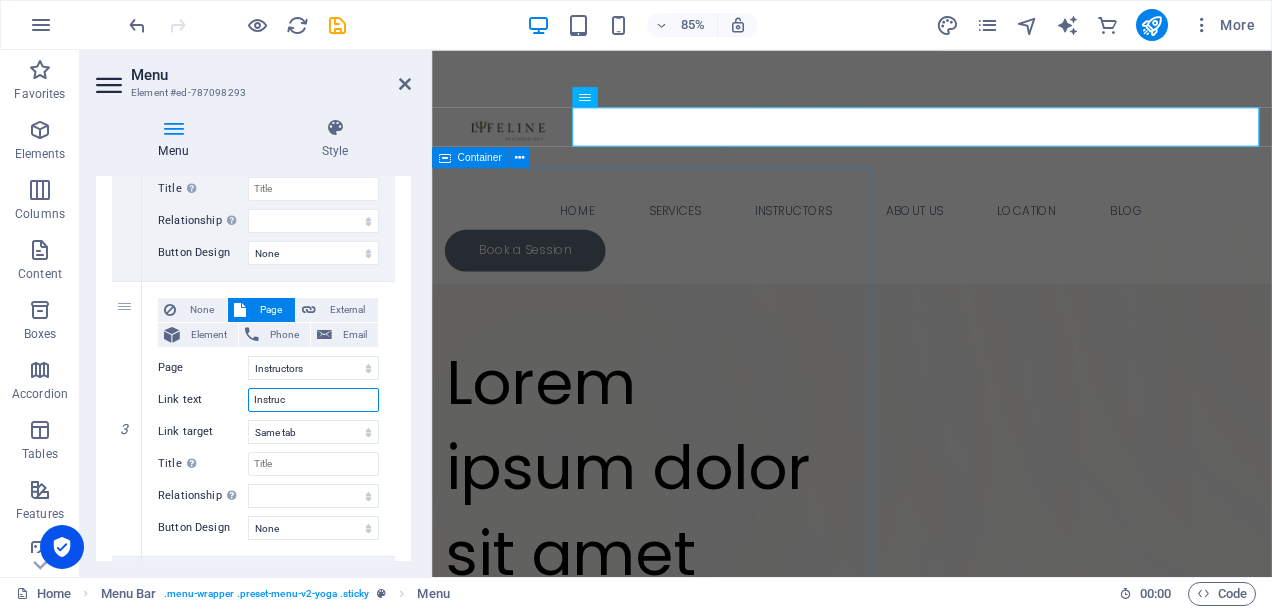 type on "Instru" 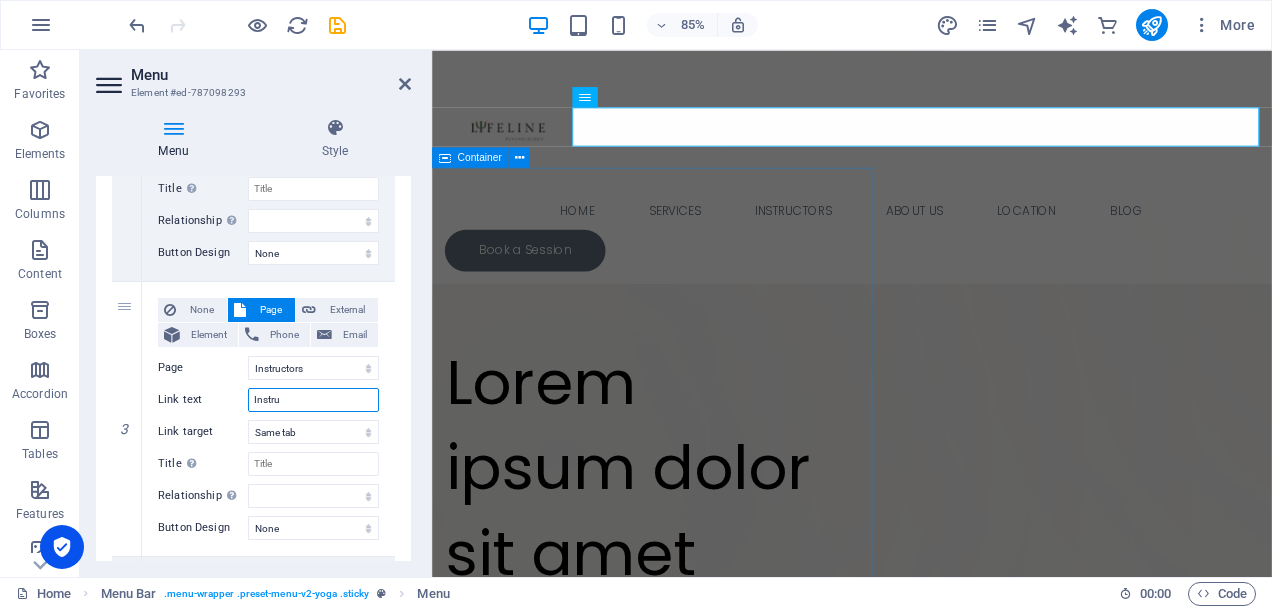 select 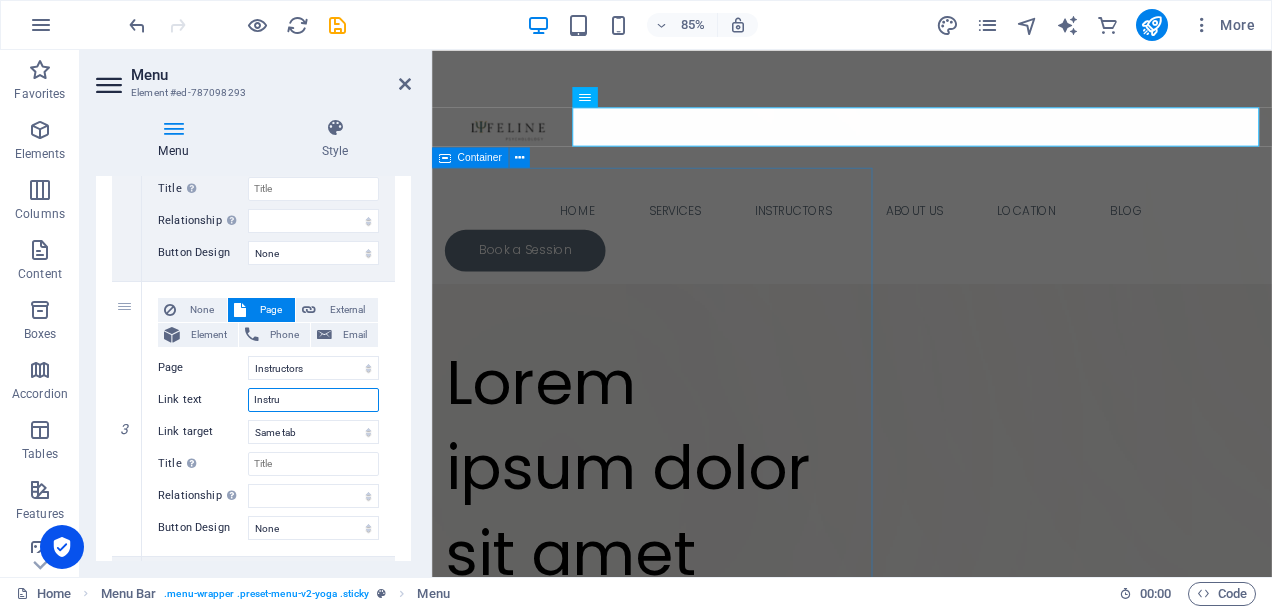 type on "Instr" 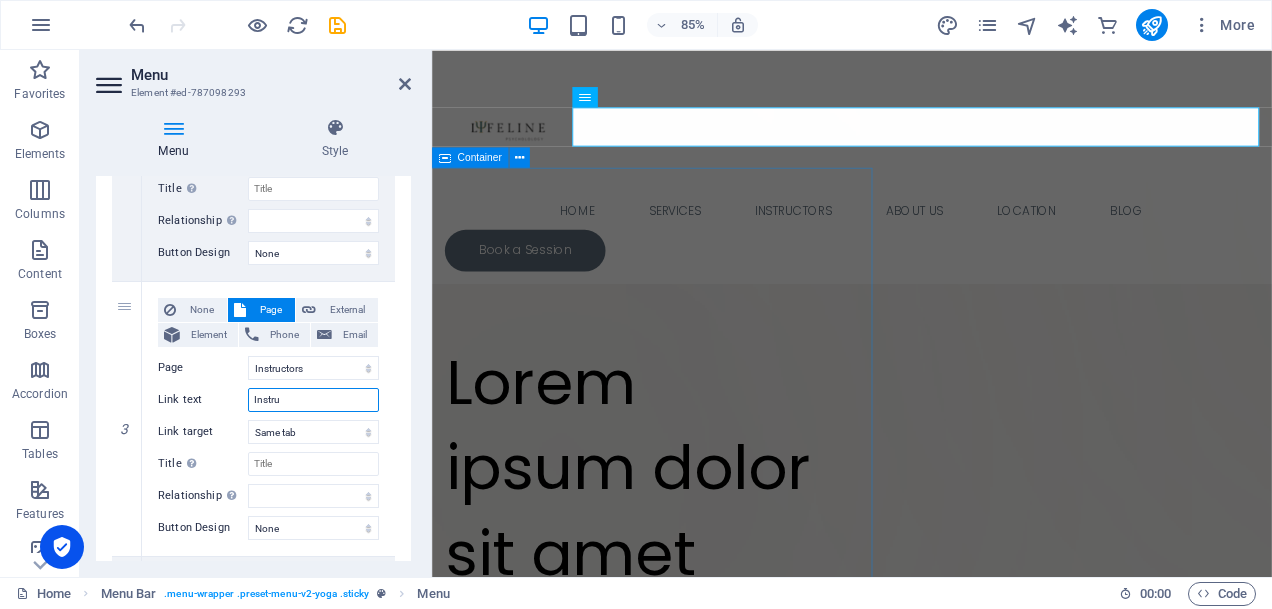 select 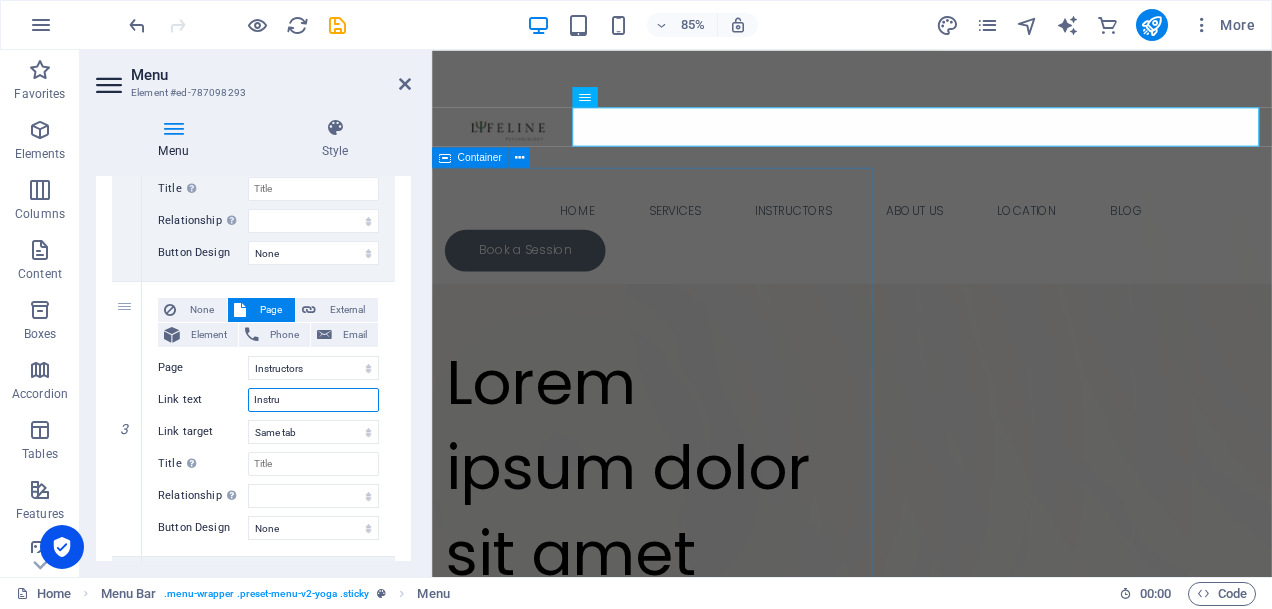 select 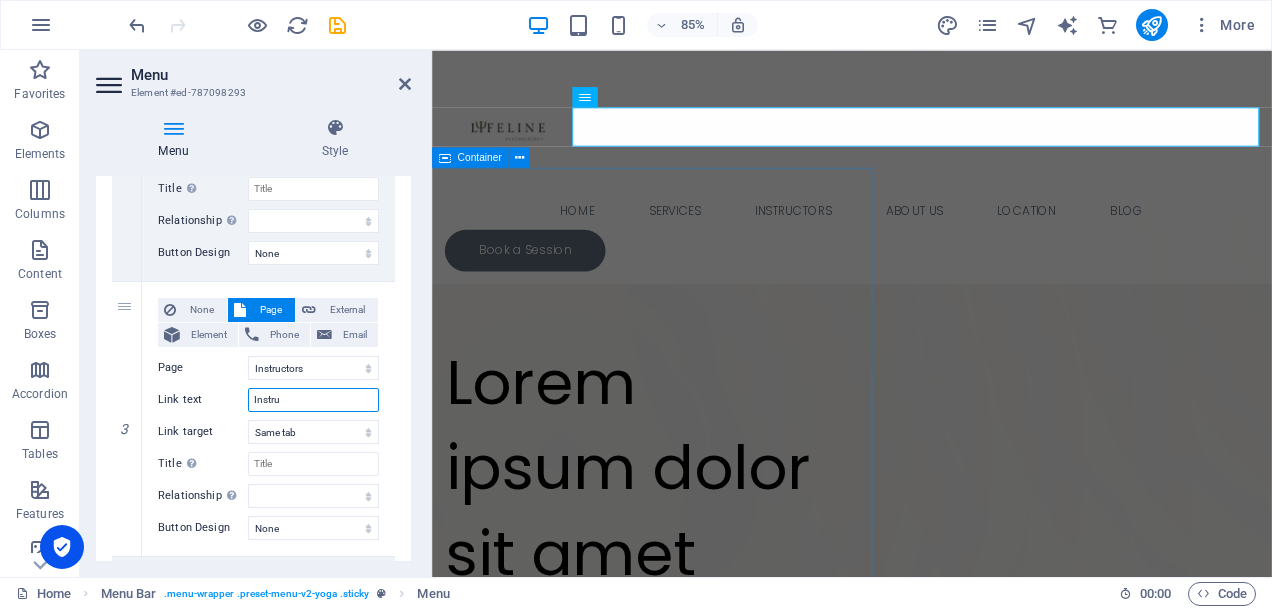 select 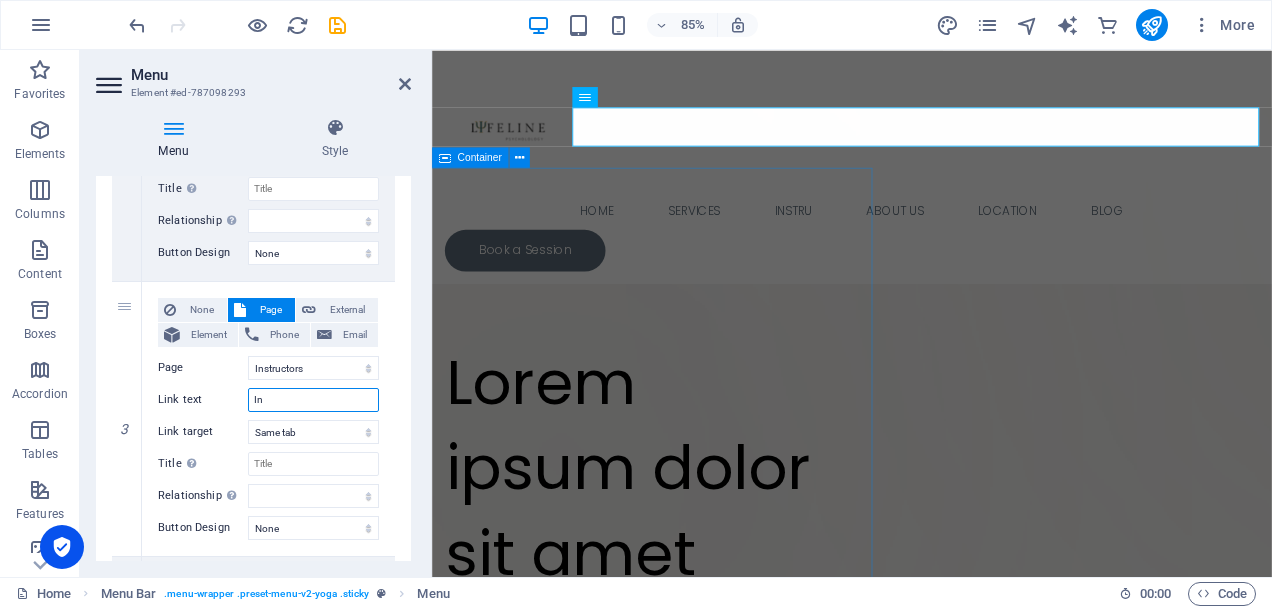 type on "I" 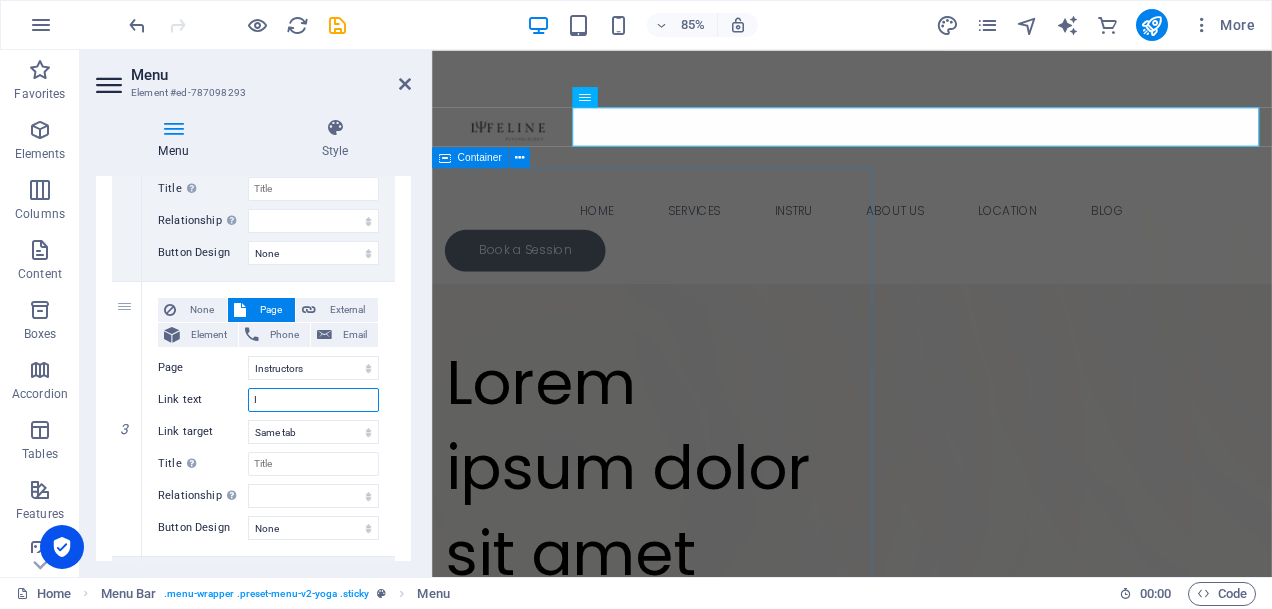 type 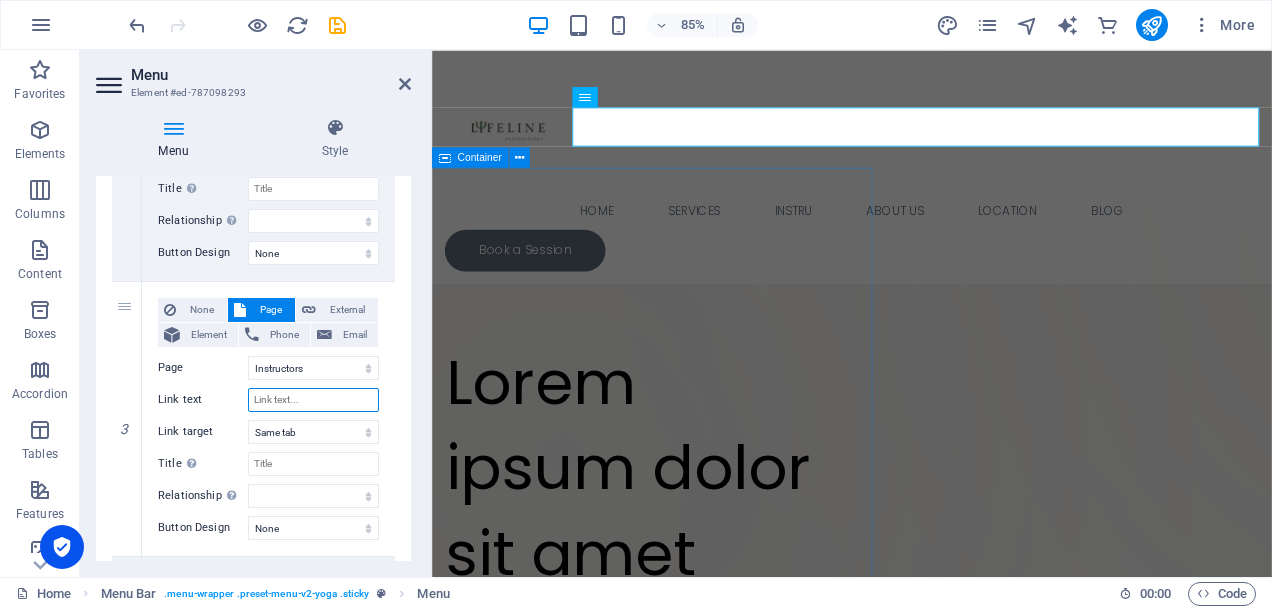 select 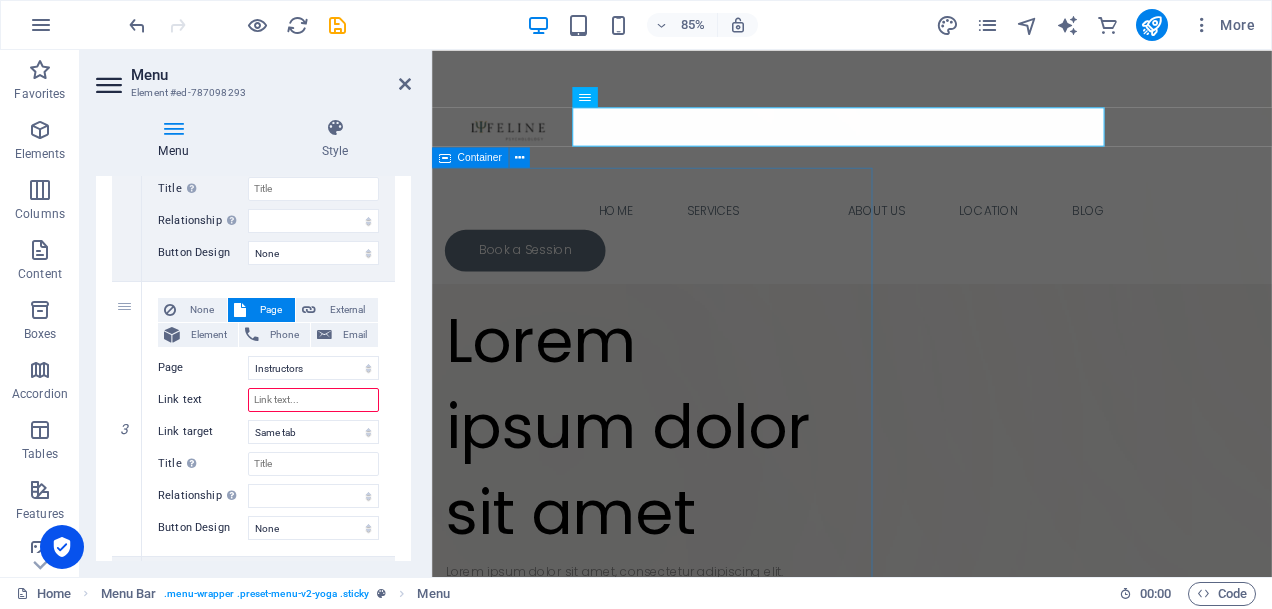 type on "C" 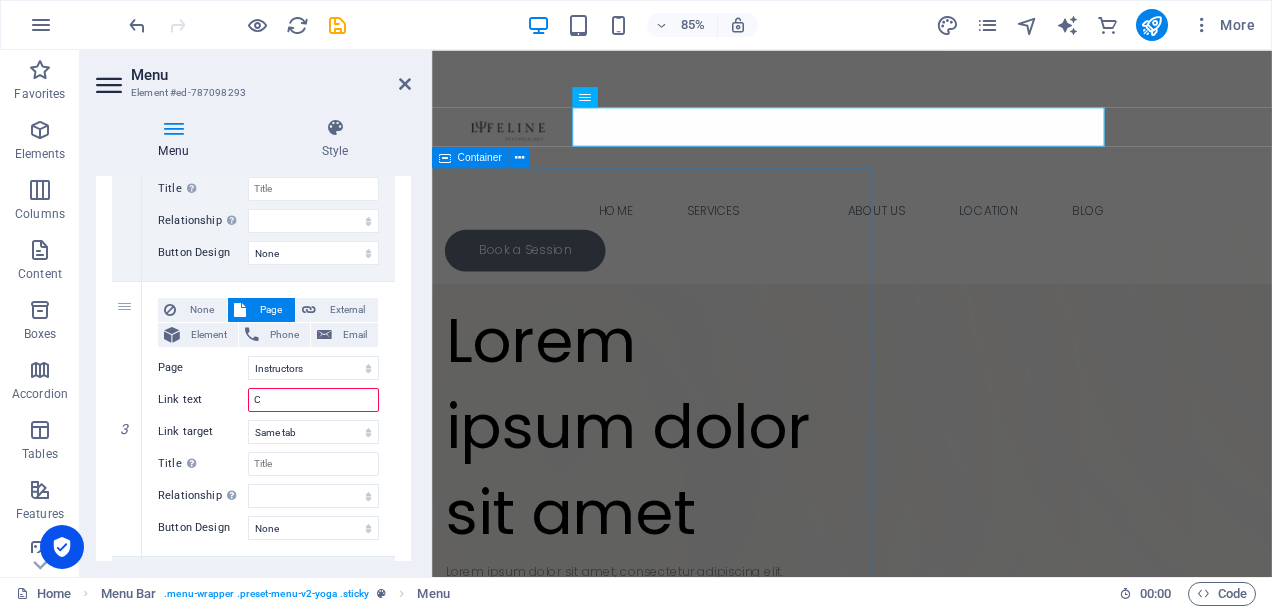 select 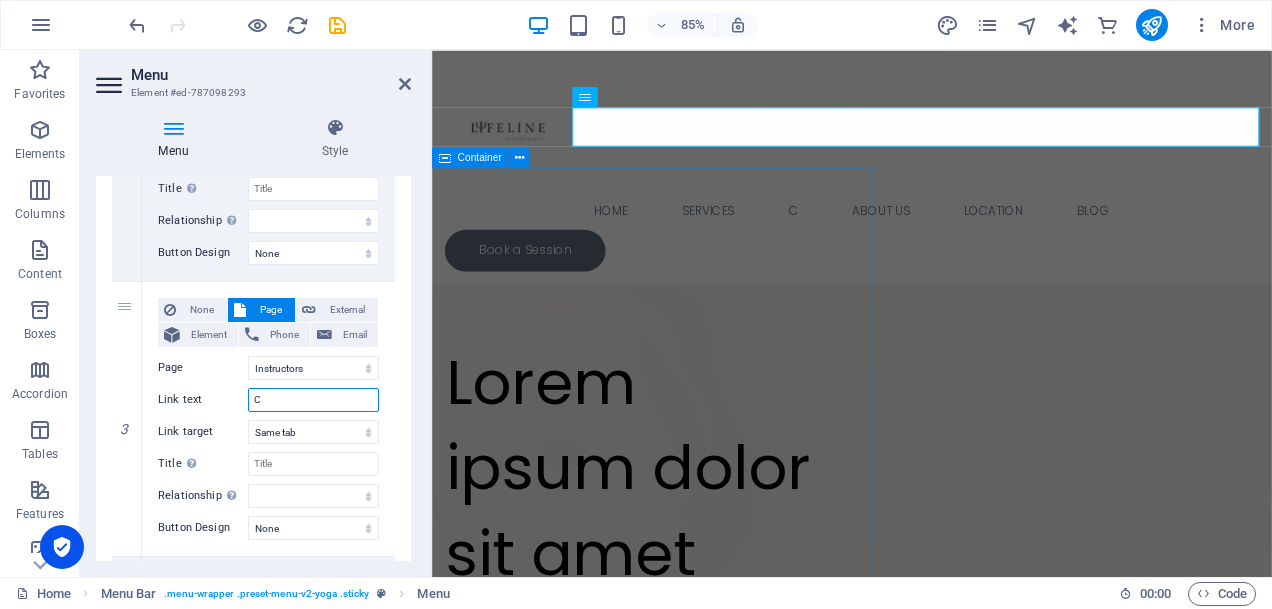 type 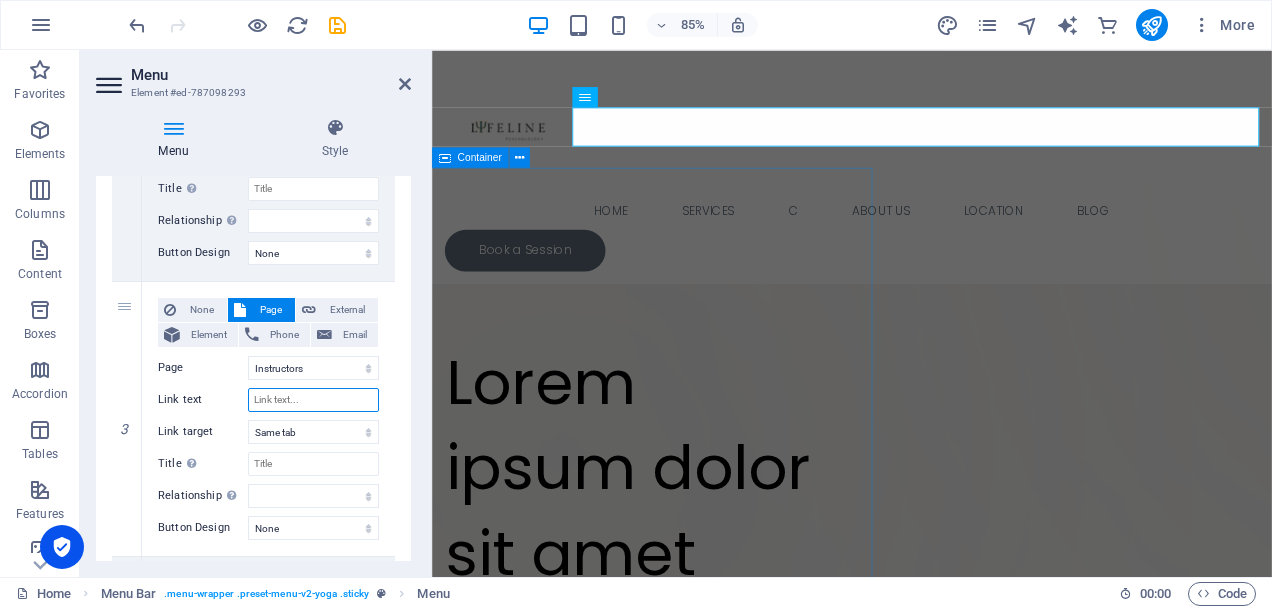 select 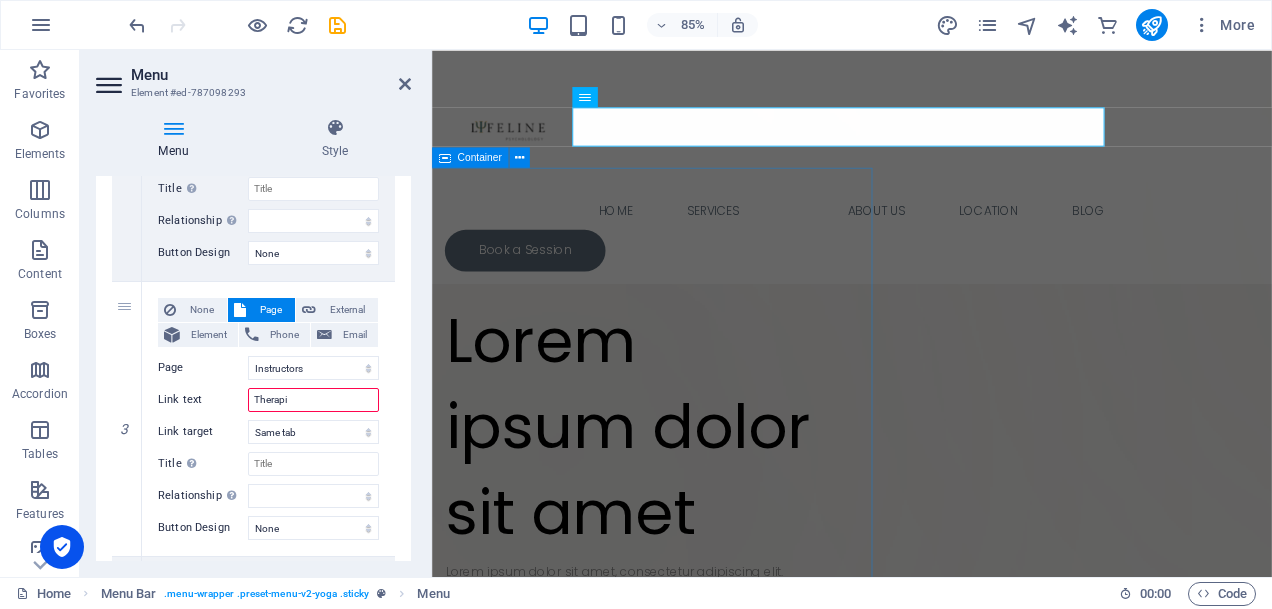 type on "Therapis" 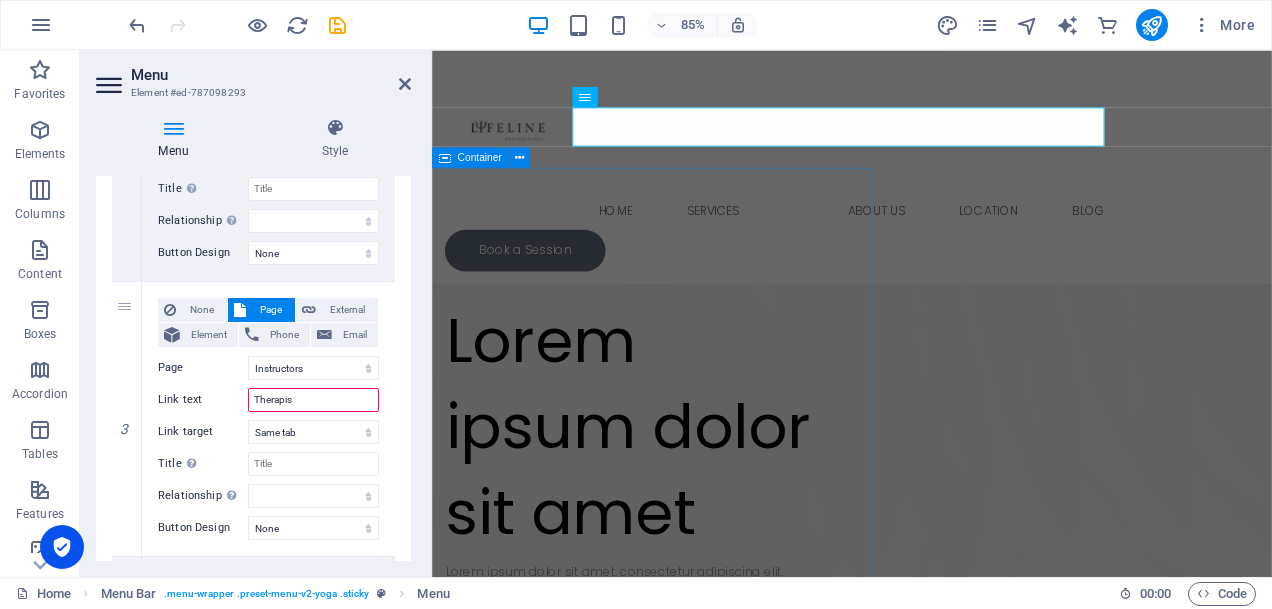 select 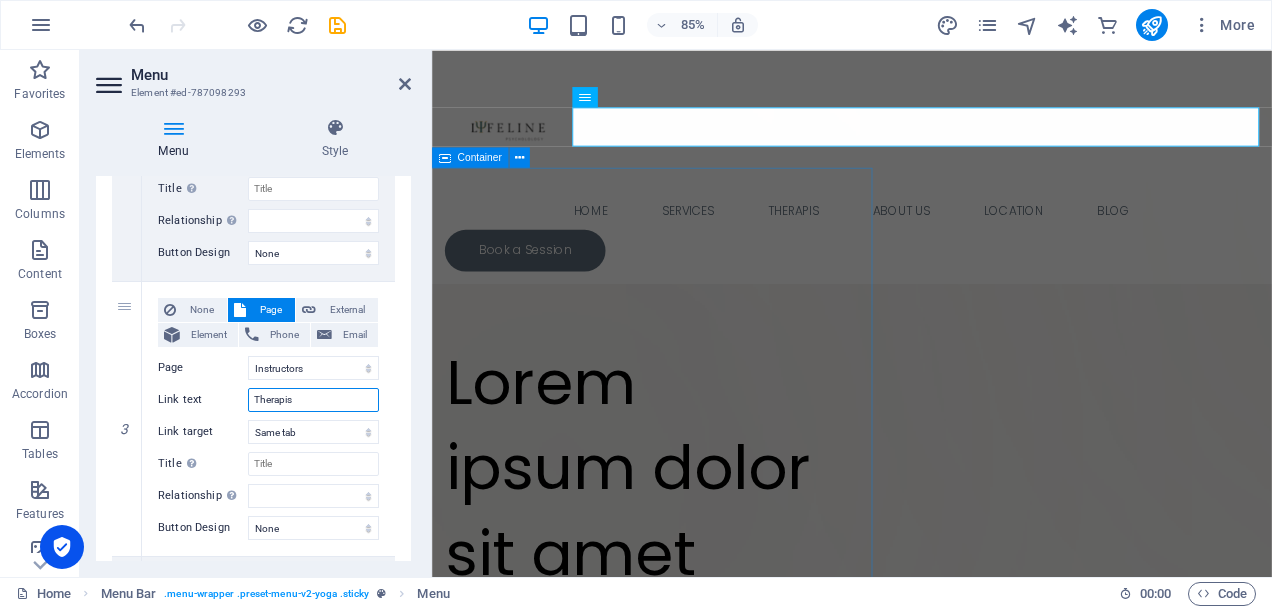 type on "Therapist" 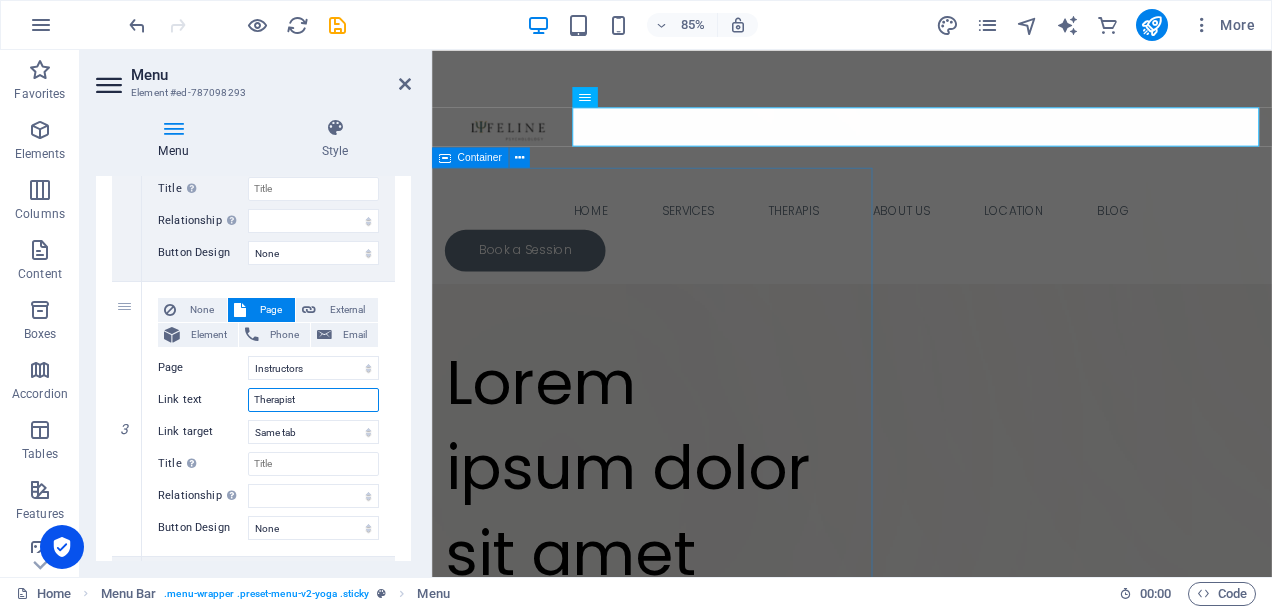 select 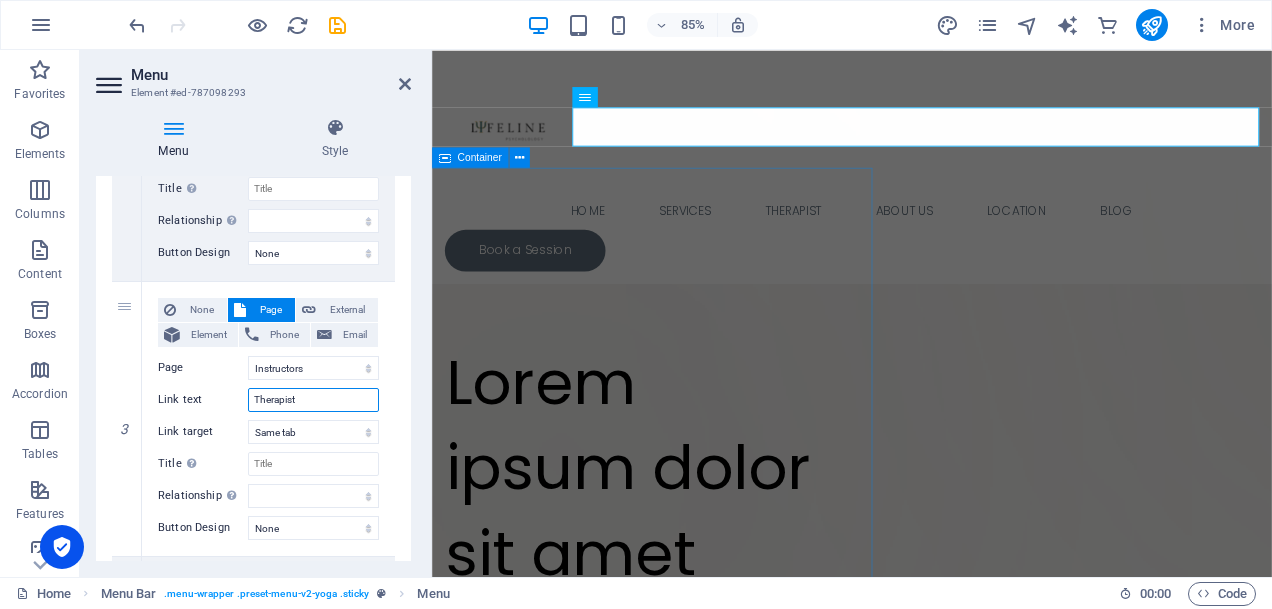 type on "Therapists" 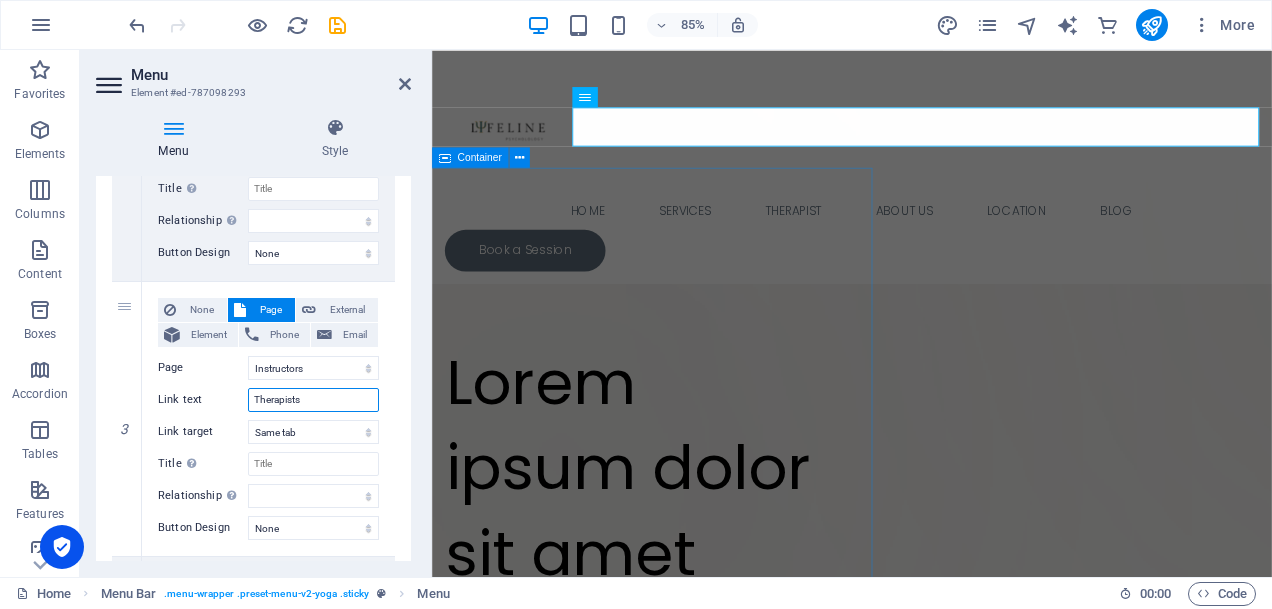 select 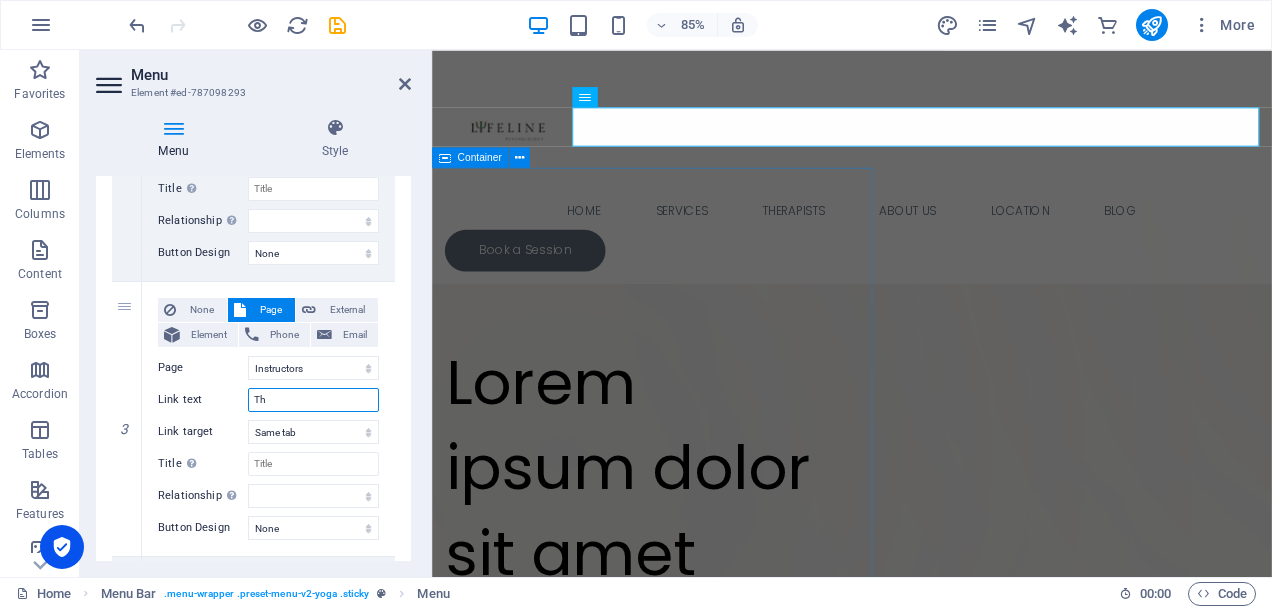 type on "T" 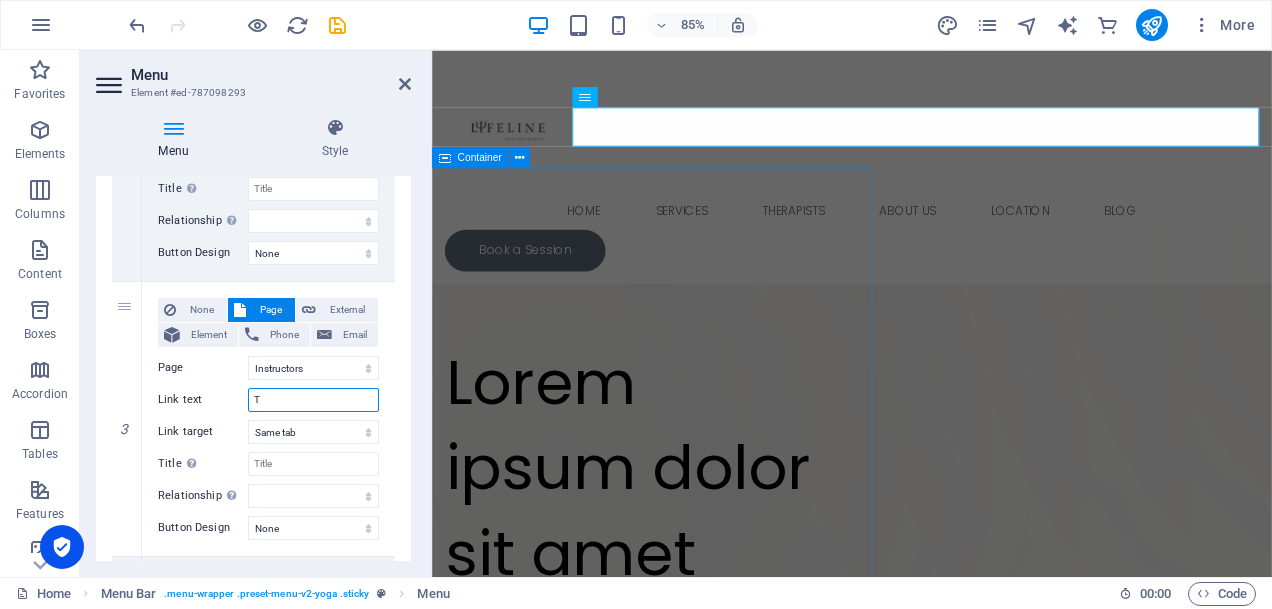 type 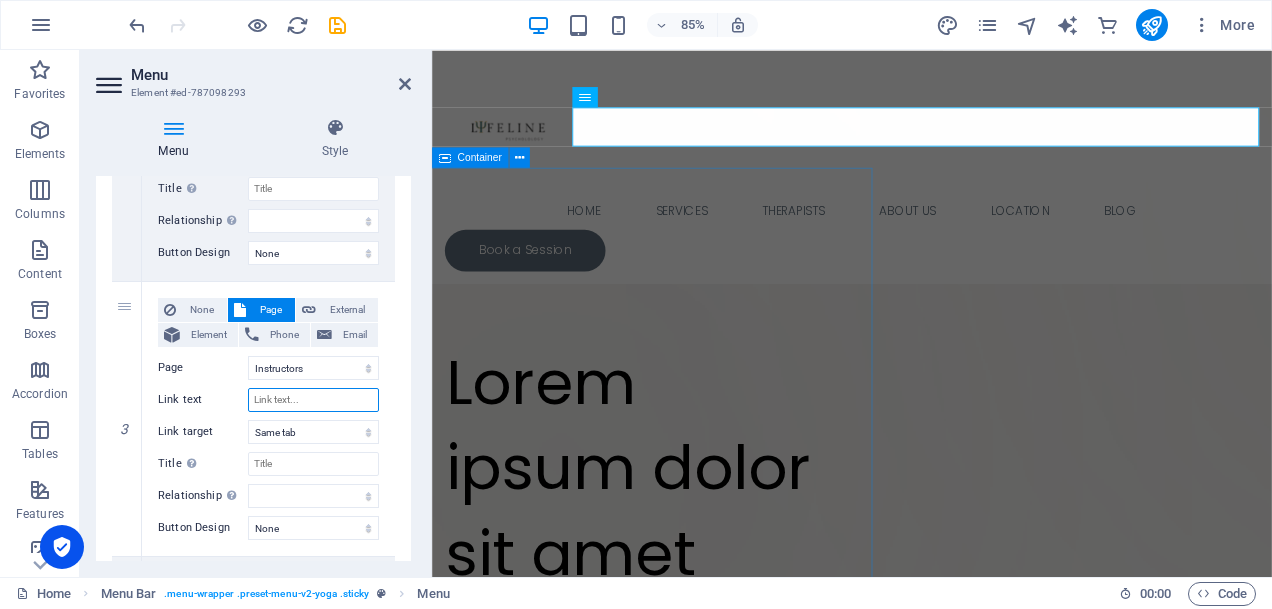 select 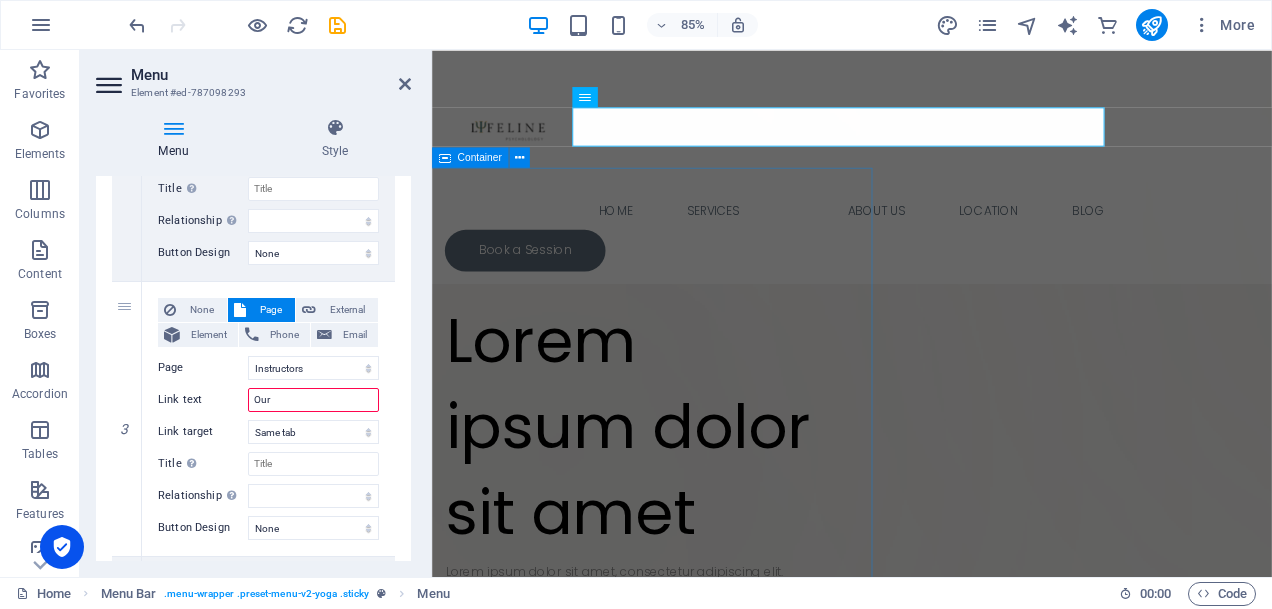 type on "Our" 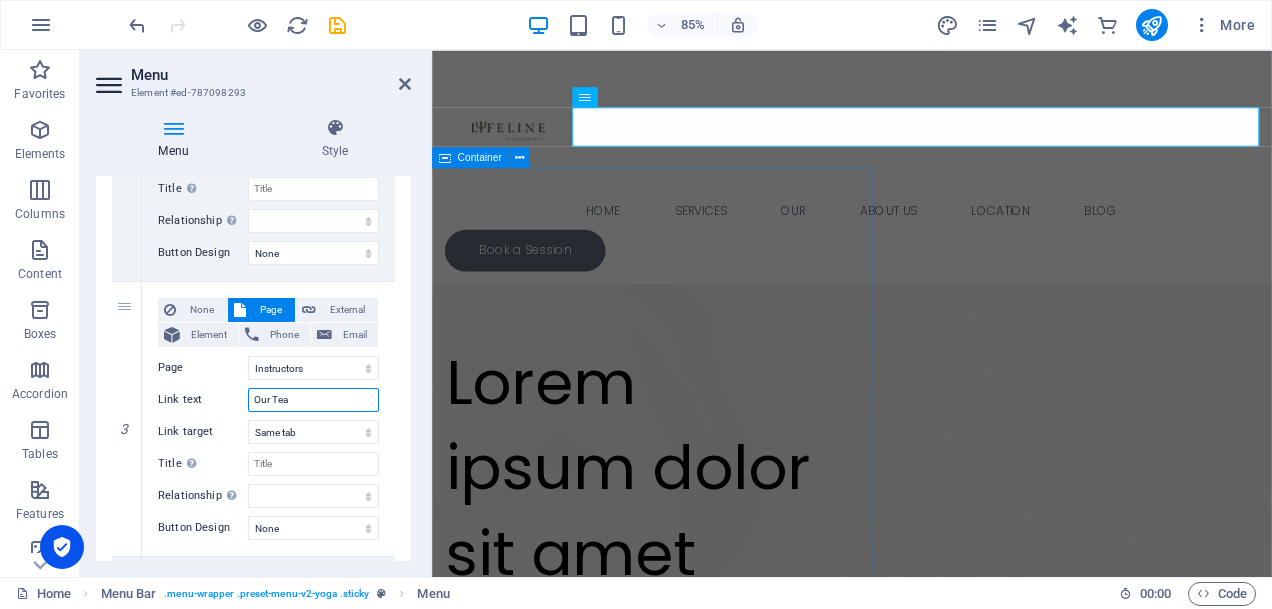 type on "Our Team" 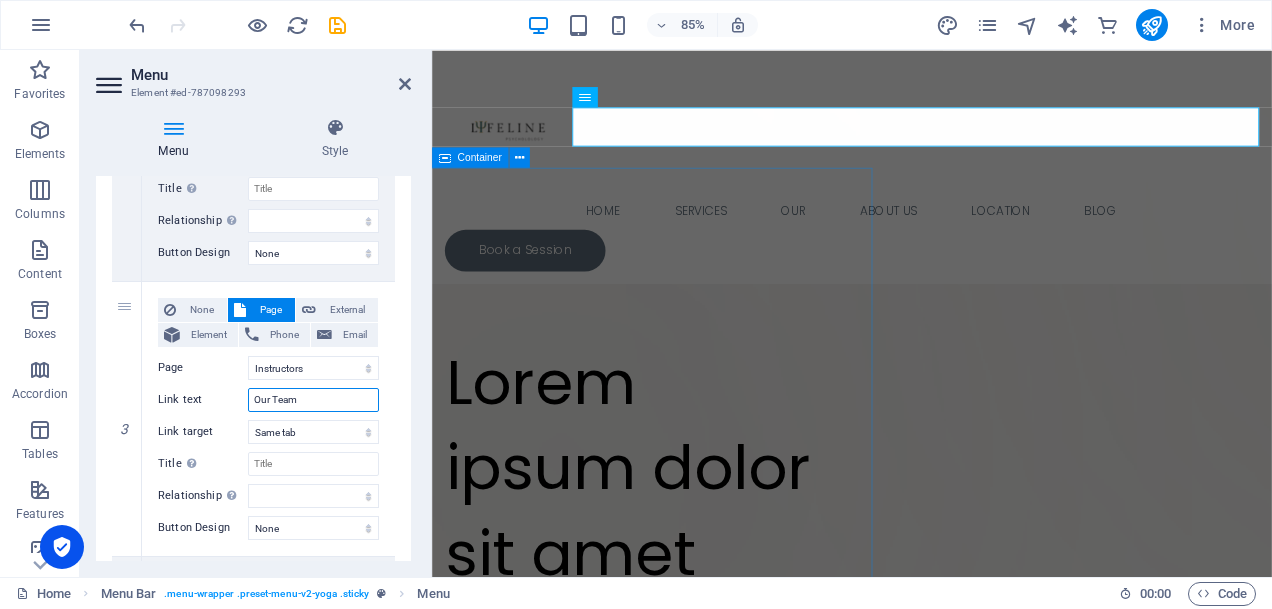 select 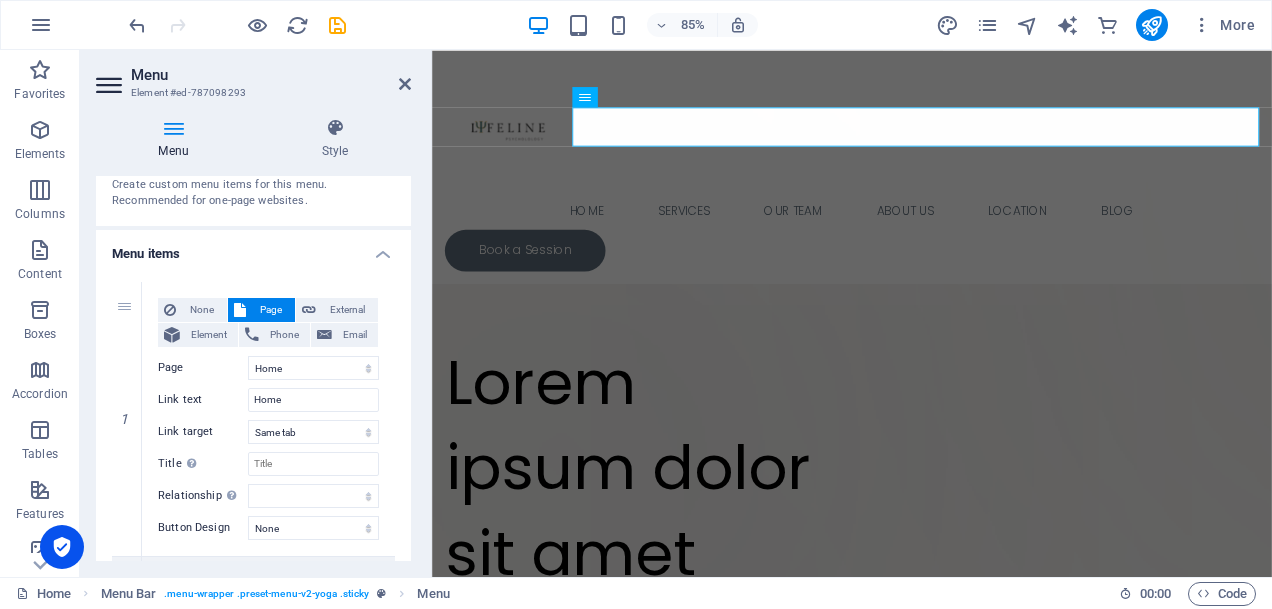 scroll, scrollTop: 0, scrollLeft: 0, axis: both 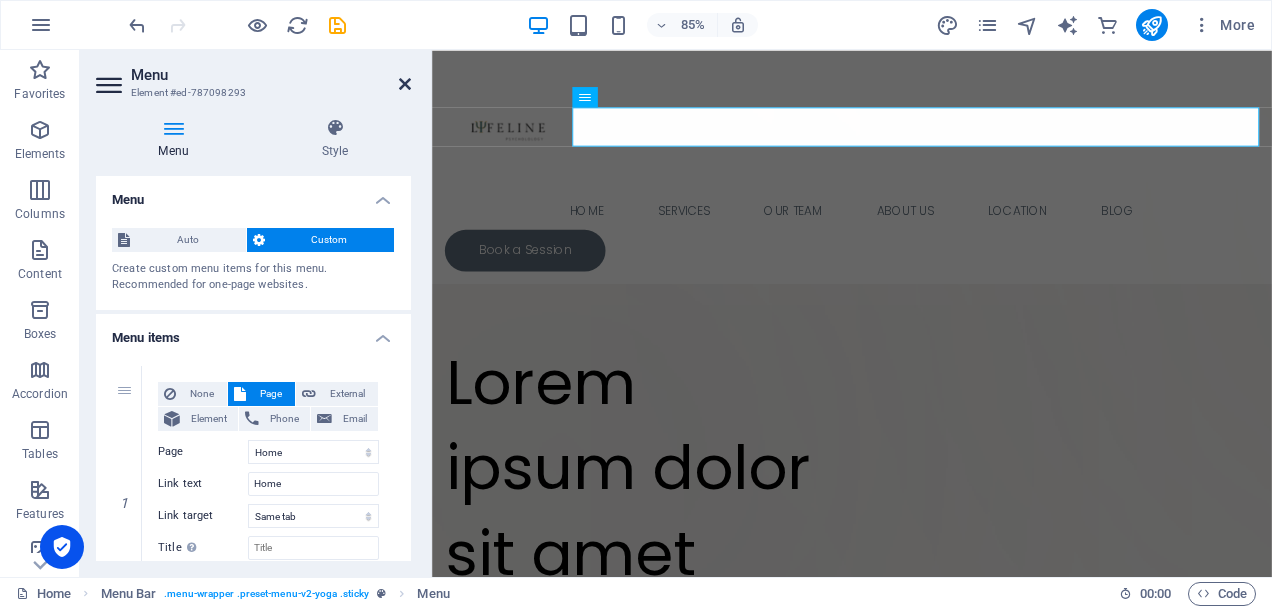 type on "Our Team" 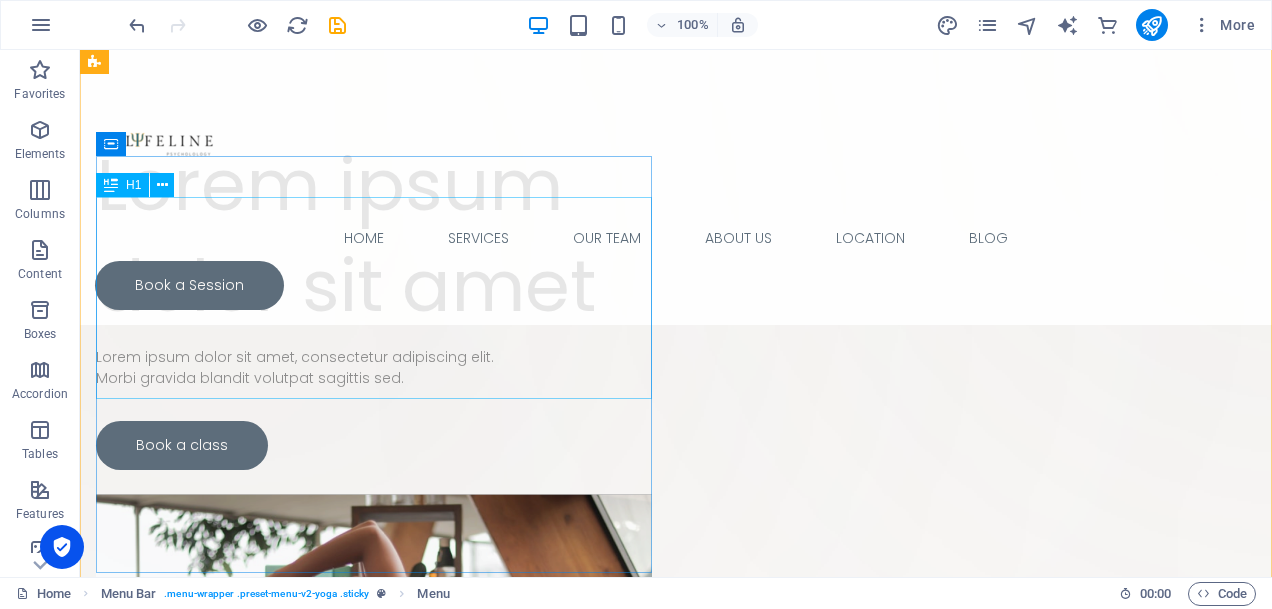 scroll, scrollTop: 226, scrollLeft: 0, axis: vertical 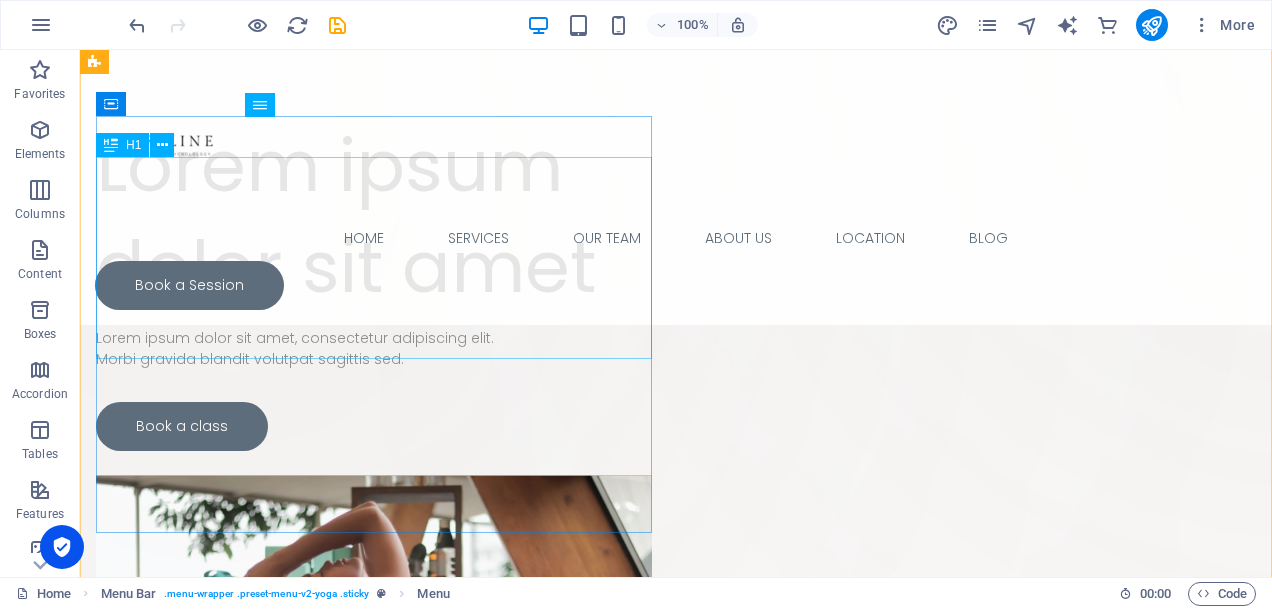 click on "Lorem ipsum dolor sit amet" at bounding box center [374, 217] 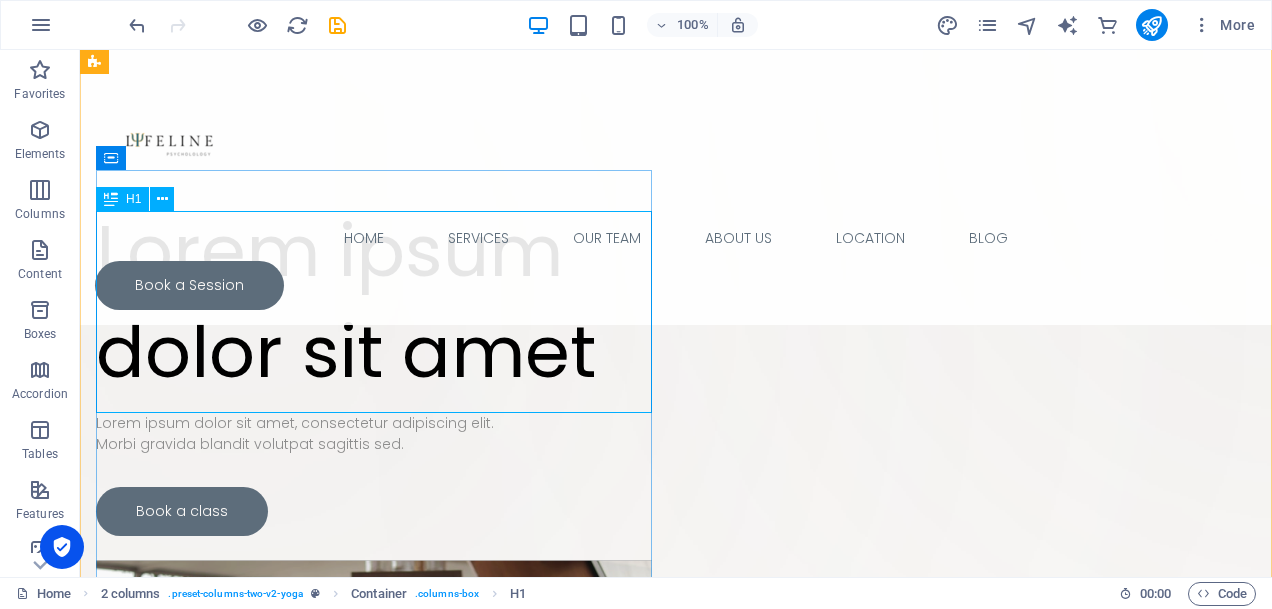 scroll, scrollTop: 119, scrollLeft: 0, axis: vertical 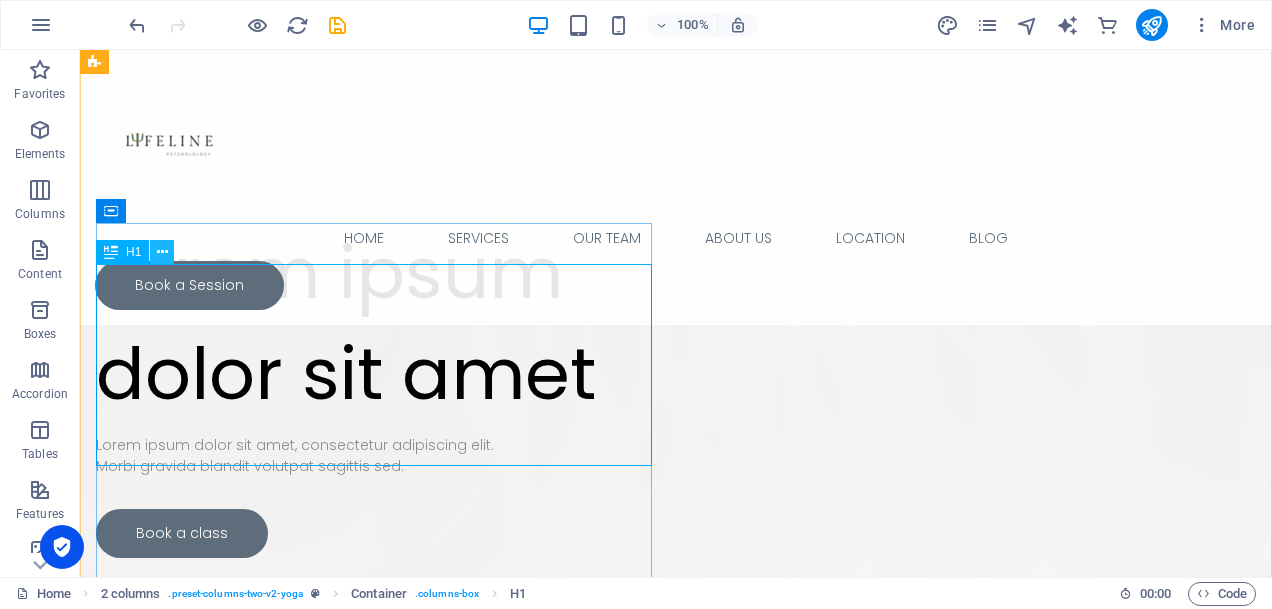 click at bounding box center [162, 252] 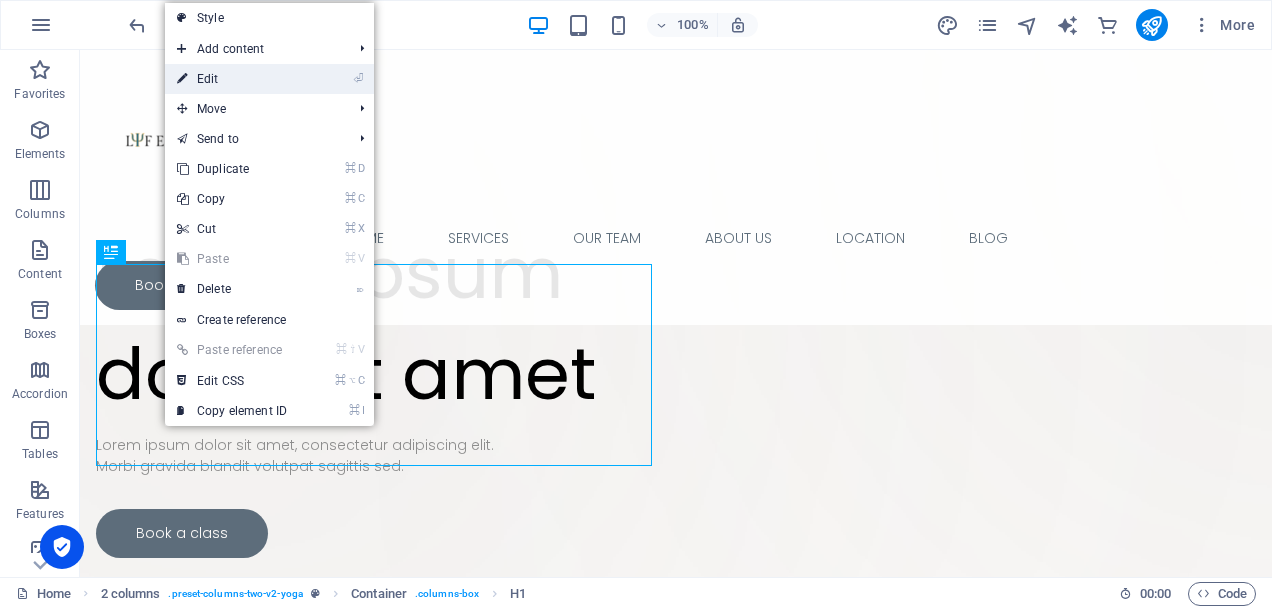 click on "⏎  Edit" at bounding box center (232, 79) 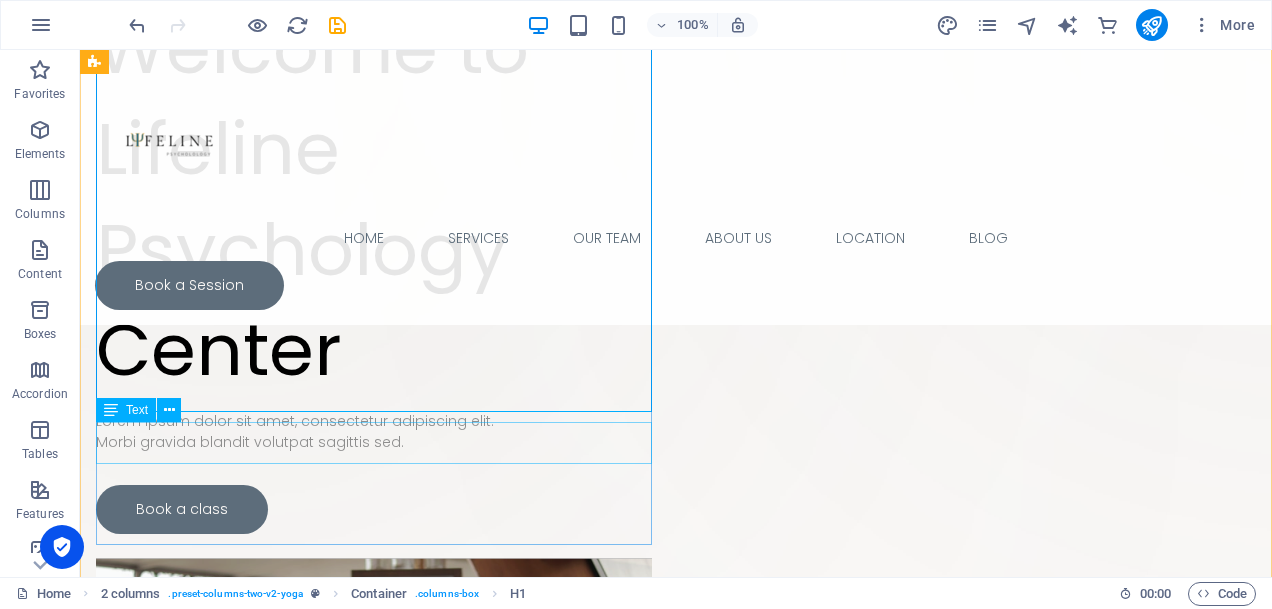 scroll, scrollTop: 345, scrollLeft: 0, axis: vertical 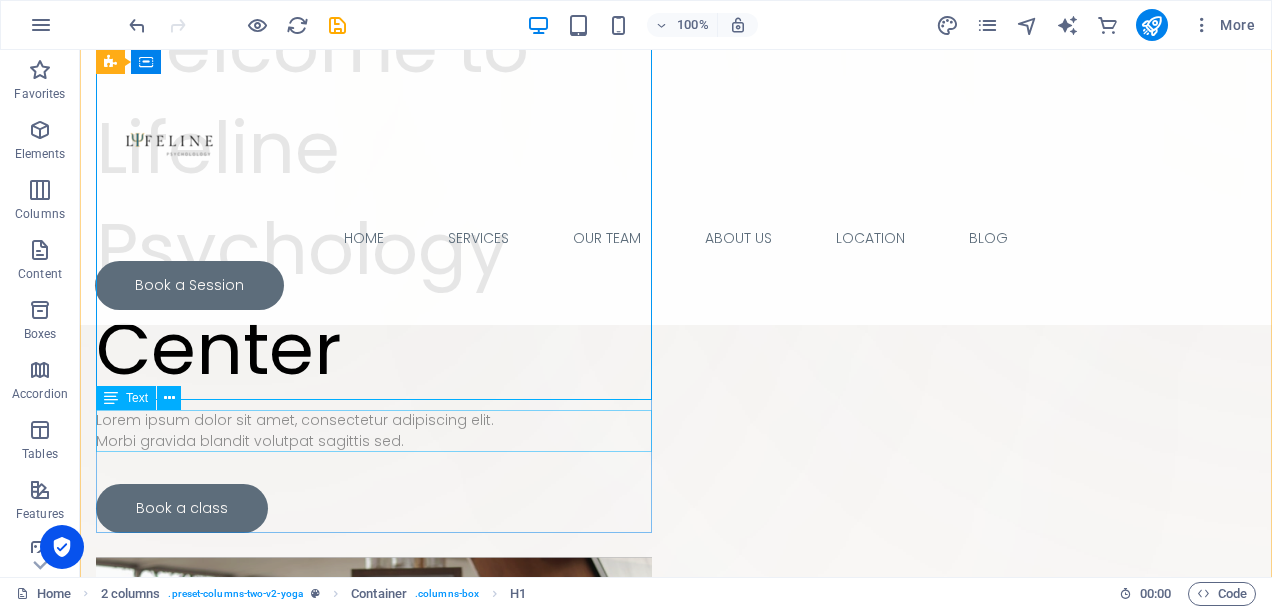 click on "Lorem ipsum dolor sit amet, consectetur adipiscing elit.  Morbi gravida blandit volutpat sagittis sed." at bounding box center (374, 431) 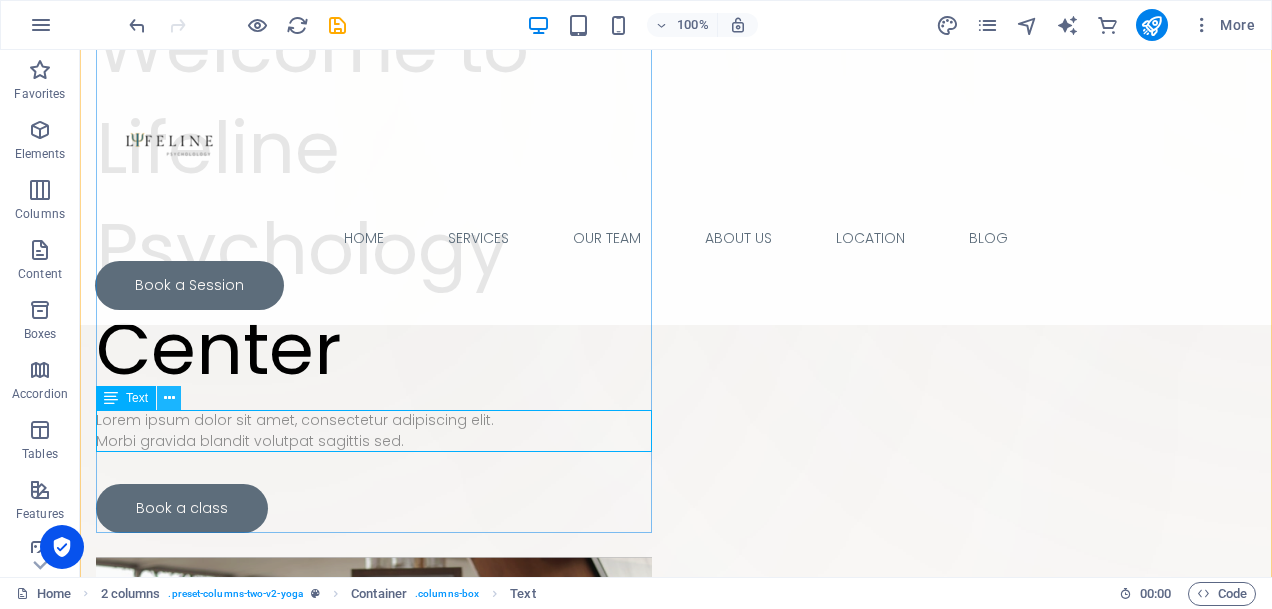 click at bounding box center (169, 398) 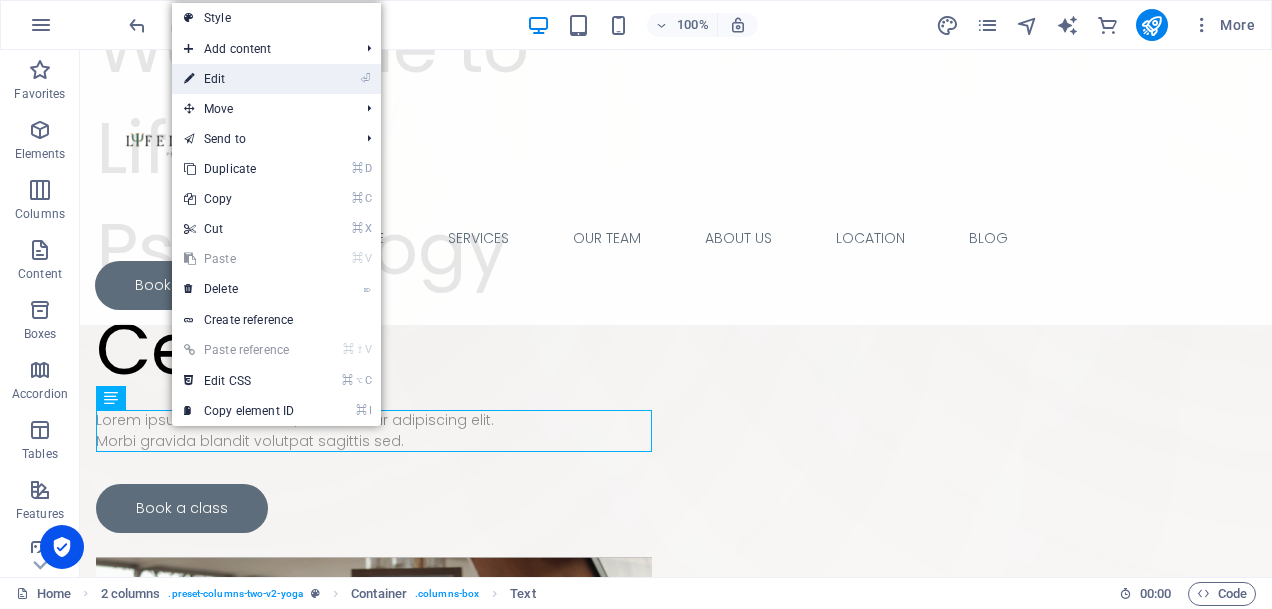 click on "⏎  Edit" at bounding box center [239, 79] 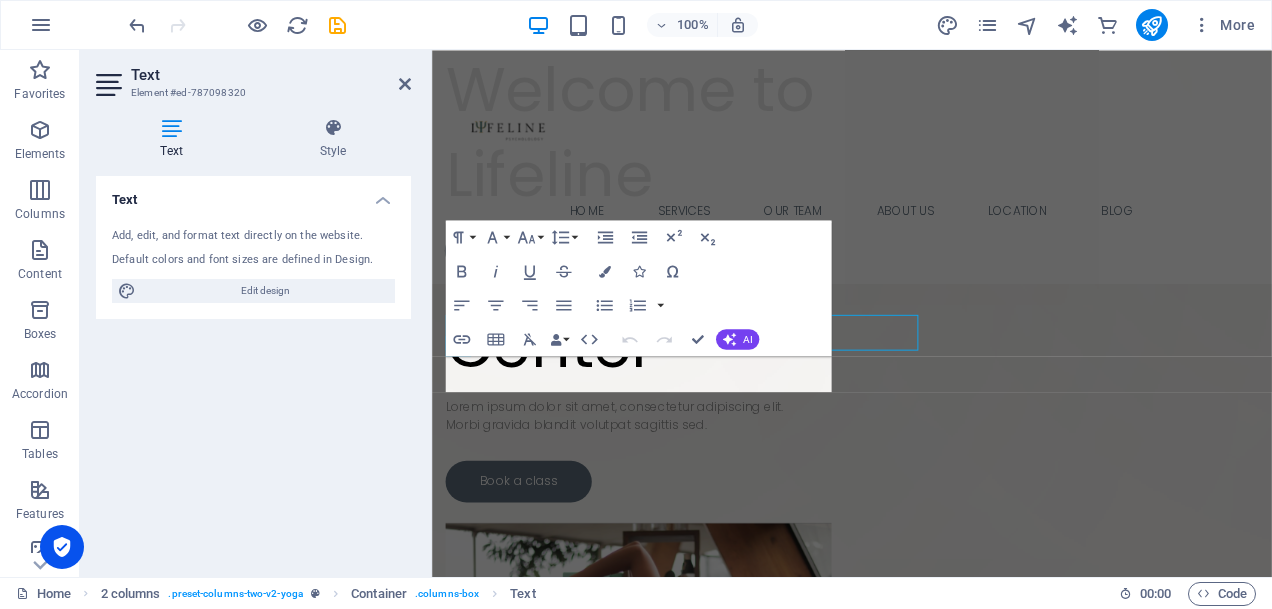 scroll, scrollTop: 394, scrollLeft: 0, axis: vertical 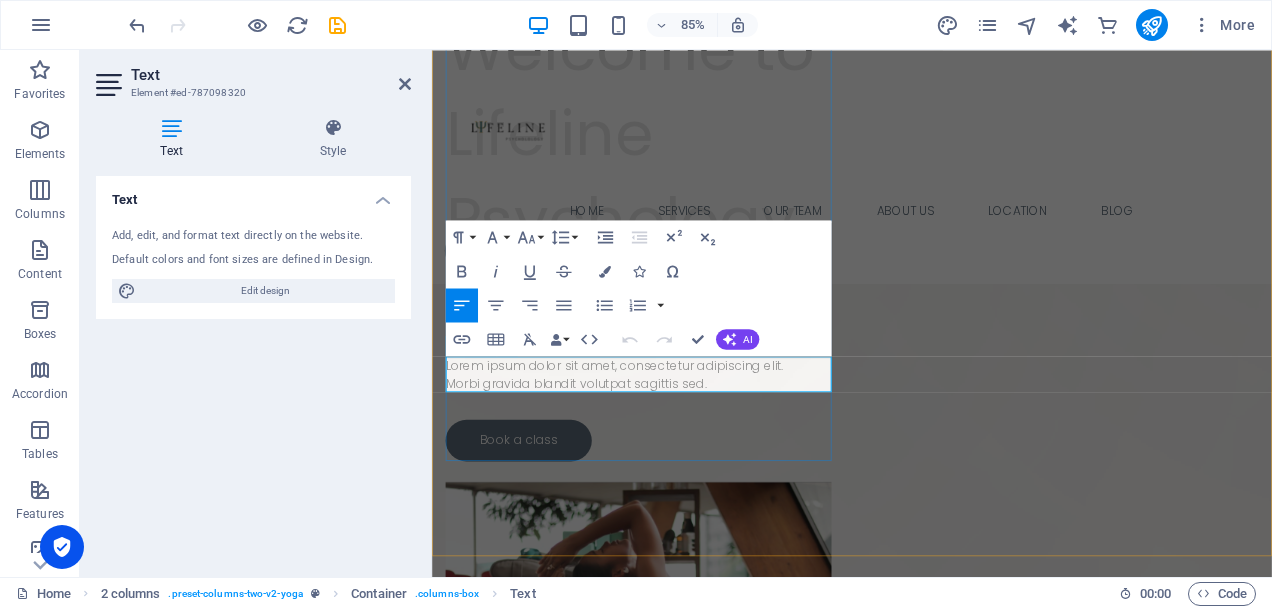 click on "Lorem ipsum dolor sit amet, consectetur adipiscing elit." at bounding box center (675, 420) 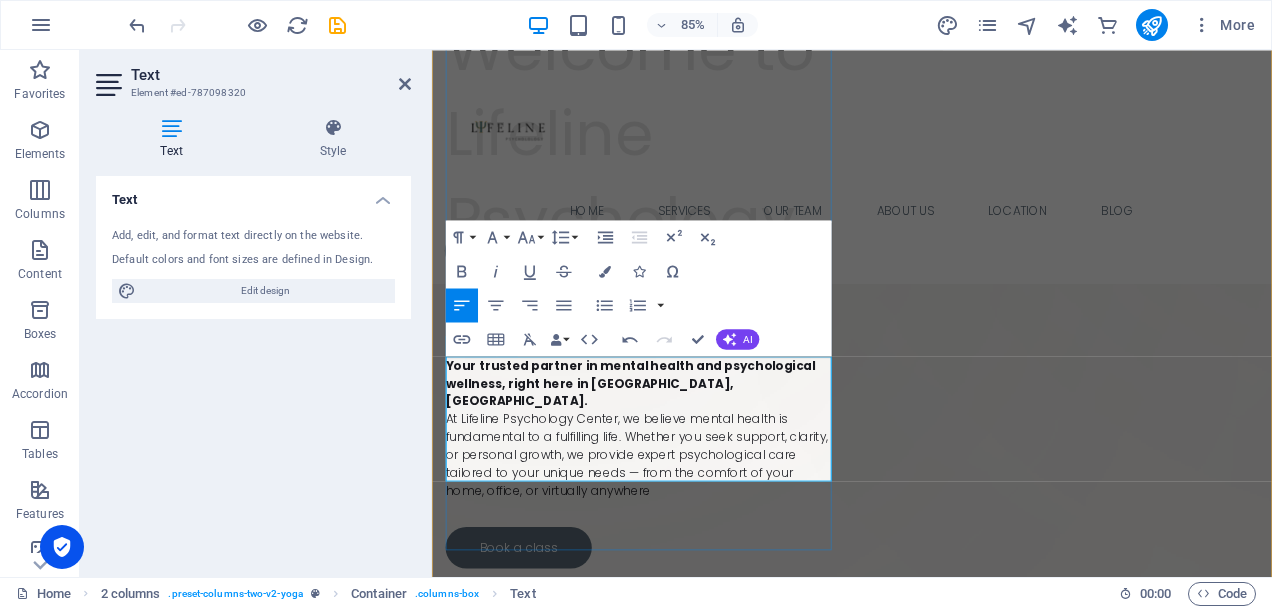 click on "Your trusted partner in mental health and psychological wellness, right here in [GEOGRAPHIC_DATA], [GEOGRAPHIC_DATA]." at bounding box center [665, 441] 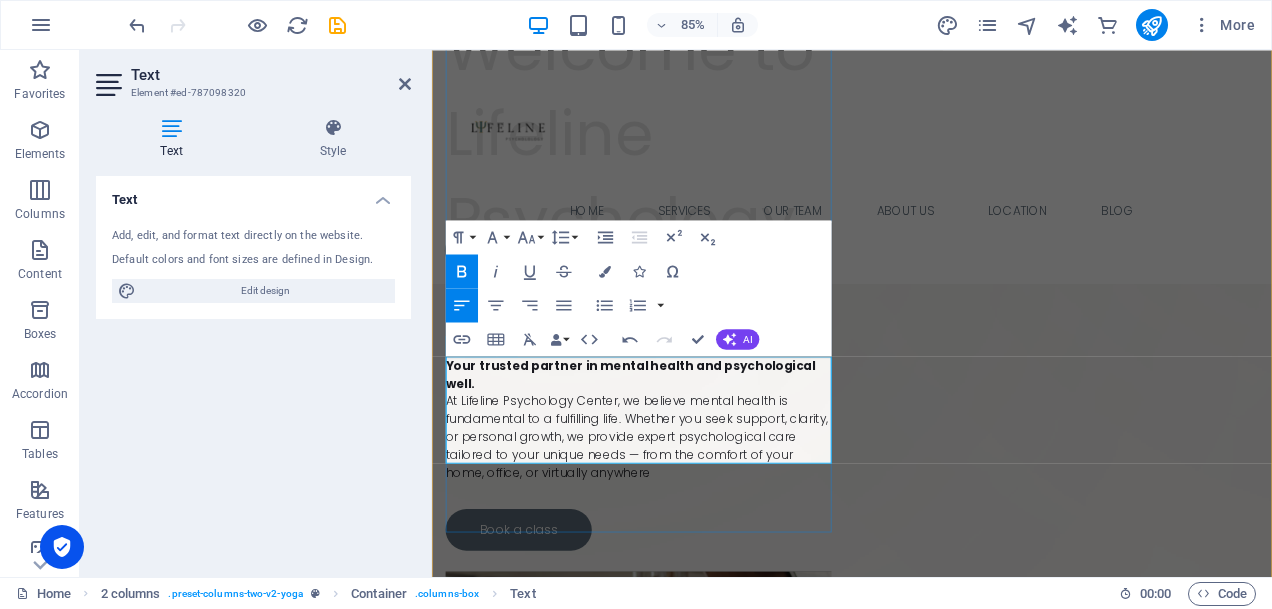 type 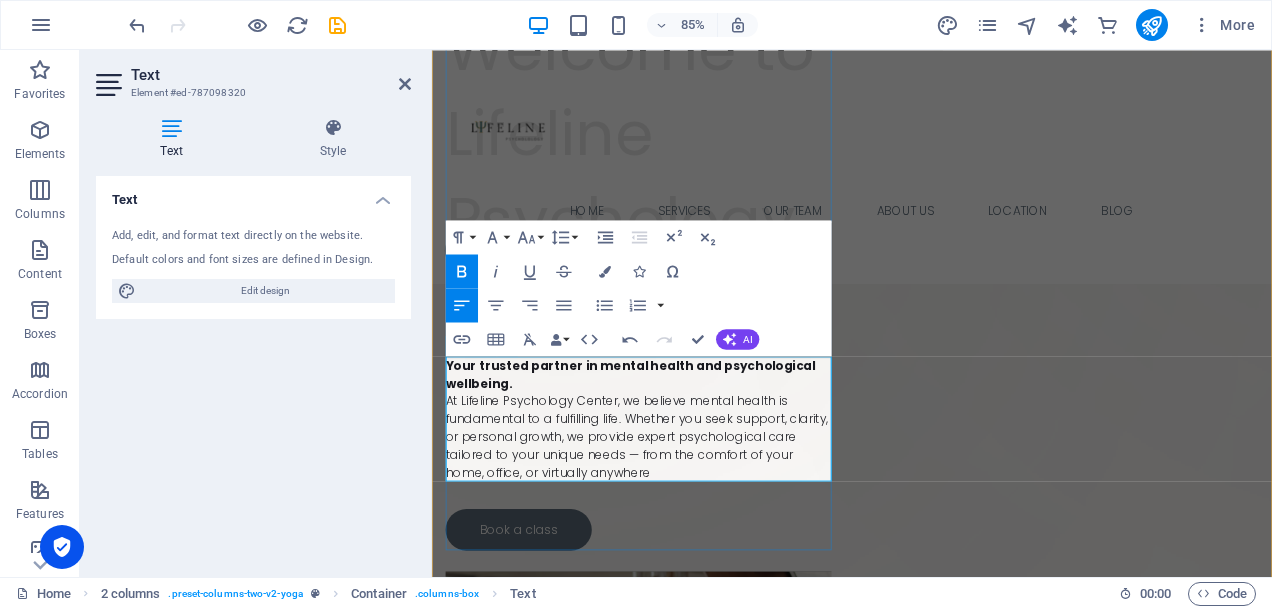 click on "At Lifeline Psychology Center, we believe mental health is fundamental to a fulfilling life. Whether you seek support, clarity, or personal growth, we provide expert psychological care tailored to your unique needs — from the comfort of your home, office, or virtually anywhere" at bounding box center (675, 504) 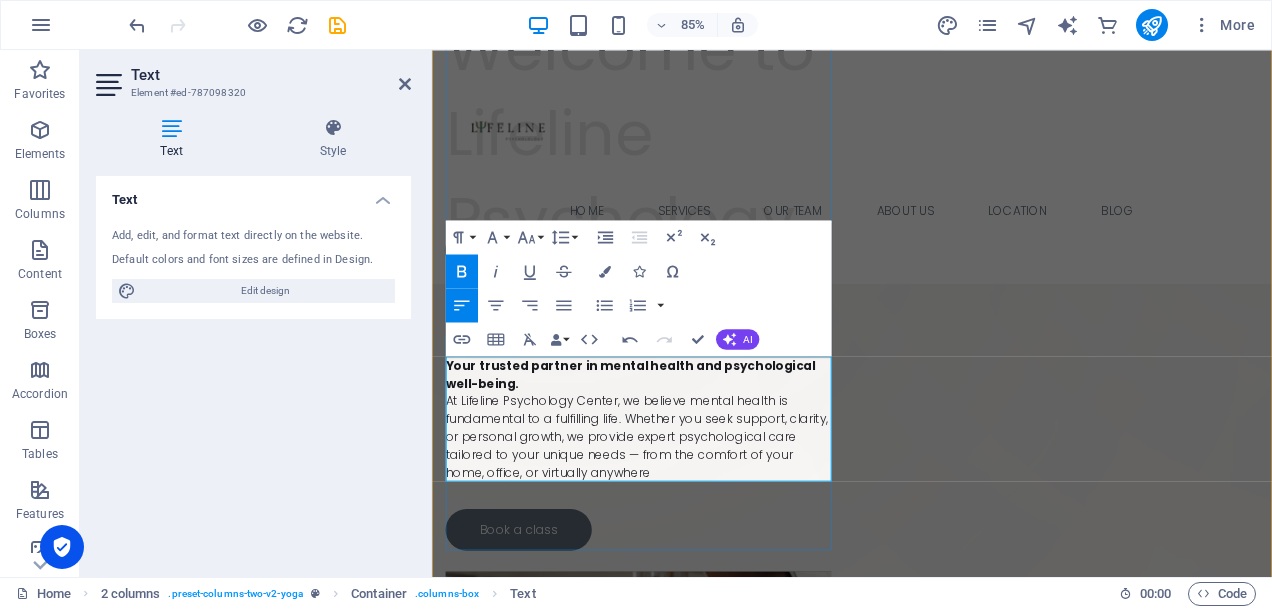 click on "Your trusted partner in mental health and psychological well-being." at bounding box center (675, 431) 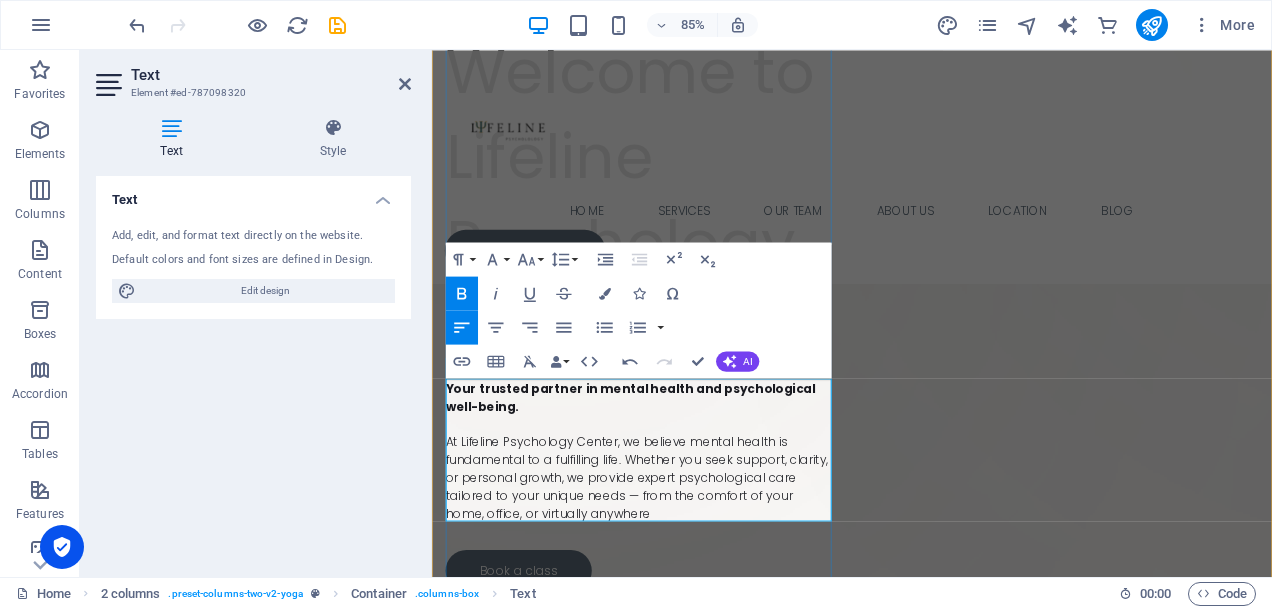 scroll, scrollTop: 364, scrollLeft: 0, axis: vertical 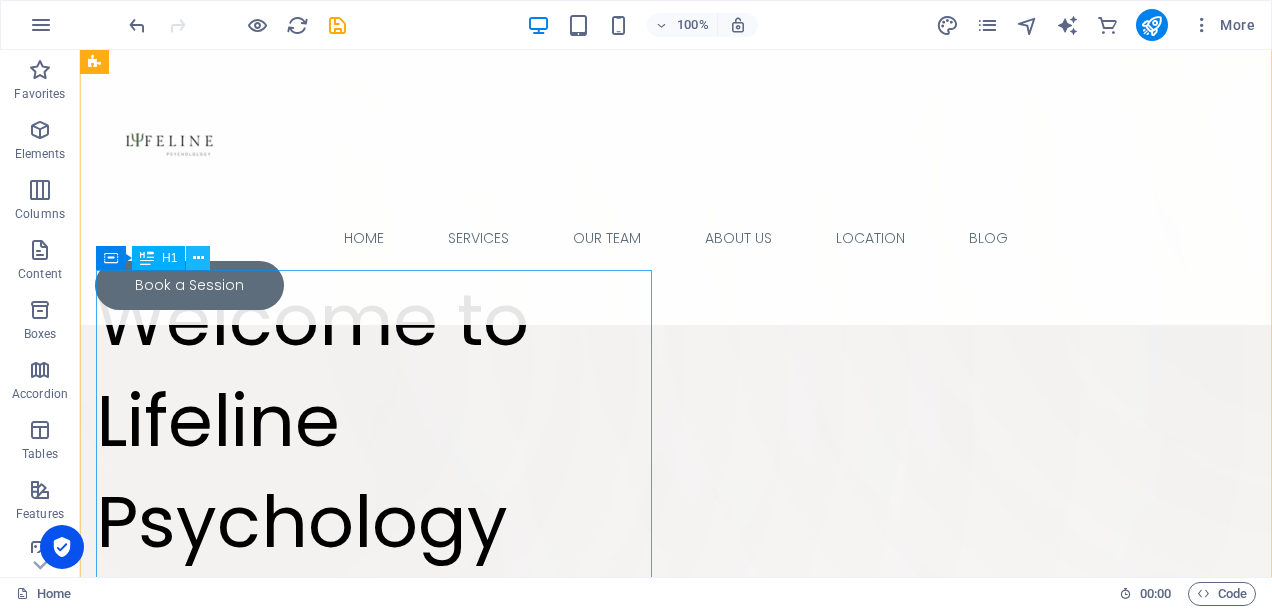 click at bounding box center (198, 258) 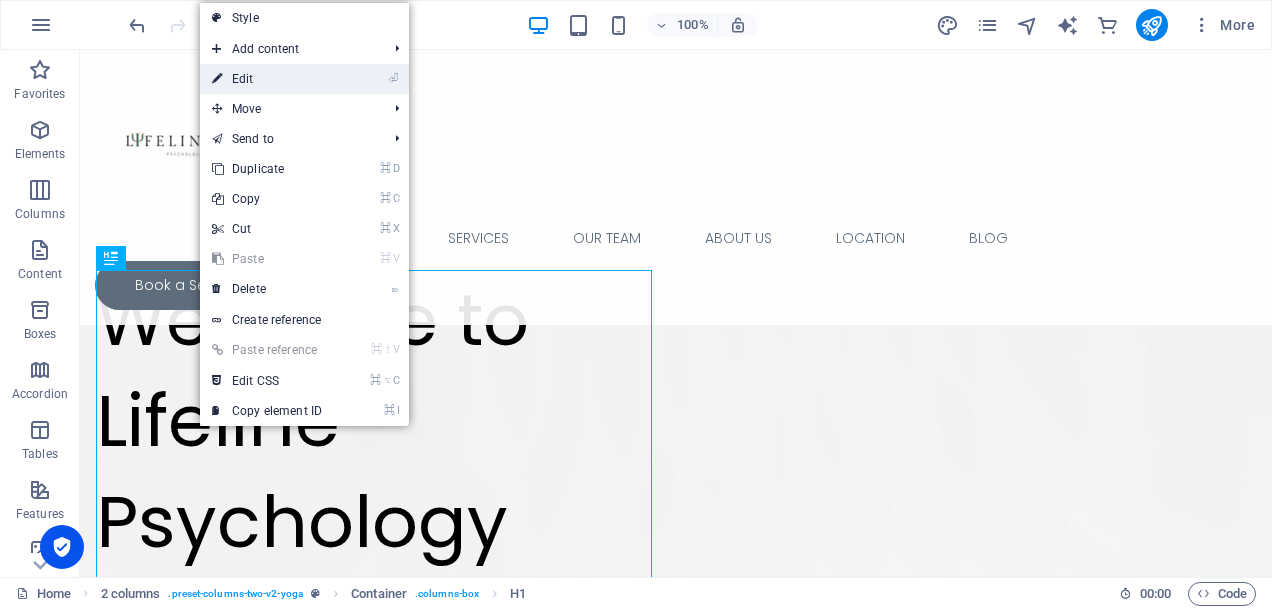 click on "⏎  Edit" at bounding box center [267, 79] 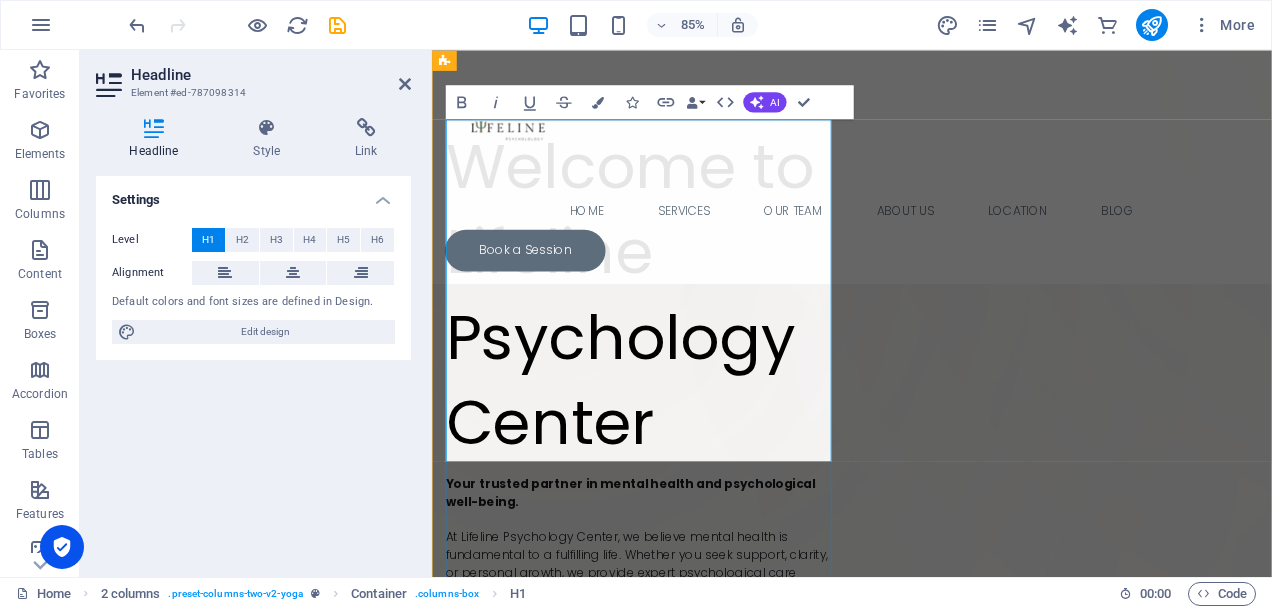 scroll, scrollTop: 260, scrollLeft: 0, axis: vertical 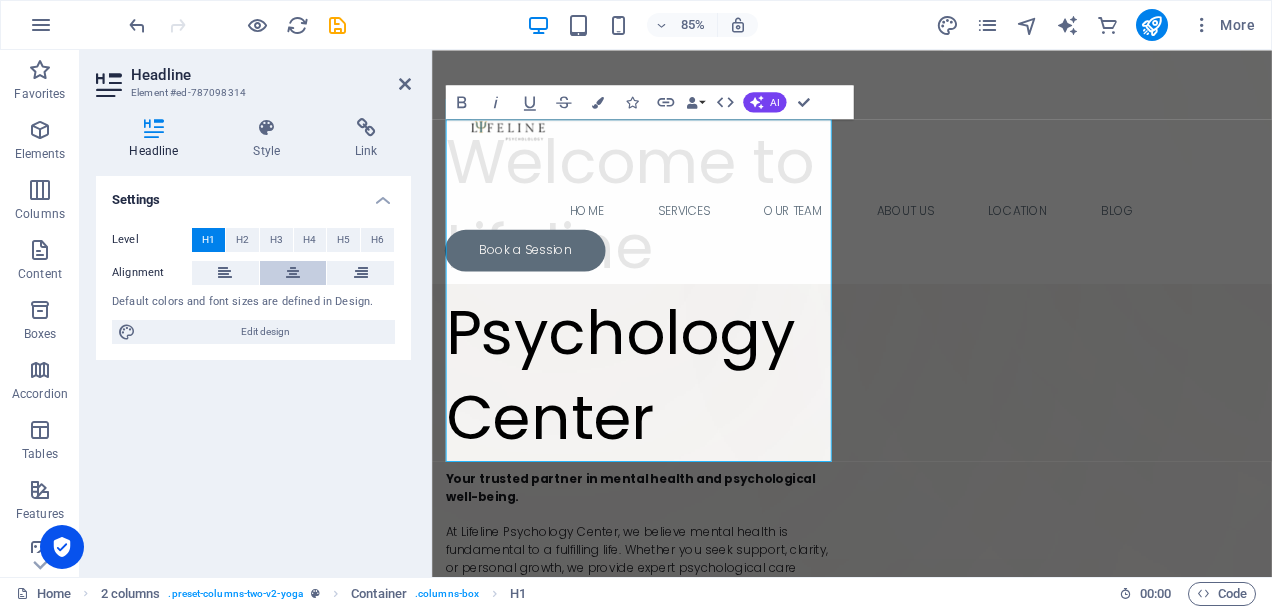 click at bounding box center (293, 273) 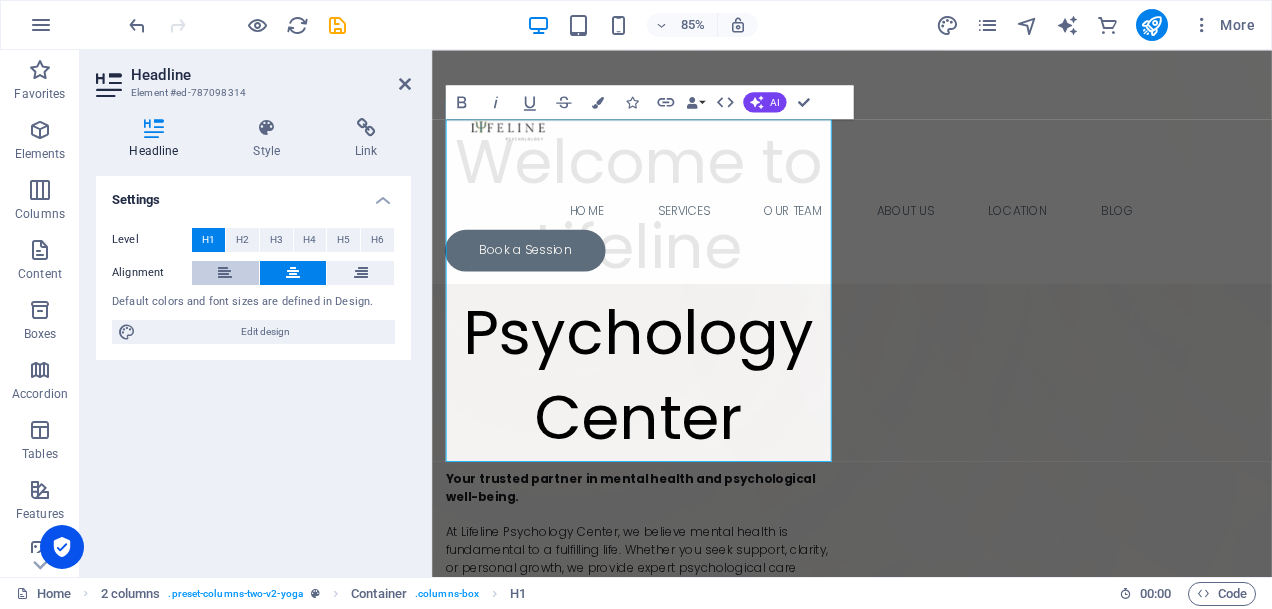 click at bounding box center (225, 273) 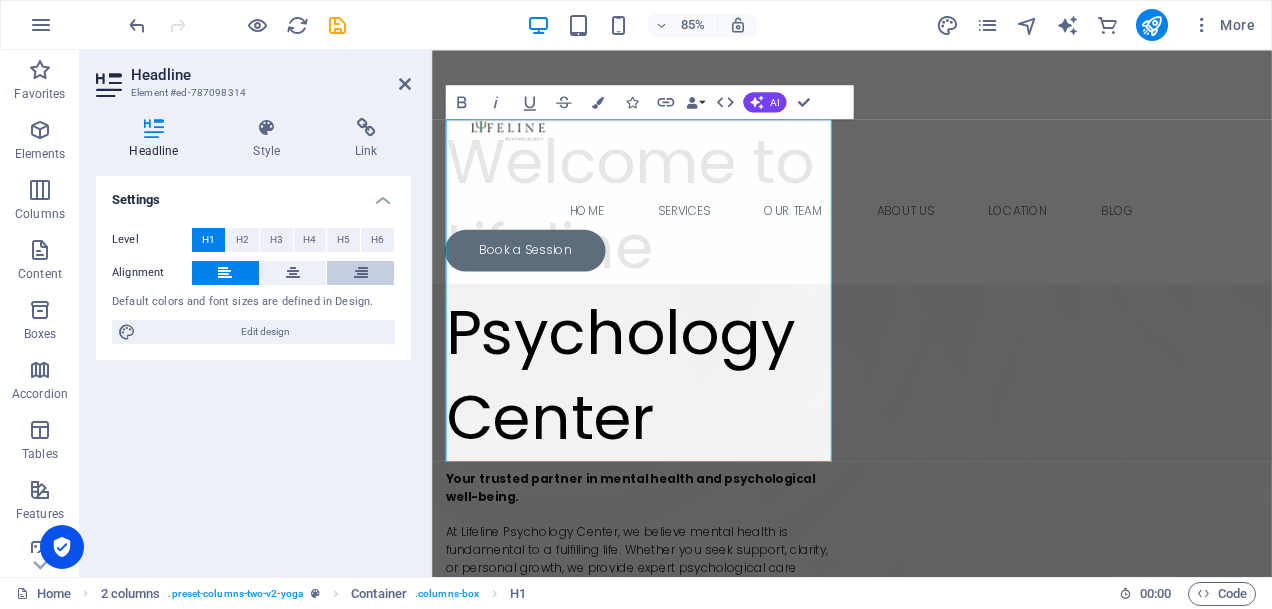 click at bounding box center (361, 273) 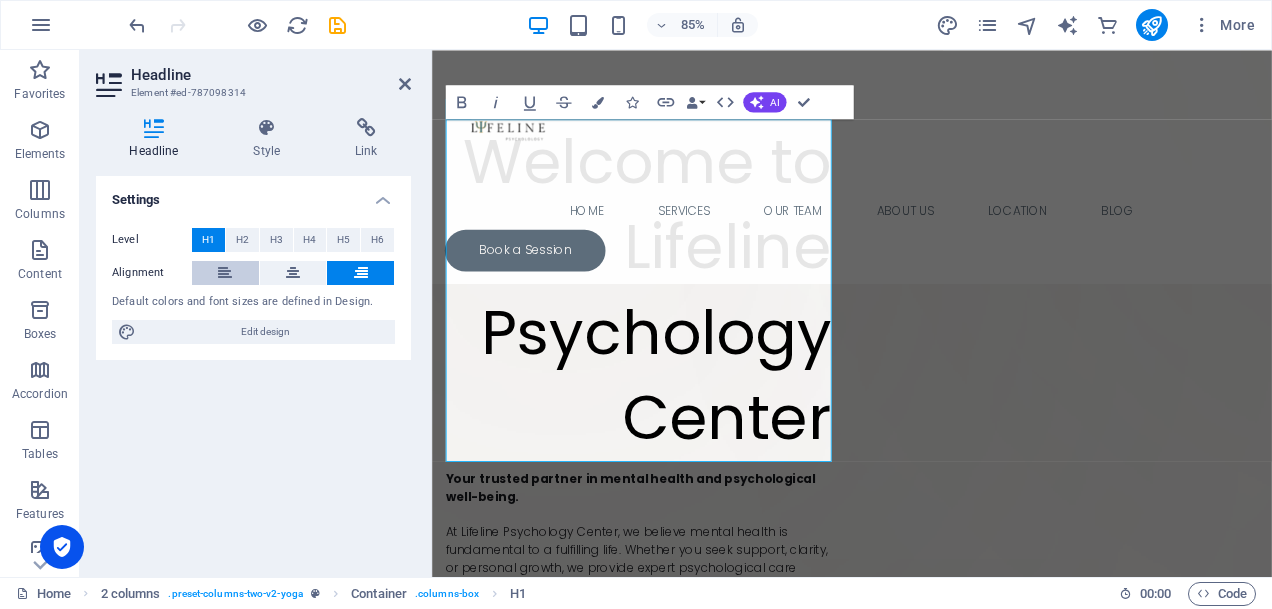 click at bounding box center (225, 273) 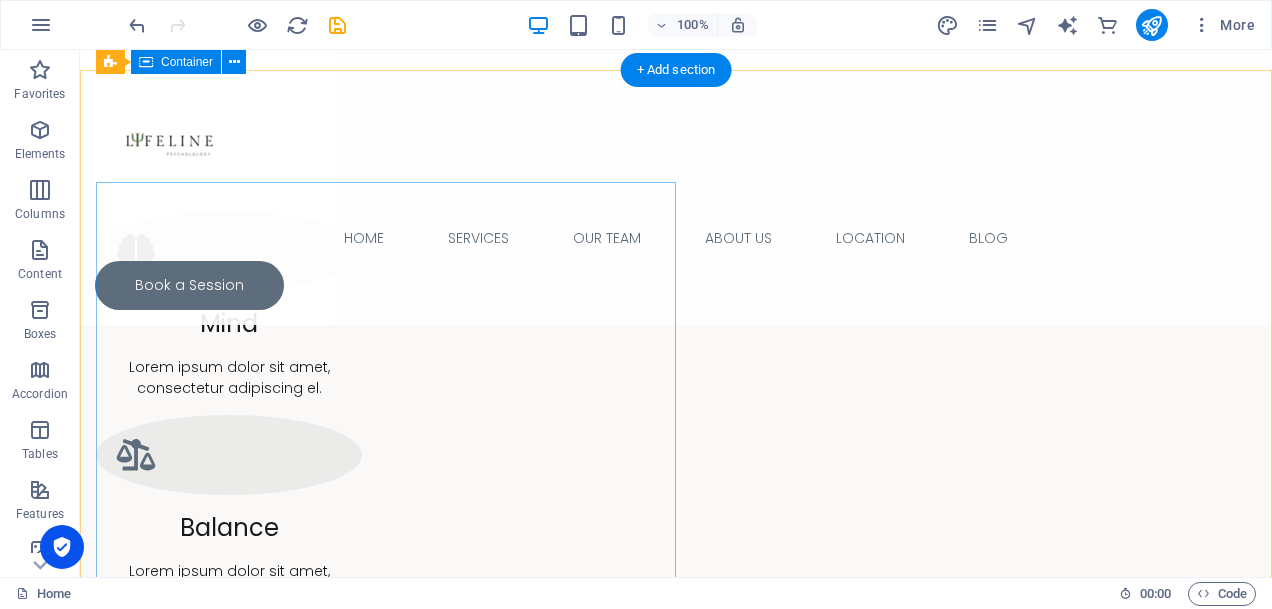 scroll, scrollTop: 1412, scrollLeft: 0, axis: vertical 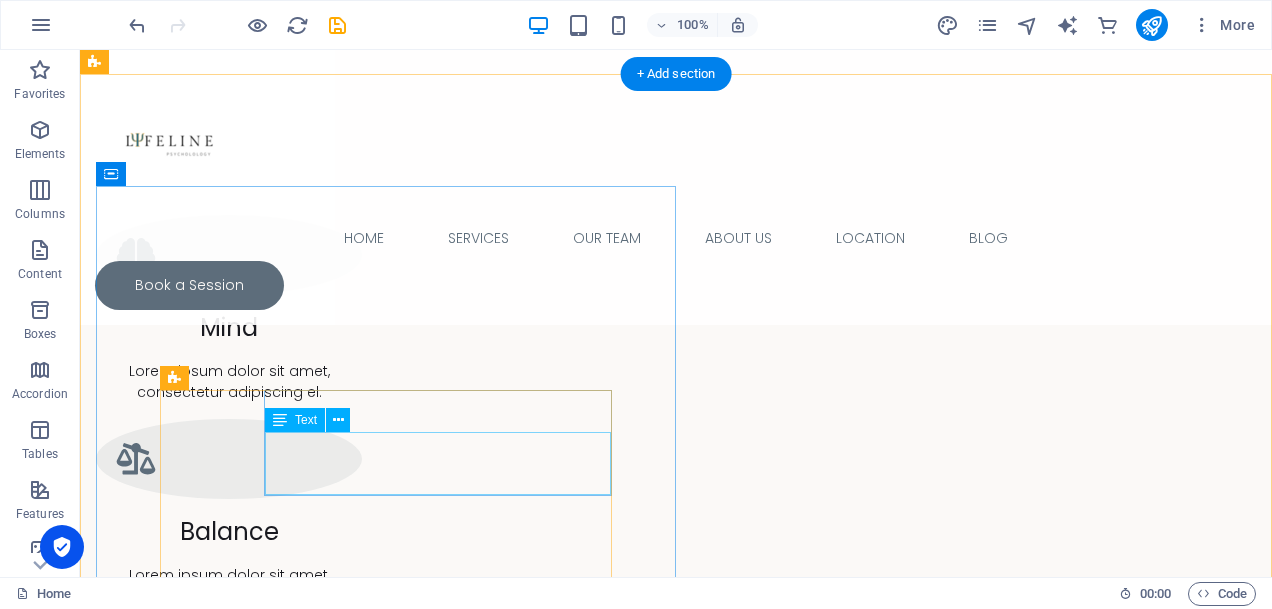 click on "Lorem ipsum dolor sit amet, consectetur adipiscing elit. Morbi gravida blandit volutpat sagittis sed." at bounding box center (676, 1583) 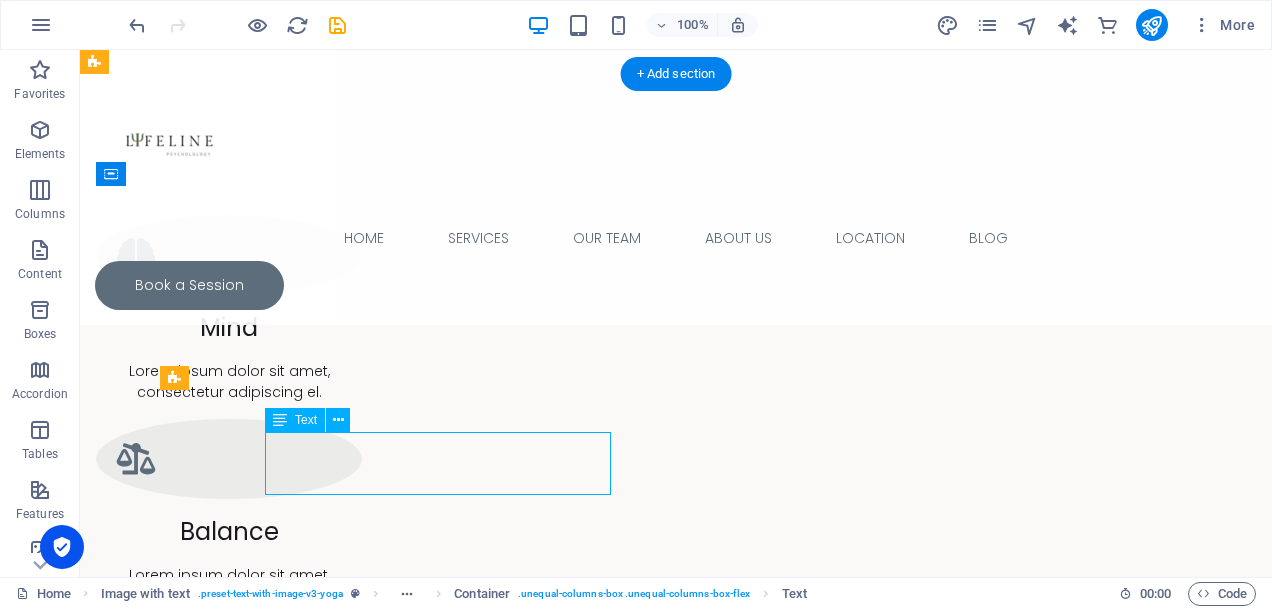 click on "Lorem ipsum dolor sit amet, consectetur adipiscing elit. Morbi gravida blandit volutpat sagittis sed." at bounding box center (676, 1583) 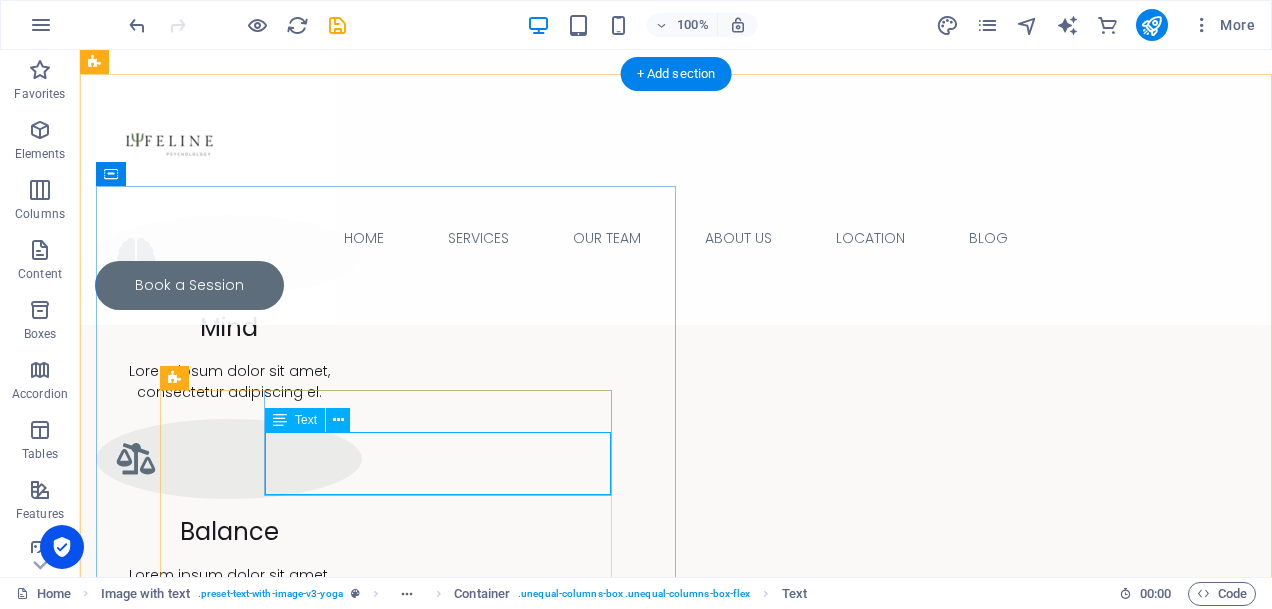 click on "Lorem ipsum dolor sit amet, consectetur adipiscing elit. Morbi gravida blandit volutpat sagittis sed." at bounding box center (676, 1583) 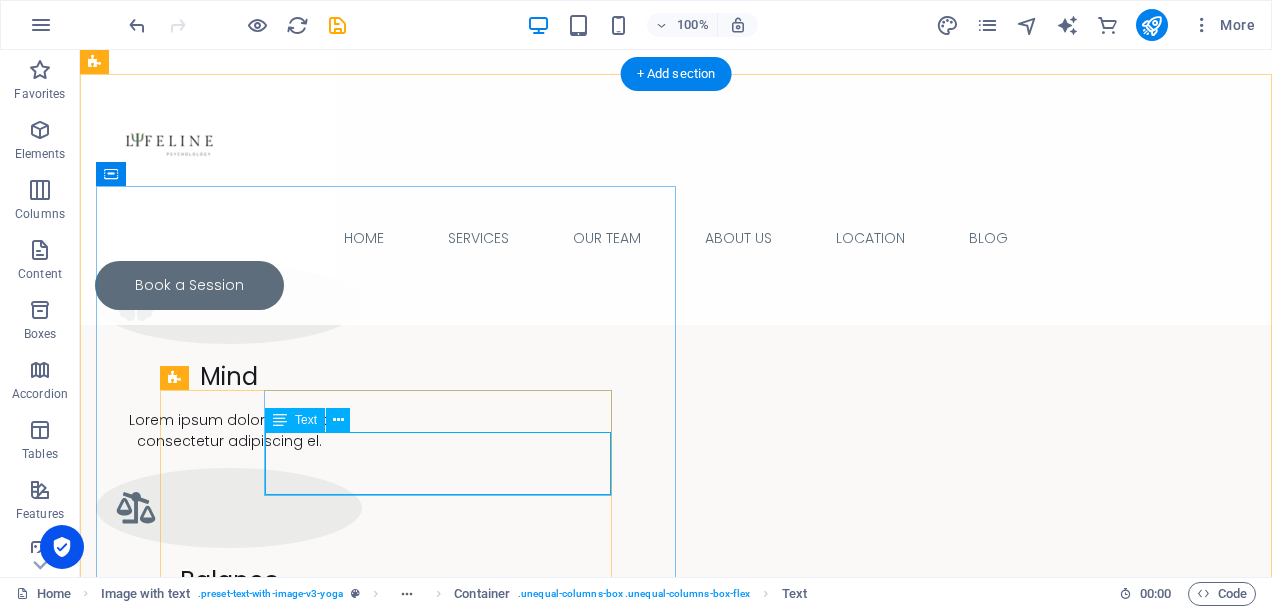 scroll, scrollTop: 1503, scrollLeft: 0, axis: vertical 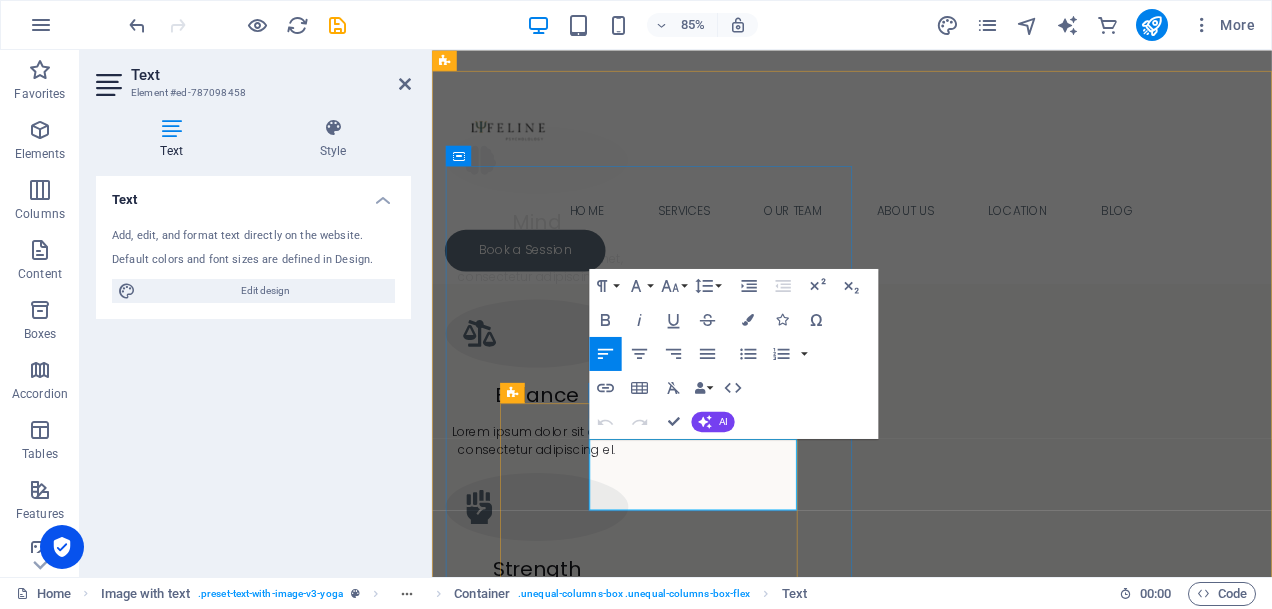 drag, startPoint x: 666, startPoint y: 582, endPoint x: 616, endPoint y: 510, distance: 87.658424 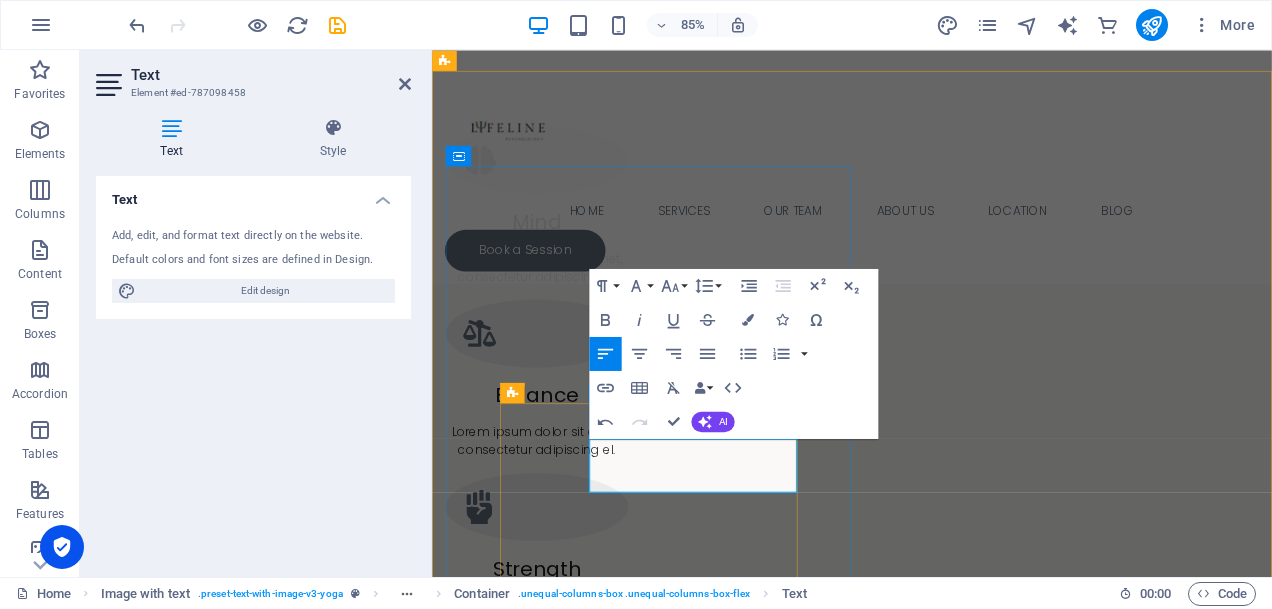click on "Experienced and licensed [DEMOGRAPHIC_DATA] clinical psychologists and counselors" at bounding box center [926, 1507] 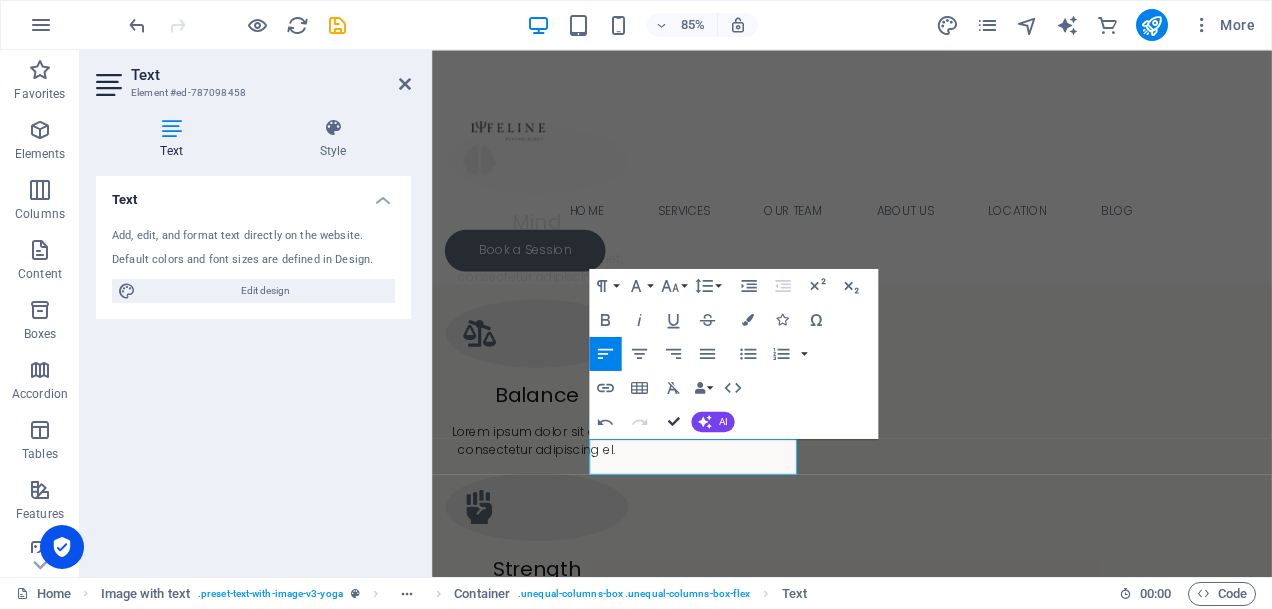 scroll, scrollTop: 1340, scrollLeft: 0, axis: vertical 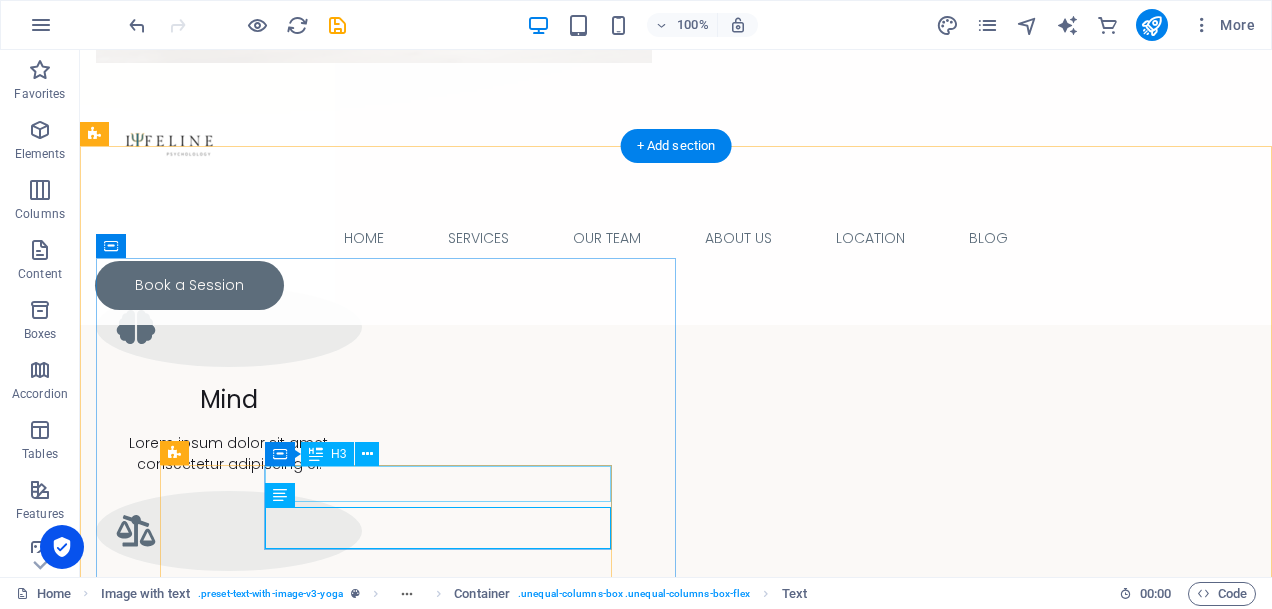 click on "Mind" at bounding box center (676, 1622) 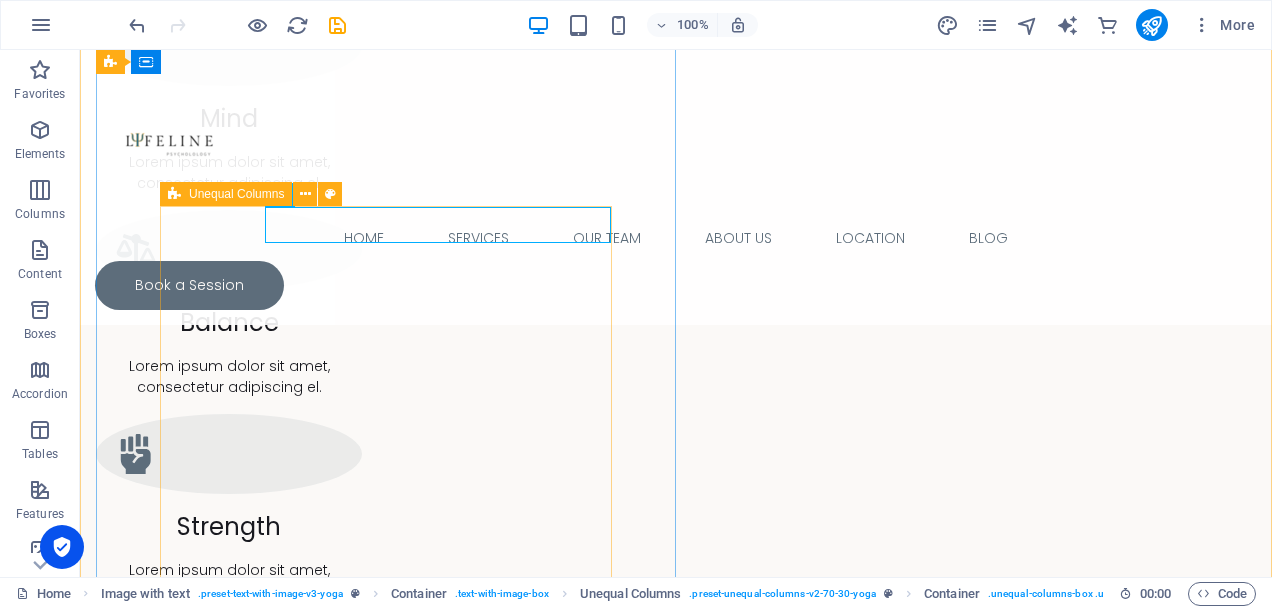 scroll, scrollTop: 1585, scrollLeft: 0, axis: vertical 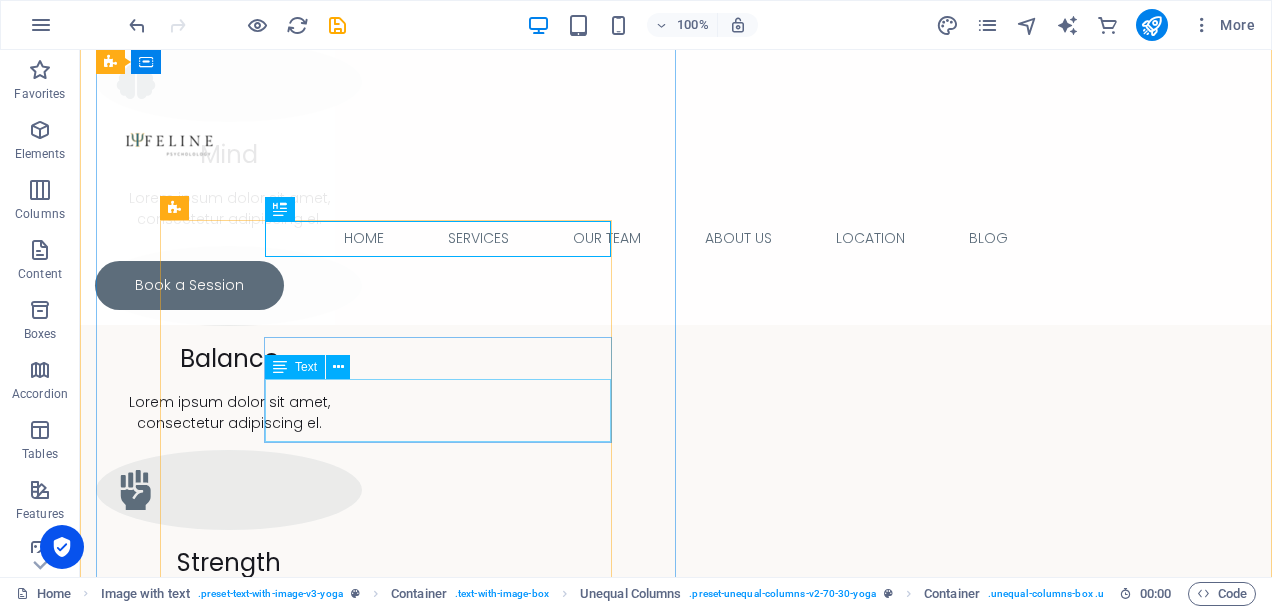 click on "Lorem ipsum dolor sit amet, consectetur adipiscing elit. Morbi gravida blandit volutpat sagittis sed." at bounding box center [676, 1578] 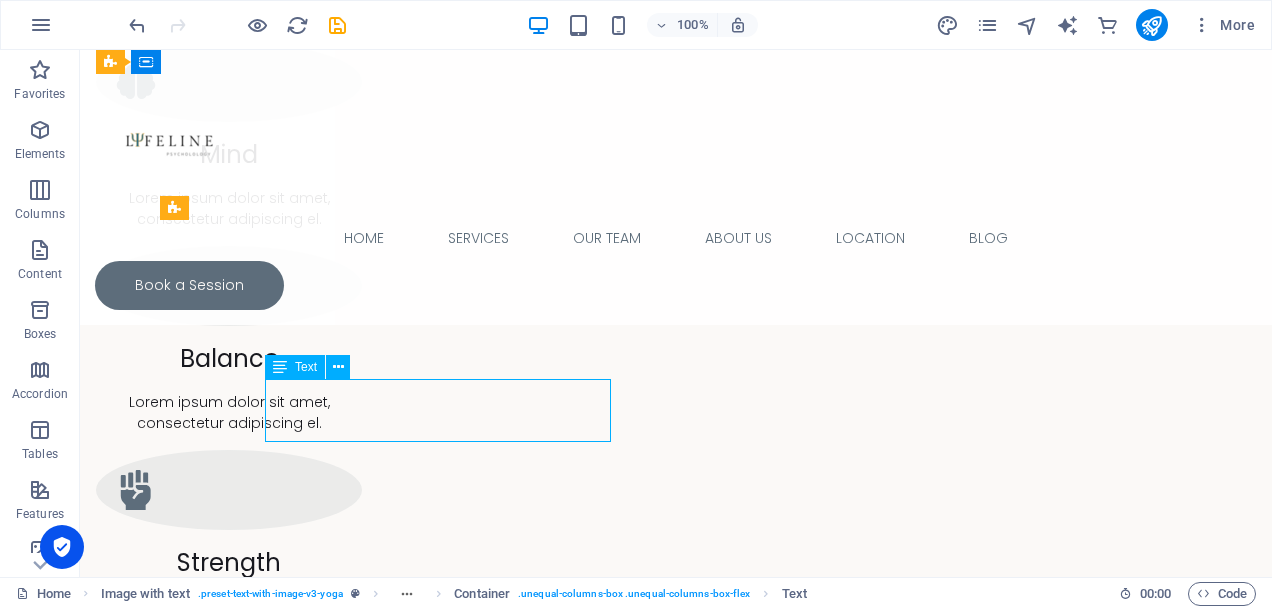 click on "Lorem ipsum dolor sit amet, consectetur adipiscing elit. Morbi gravida blandit volutpat sagittis sed." at bounding box center [676, 1578] 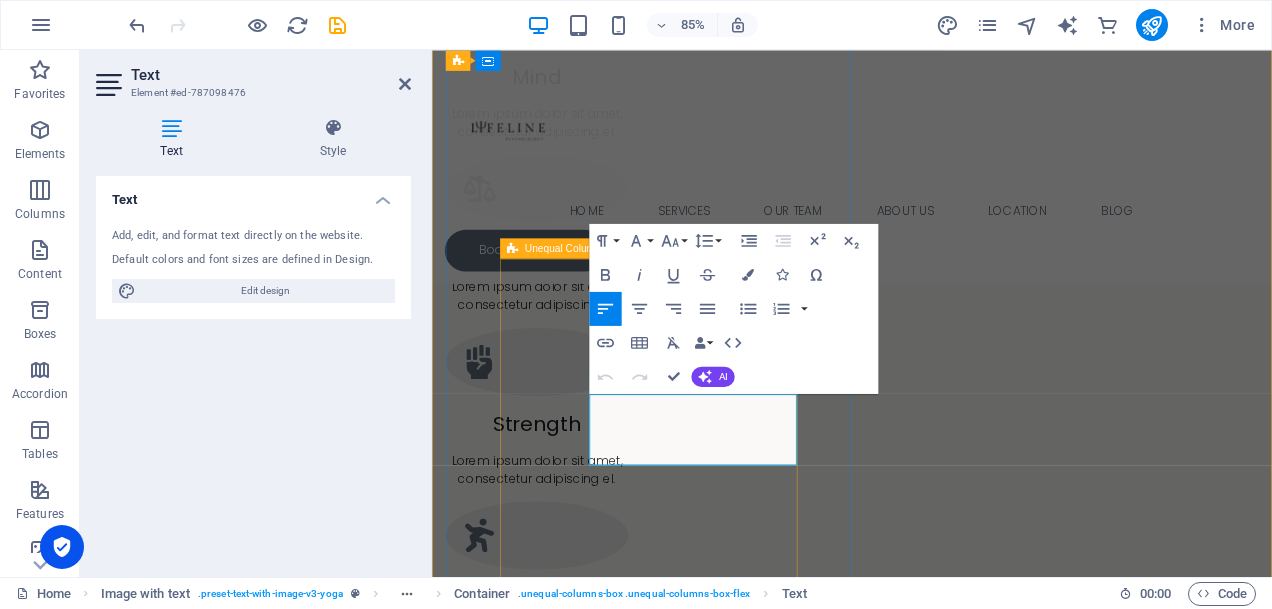 drag, startPoint x: 652, startPoint y: 528, endPoint x: 605, endPoint y: 452, distance: 89.358826 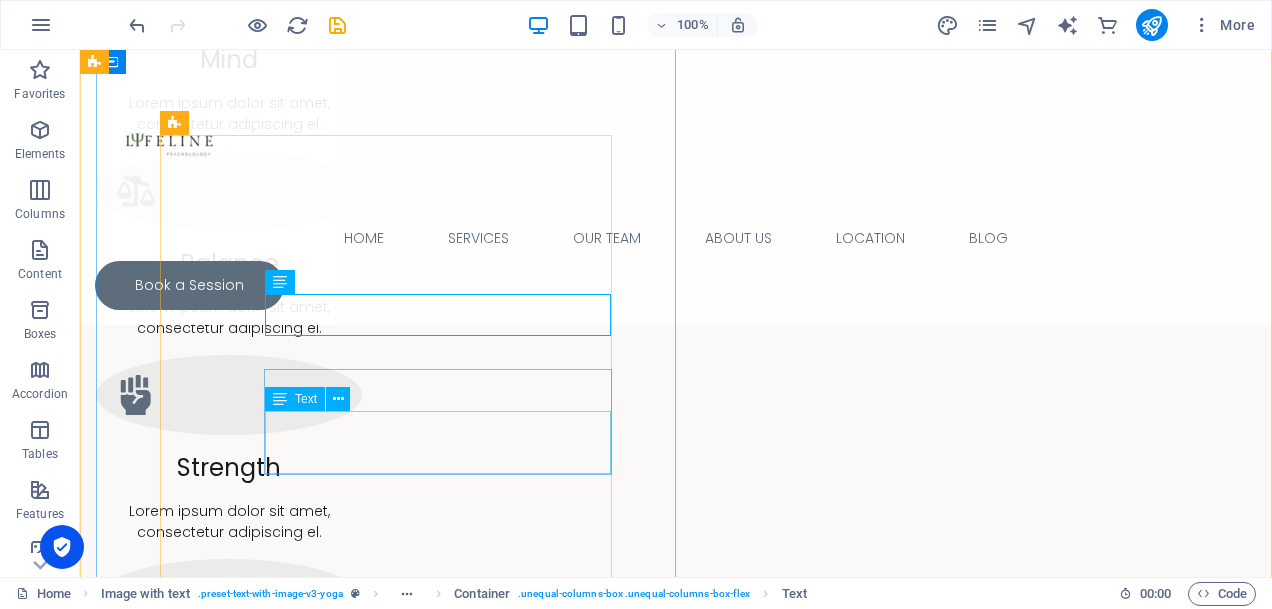 scroll, scrollTop: 1716, scrollLeft: 0, axis: vertical 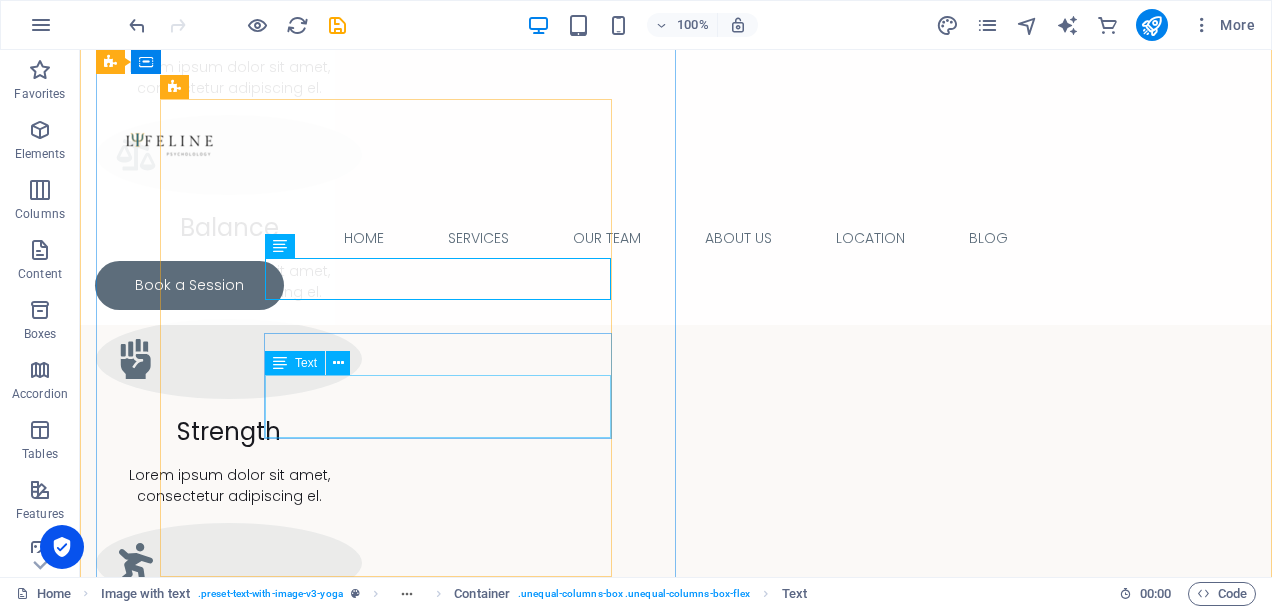 click on "Lorem ipsum dolor sit amet, consectetur adipiscing elit. Morbi gravida blandit volutpat sagittis sed." at bounding box center [676, 1615] 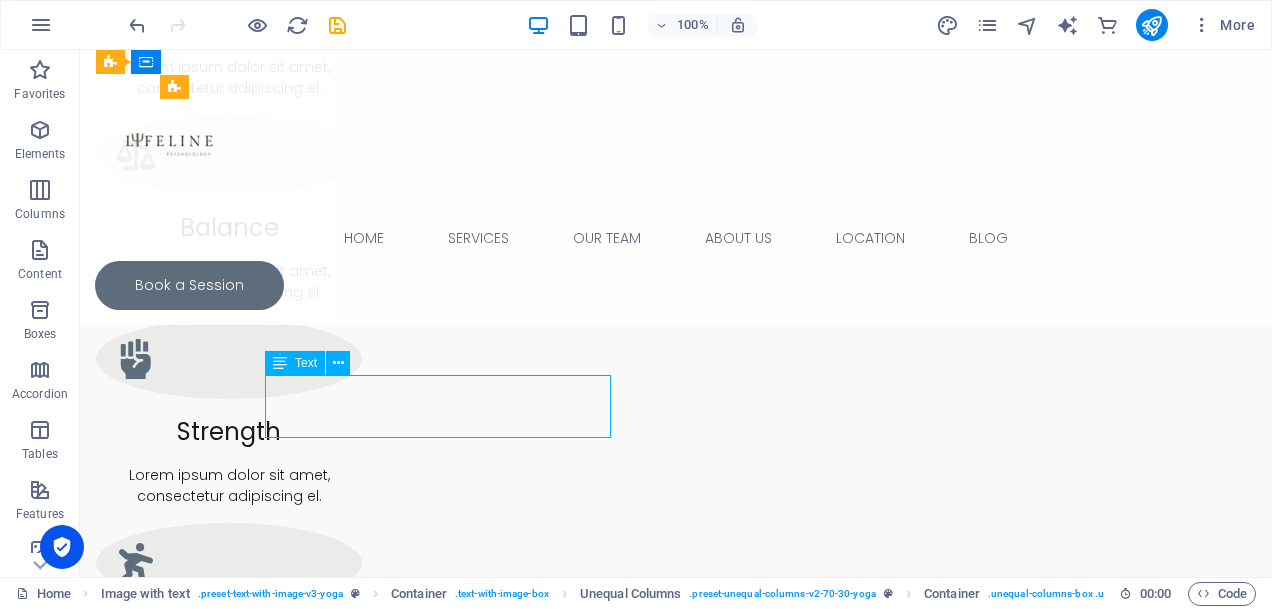 click on "Lorem ipsum dolor sit amet, consectetur adipiscing elit. Morbi gravida blandit volutpat sagittis sed." at bounding box center [676, 1615] 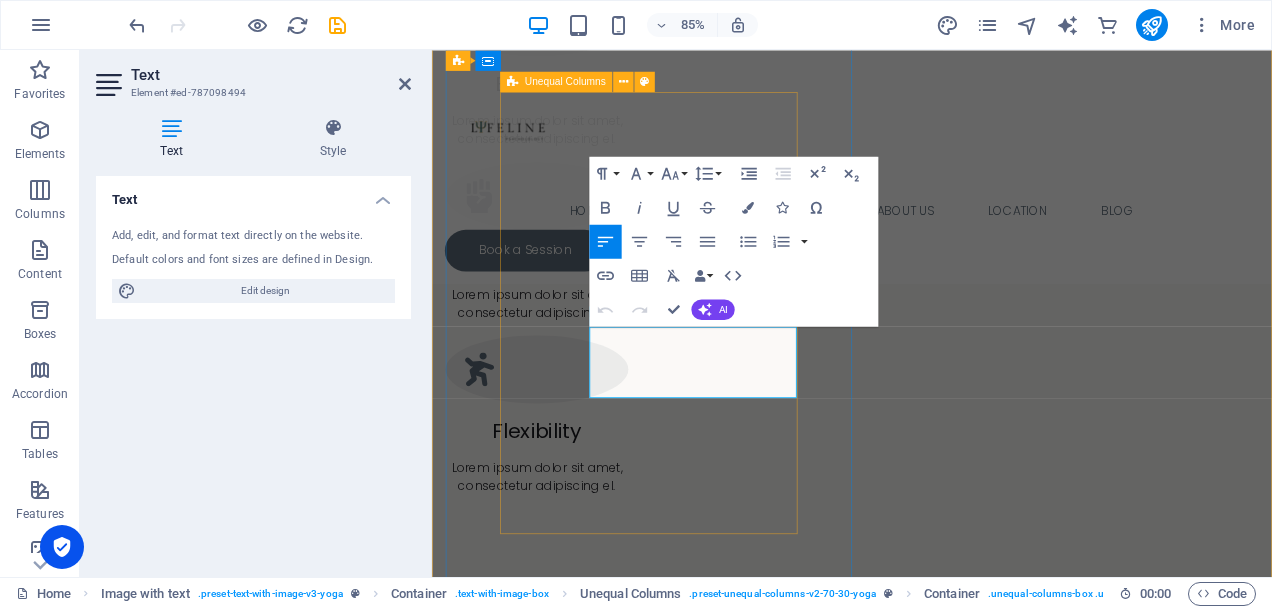 drag, startPoint x: 664, startPoint y: 446, endPoint x: 613, endPoint y: 391, distance: 75.00667 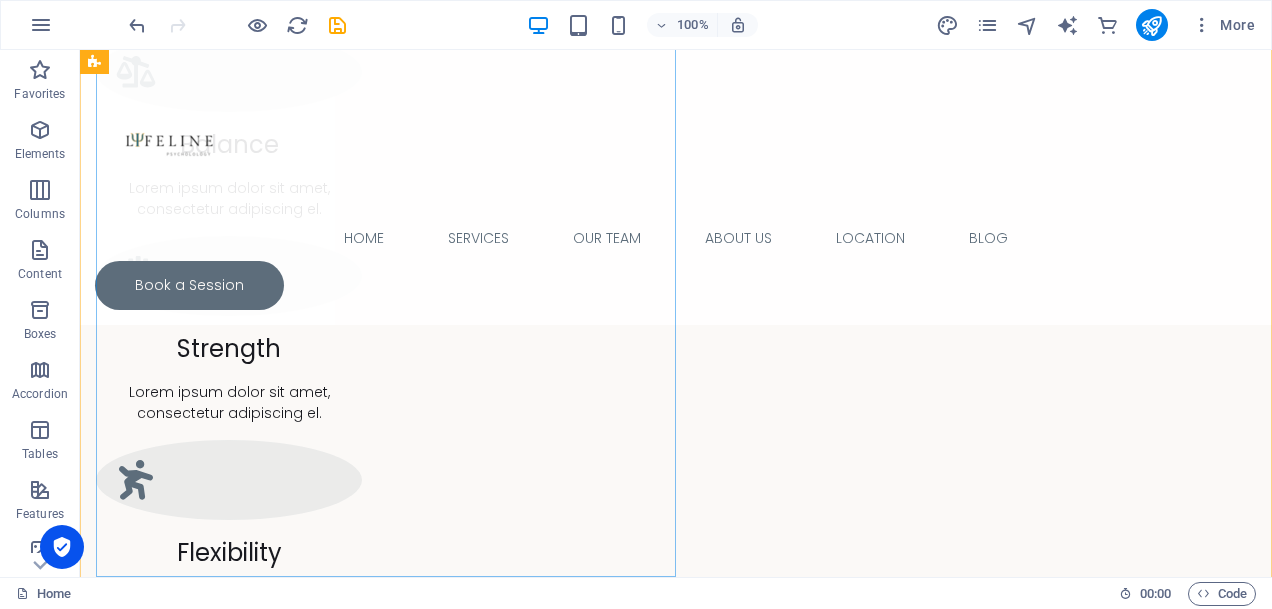 scroll, scrollTop: 1804, scrollLeft: 0, axis: vertical 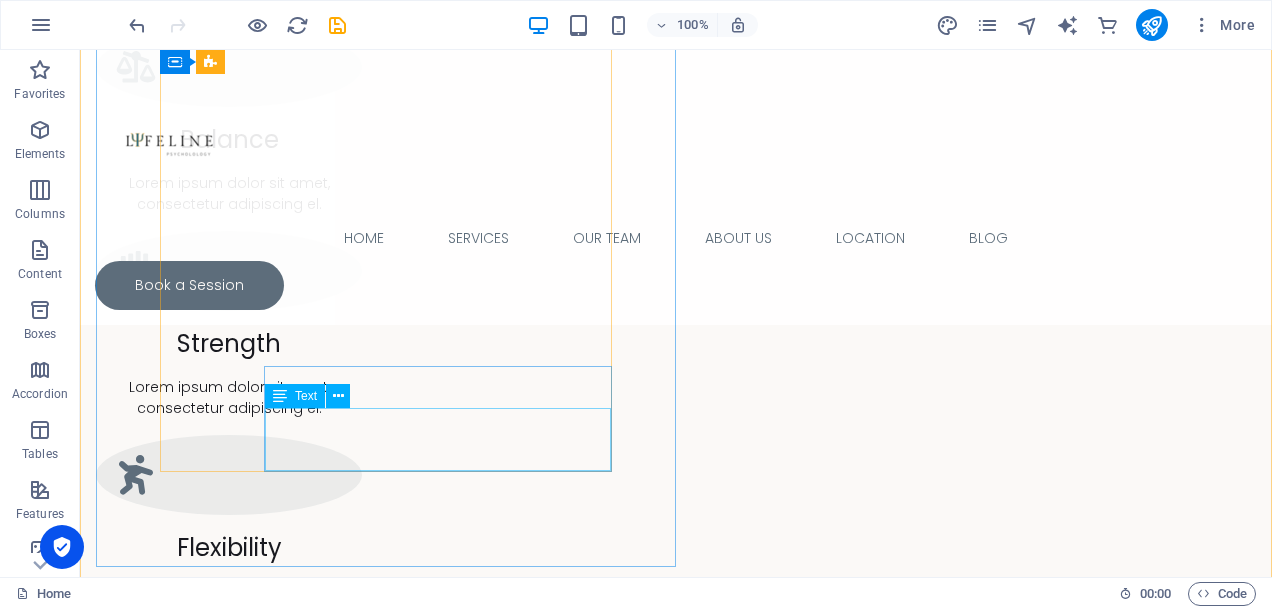 click on "Lorem ipsum dolor sit amet, consectetur adipiscing elit. Morbi gravida blandit volutpat sagittis sed." at bounding box center (676, 1695) 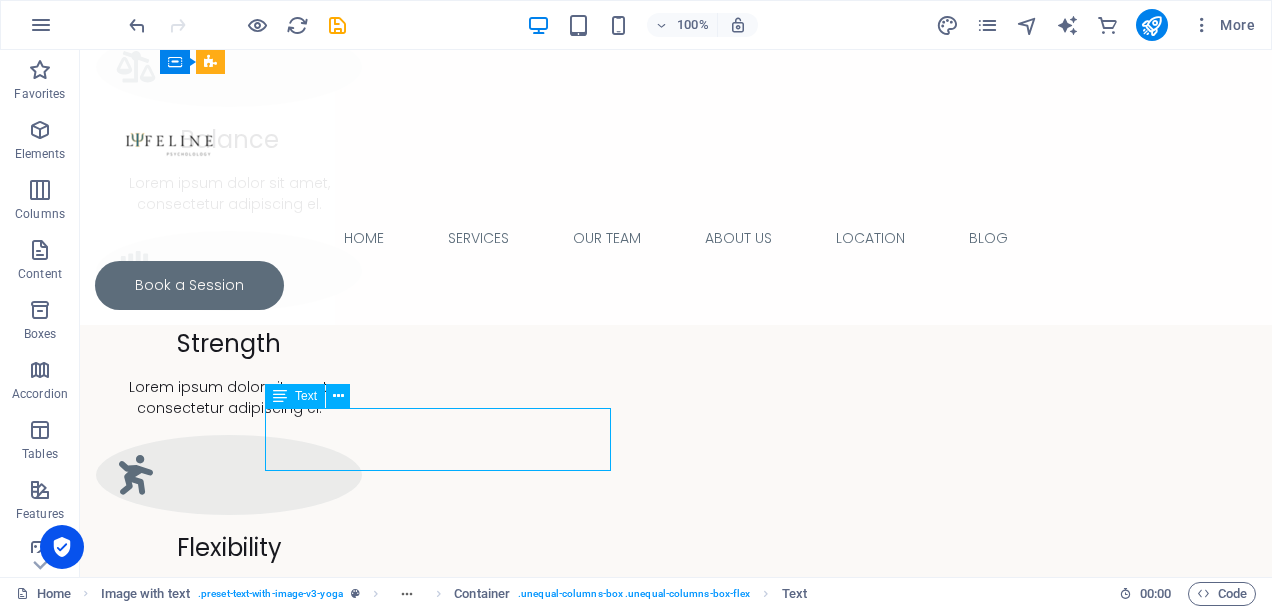 click on "Lorem ipsum dolor sit amet, consectetur adipiscing elit. Morbi gravida blandit volutpat sagittis sed." at bounding box center [676, 1695] 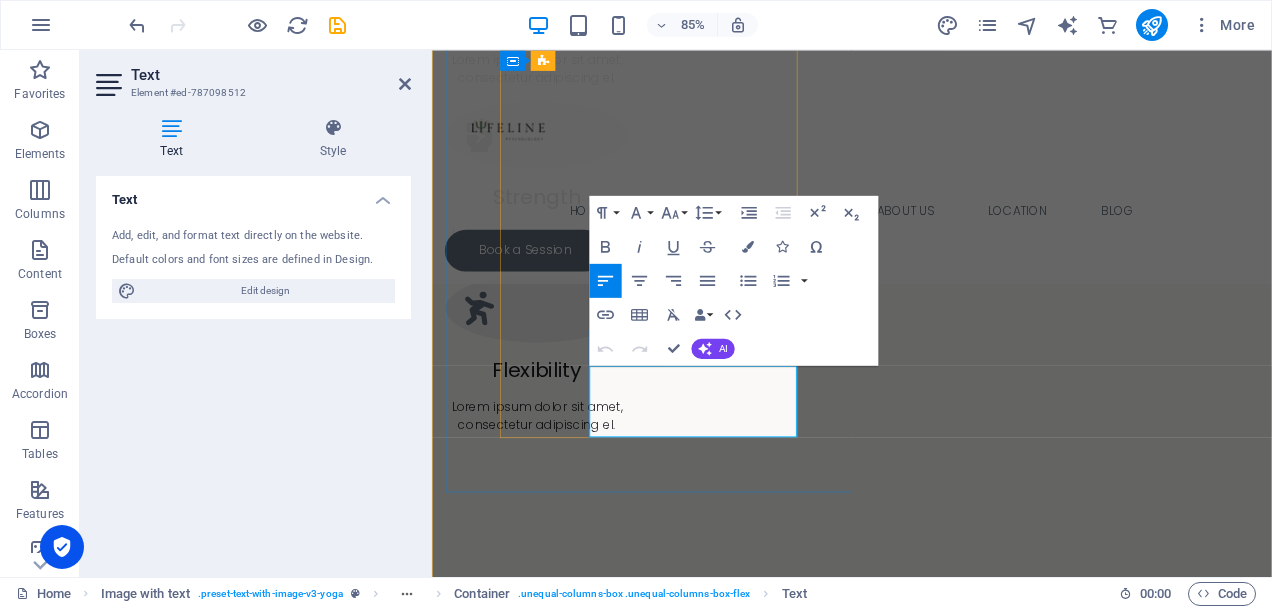 drag, startPoint x: 668, startPoint y: 495, endPoint x: 620, endPoint y: 433, distance: 78.40918 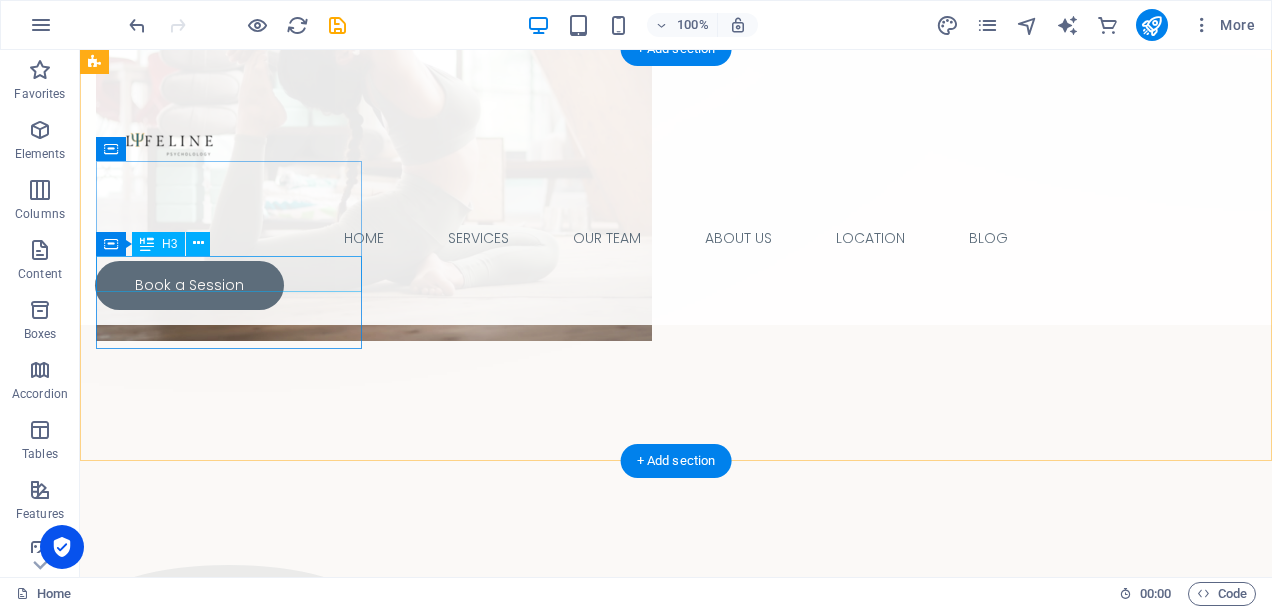 scroll, scrollTop: 1024, scrollLeft: 0, axis: vertical 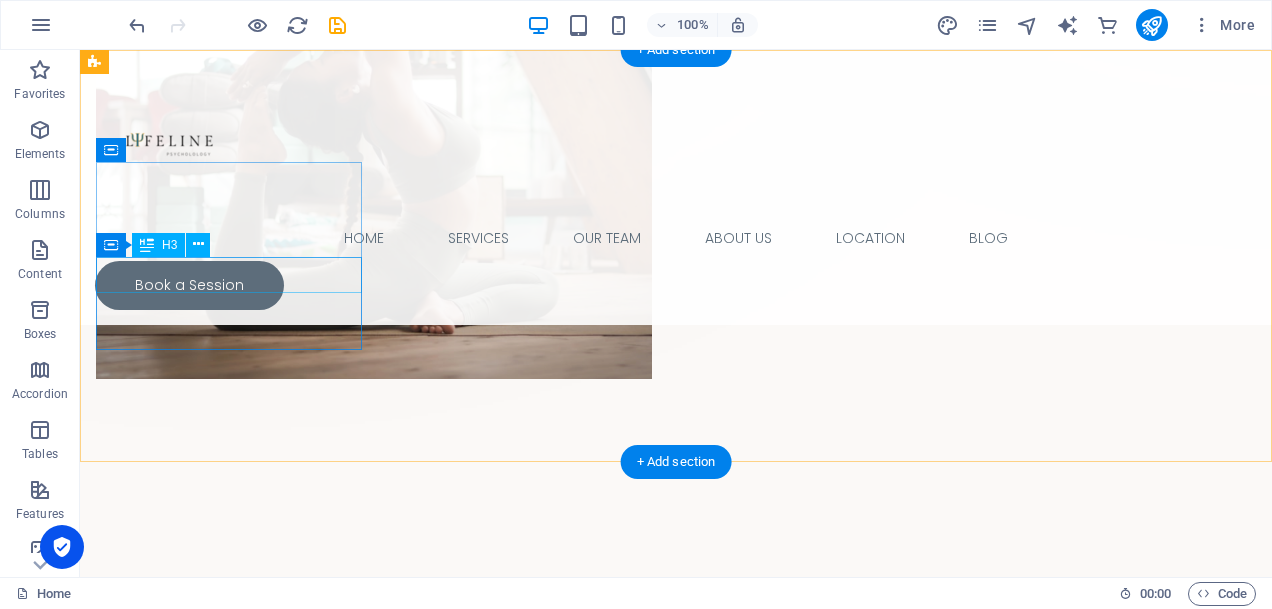 click on "Mind" at bounding box center (229, 716) 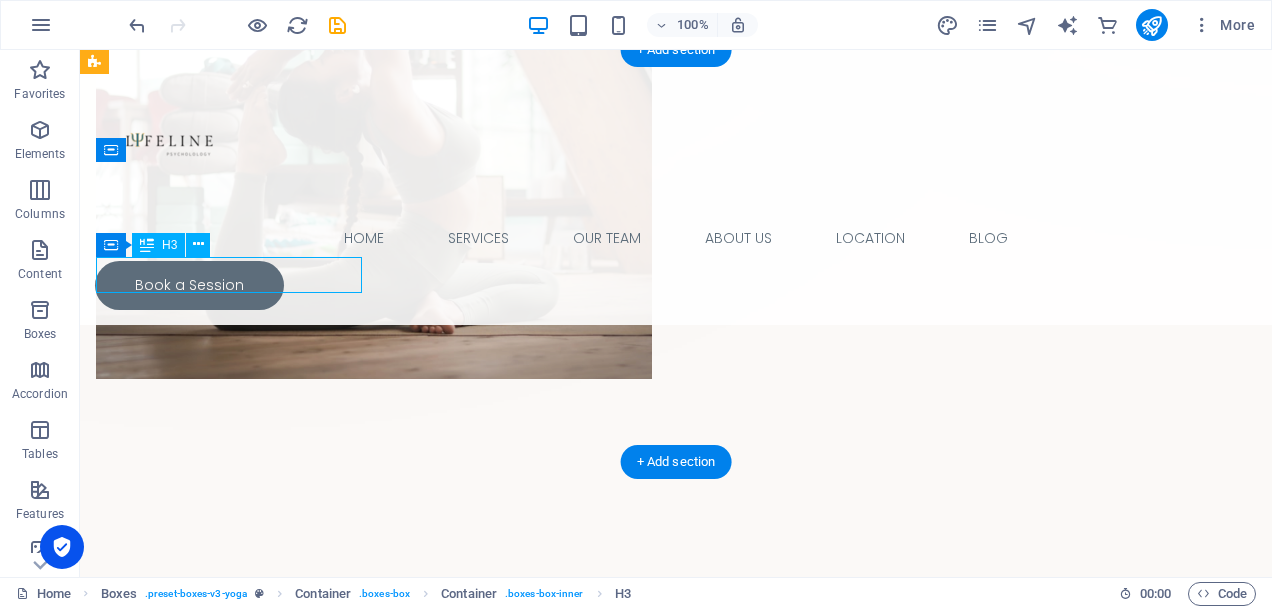 click on "Mind" at bounding box center (229, 716) 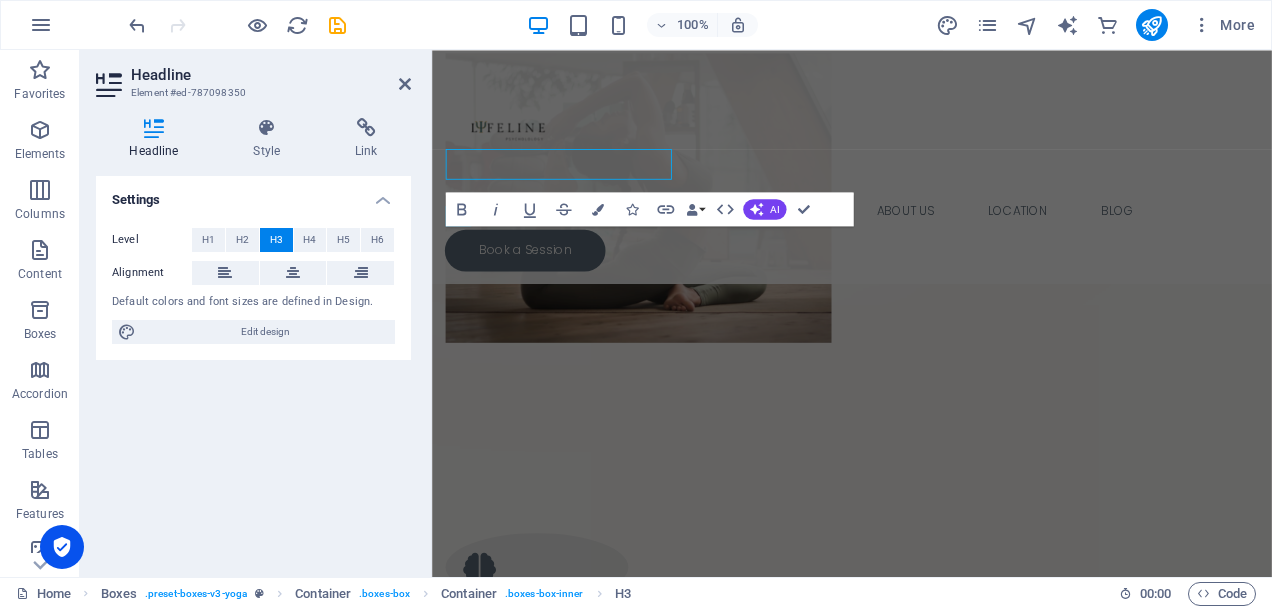 scroll, scrollTop: 1115, scrollLeft: 0, axis: vertical 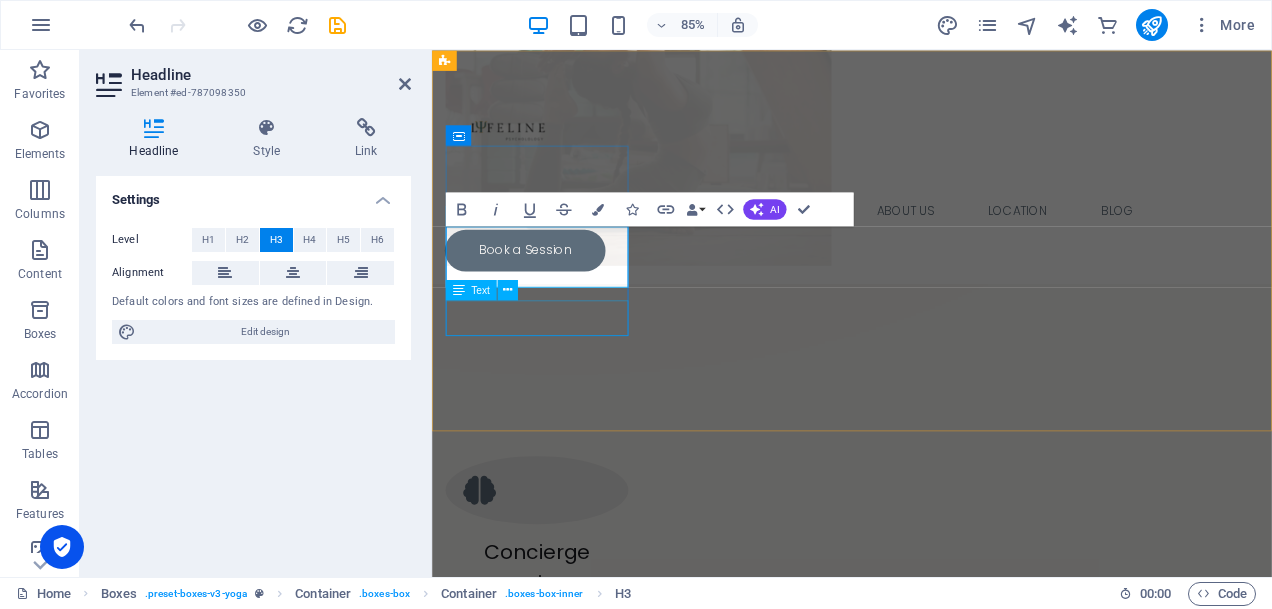 click on "Lorem ipsum dolor sit amet, consectetur adipiscing el." at bounding box center (555, 730) 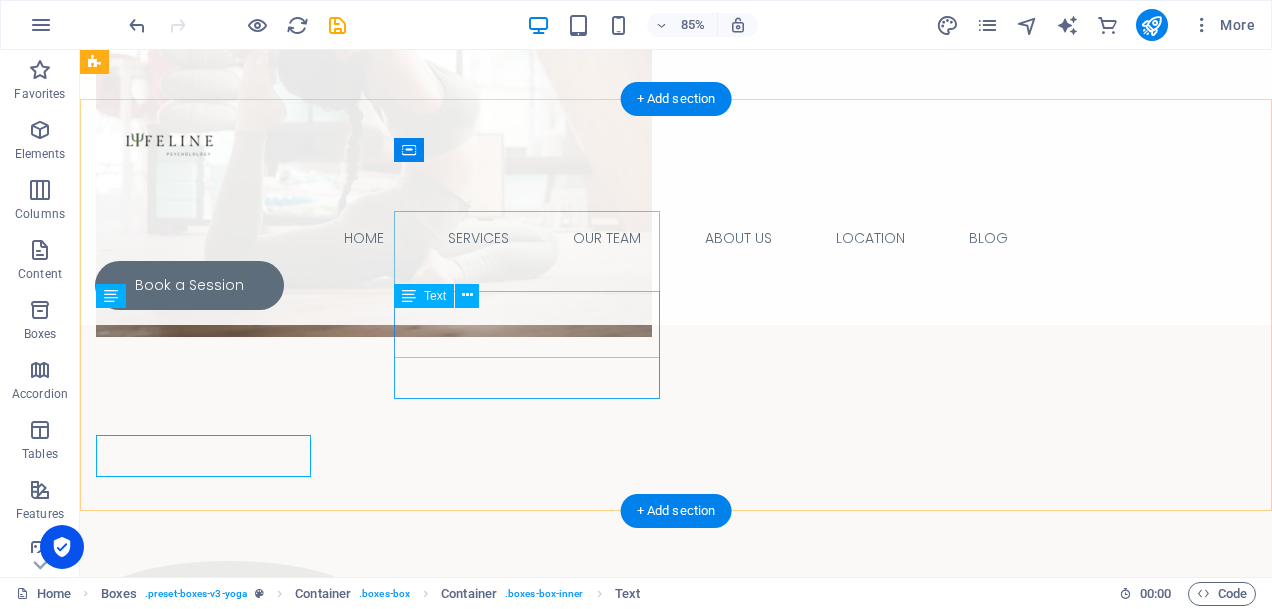 scroll, scrollTop: 1024, scrollLeft: 0, axis: vertical 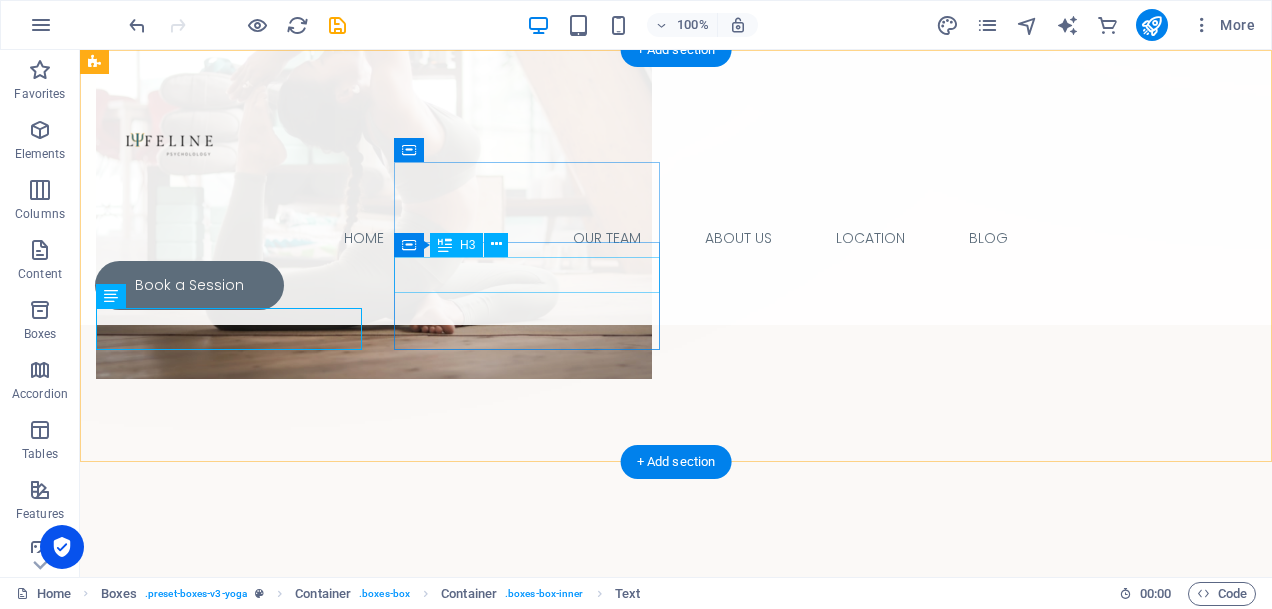 click on "Balance" at bounding box center [229, 920] 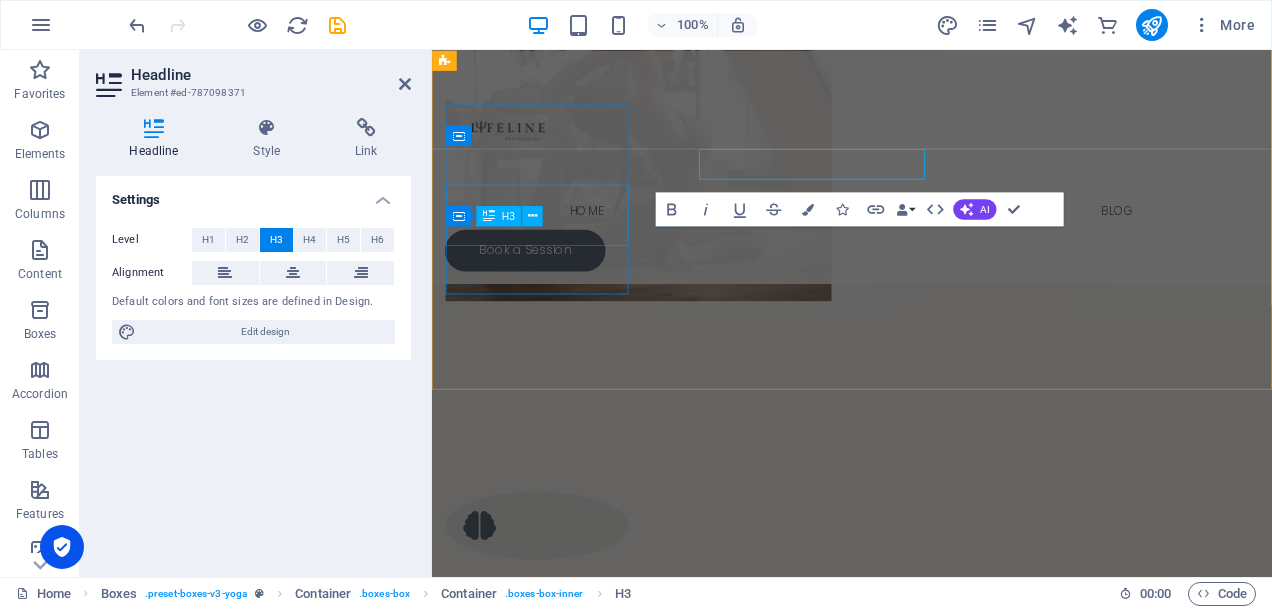 scroll, scrollTop: 1115, scrollLeft: 0, axis: vertical 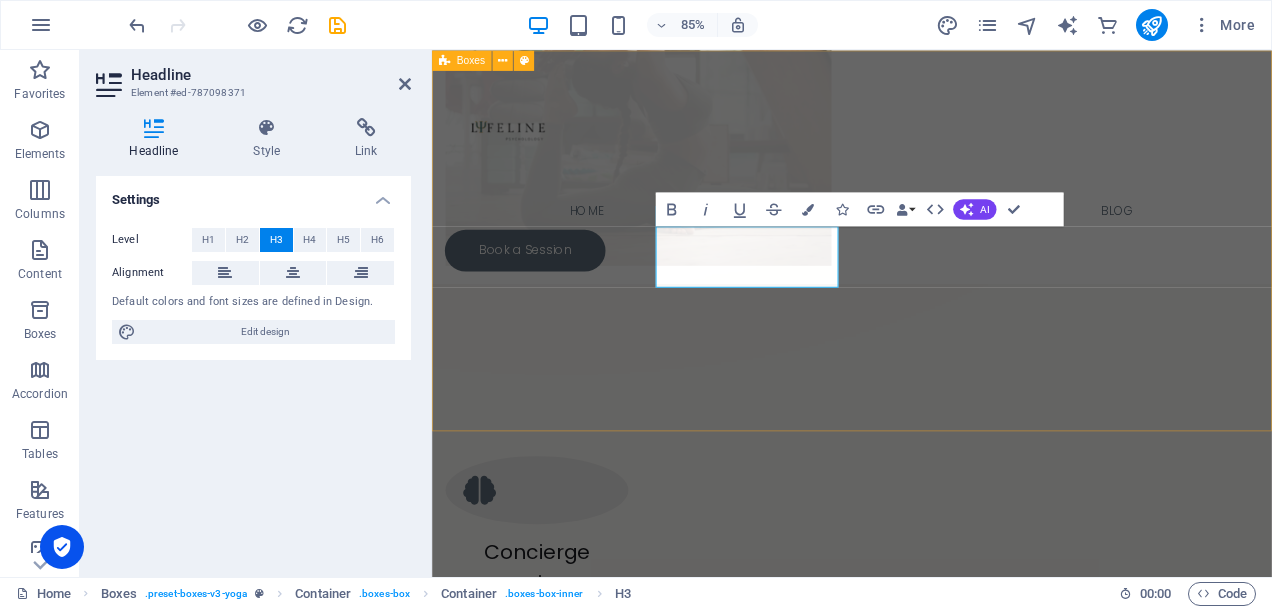 click on "Concierge services Lorem ipsum dolor sit amet, consectetur adipiscing el.
Virtual therapy and assessment Lorem ipsum dolor sit amet, consectetur adipiscing el.
Strength Lorem ipsum dolor sit amet, consectetur adipiscing el.
Flexibility Lorem ipsum dolor sit amet, consectetur adipiscing el." at bounding box center [926, 963] 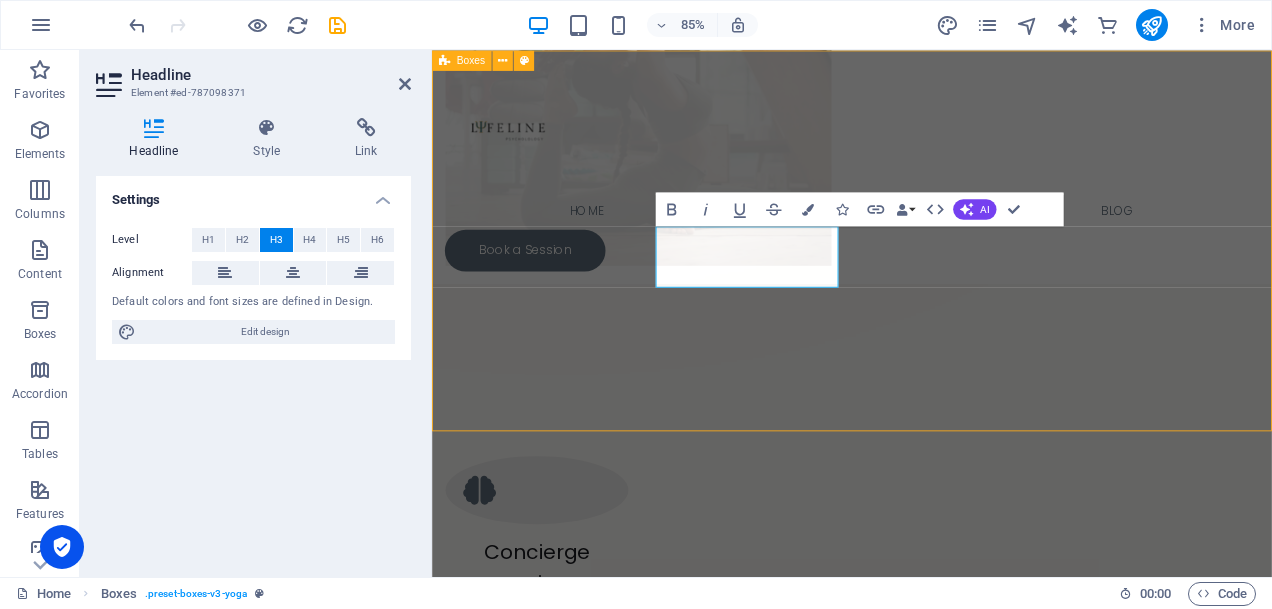 scroll, scrollTop: 1024, scrollLeft: 0, axis: vertical 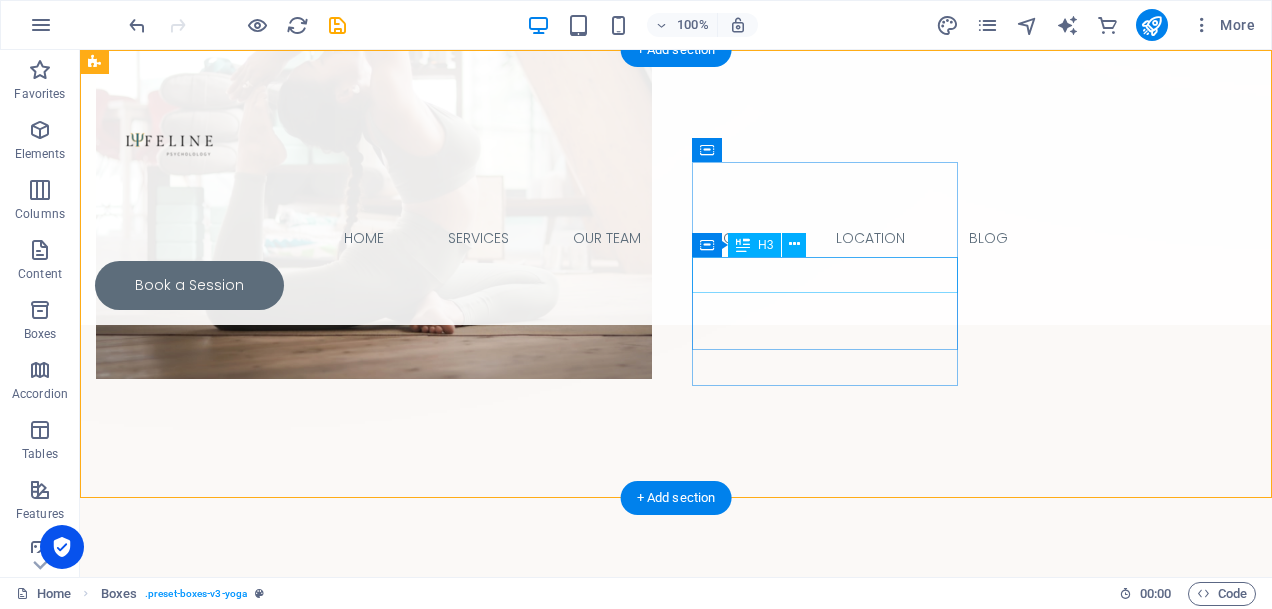 click on "Strength" at bounding box center (229, 1160) 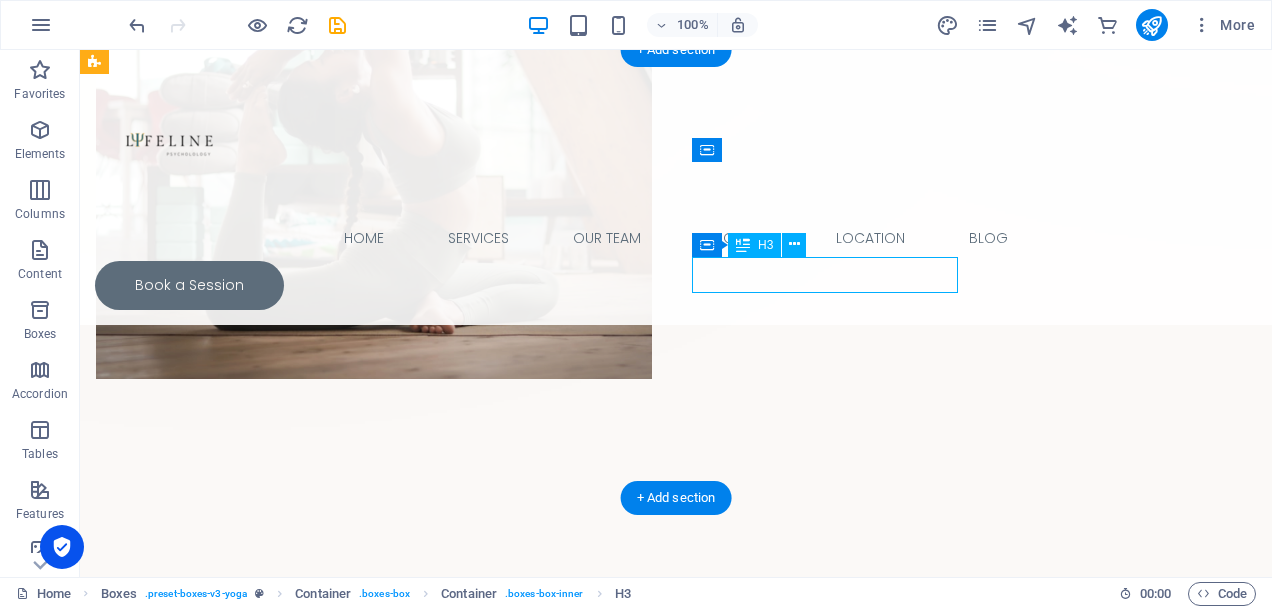 click on "Strength" at bounding box center [229, 1160] 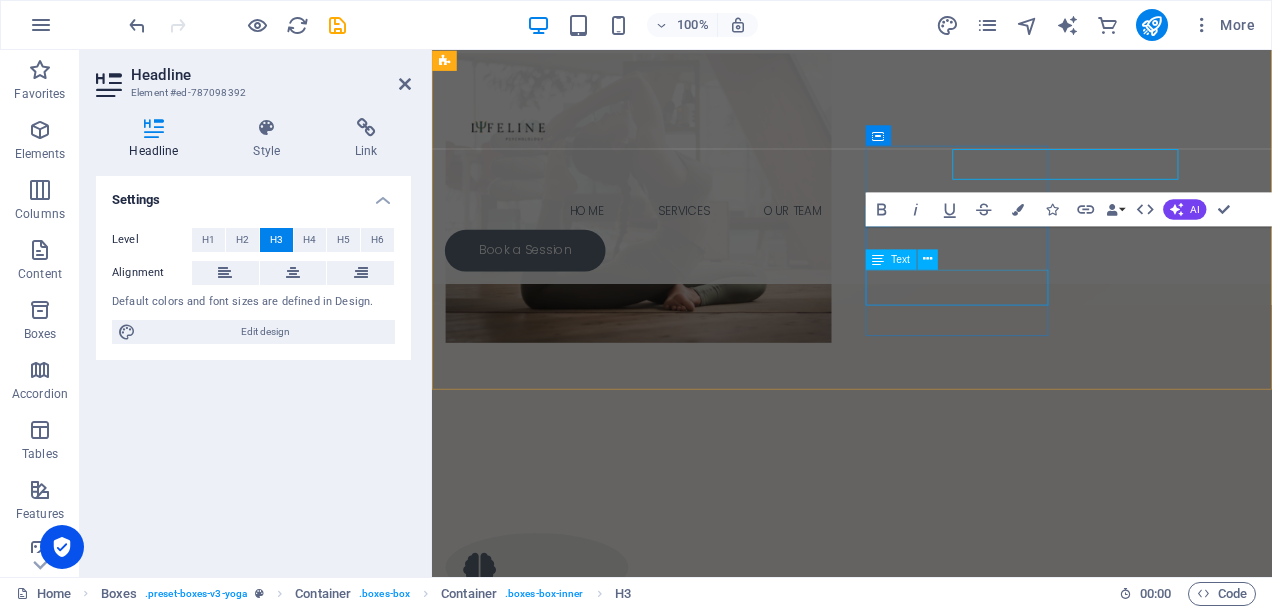 scroll, scrollTop: 1115, scrollLeft: 0, axis: vertical 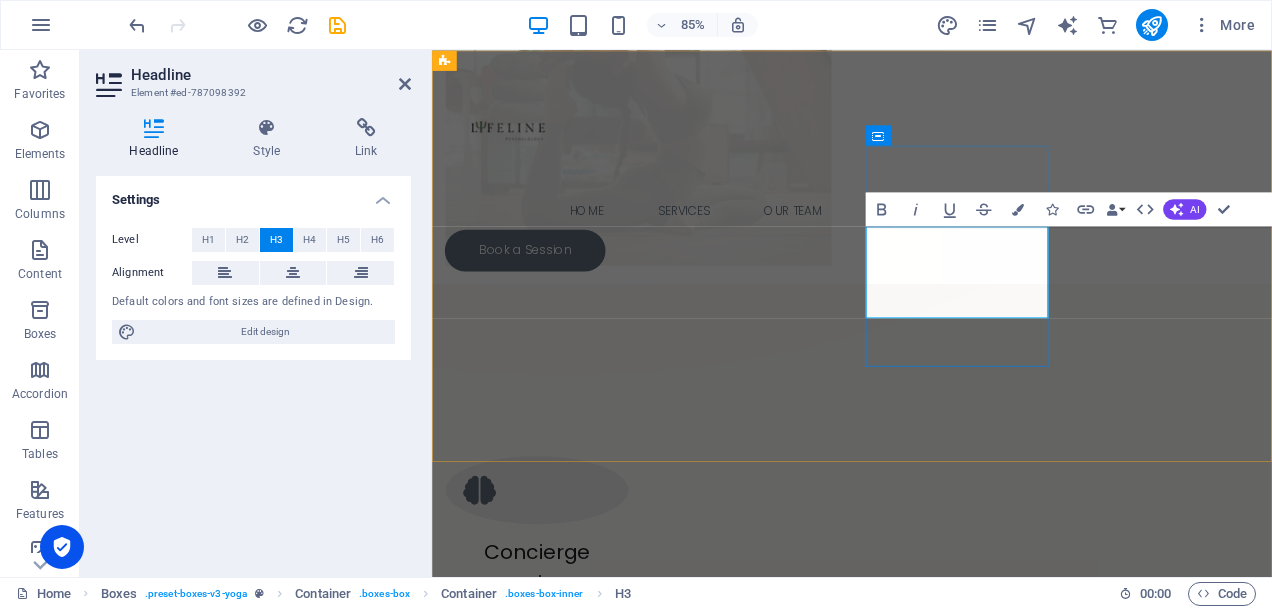 click on "Psychological assessment & psychometrics" at bounding box center (555, 1156) 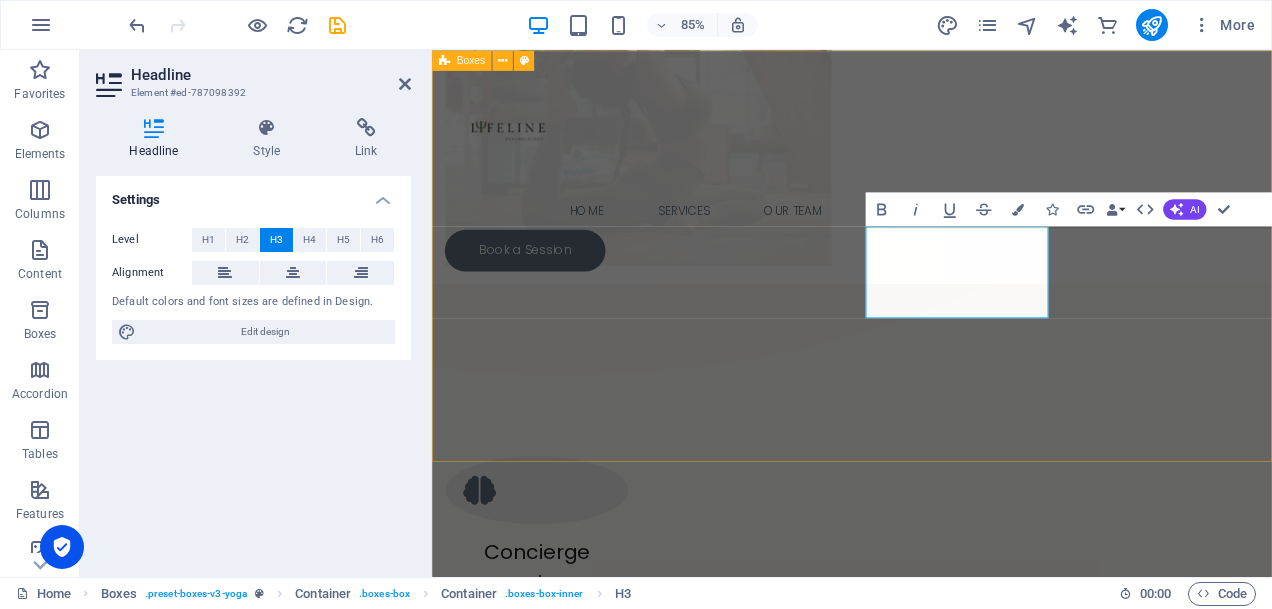 click on "Concierge services Lorem ipsum dolor sit amet, consectetur adipiscing el.
Virtual therapy and assessment Lorem ipsum dolor sit amet, consectetur adipiscing el.
Psychological Assessment & Psychometrics Lorem ipsum dolor sit amet, consectetur adipiscing el.
Flexibility Lorem ipsum dolor sit amet, consectetur adipiscing el." at bounding box center (926, 999) 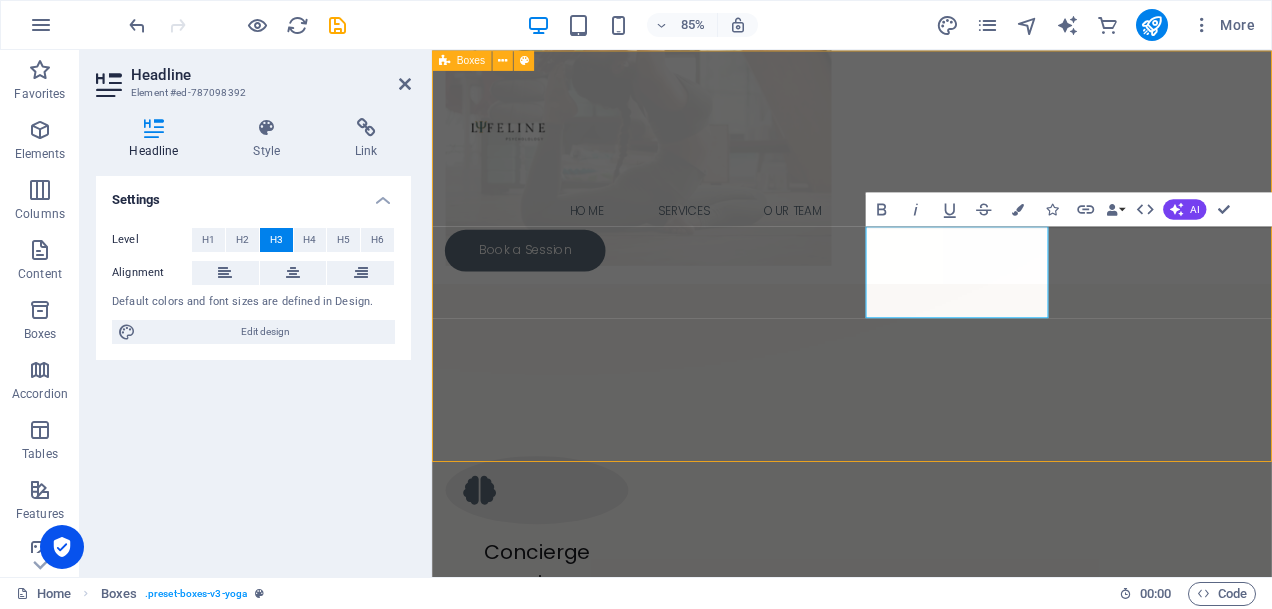 scroll, scrollTop: 1024, scrollLeft: 0, axis: vertical 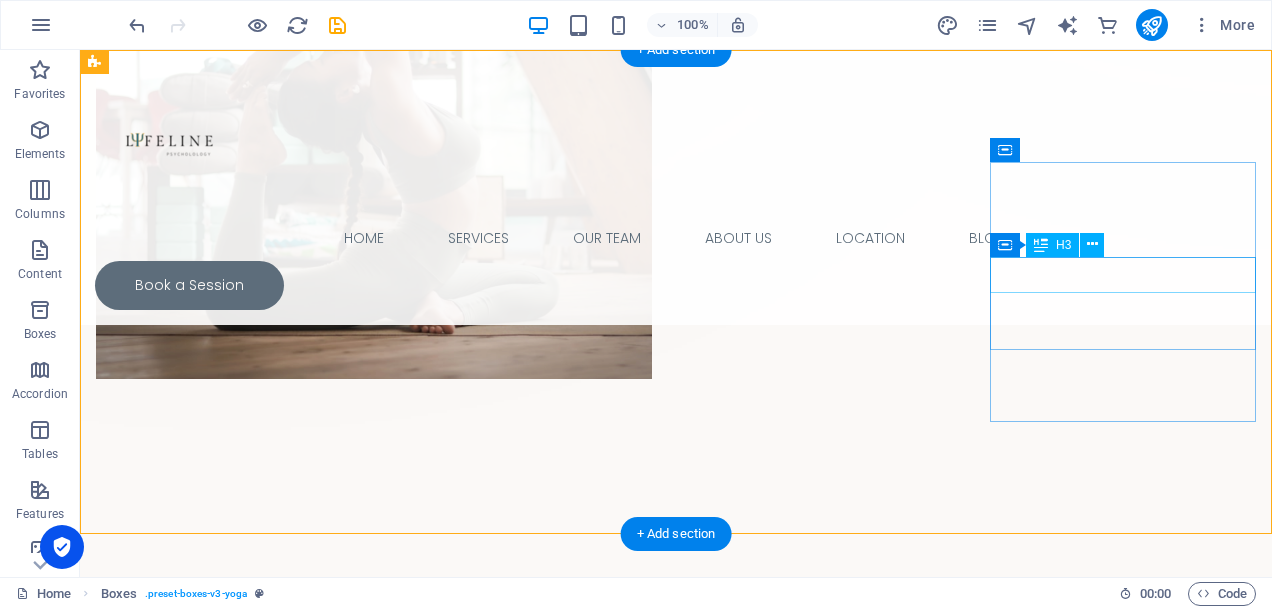 click on "Flexibility" at bounding box center [229, 1436] 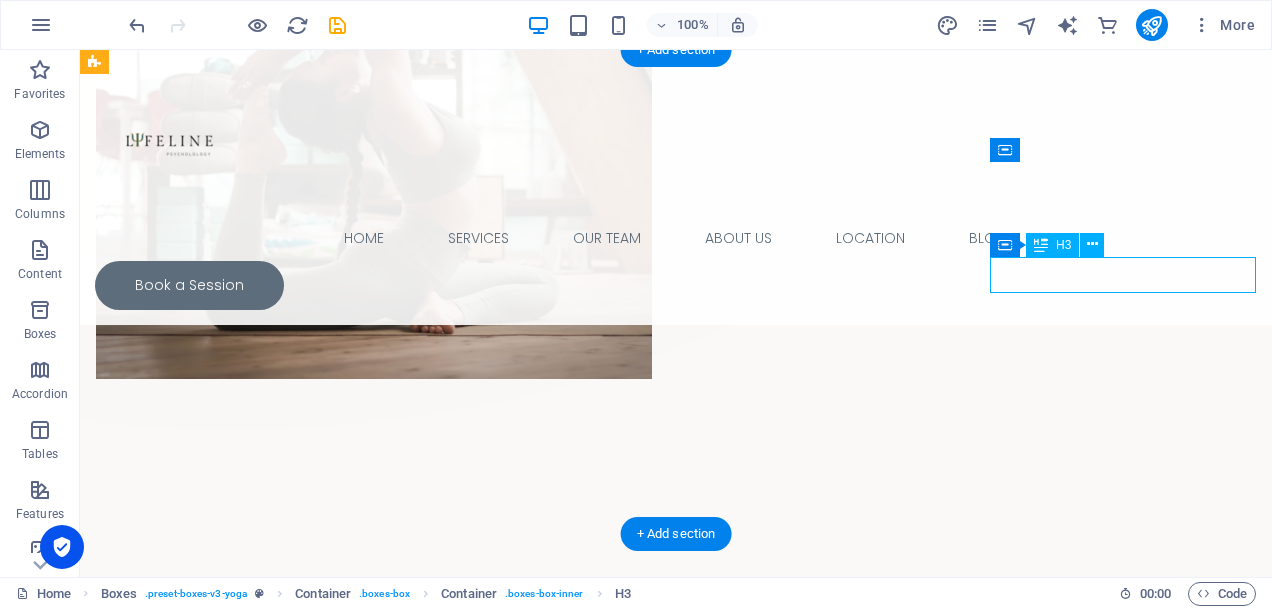 click on "Flexibility" at bounding box center (229, 1436) 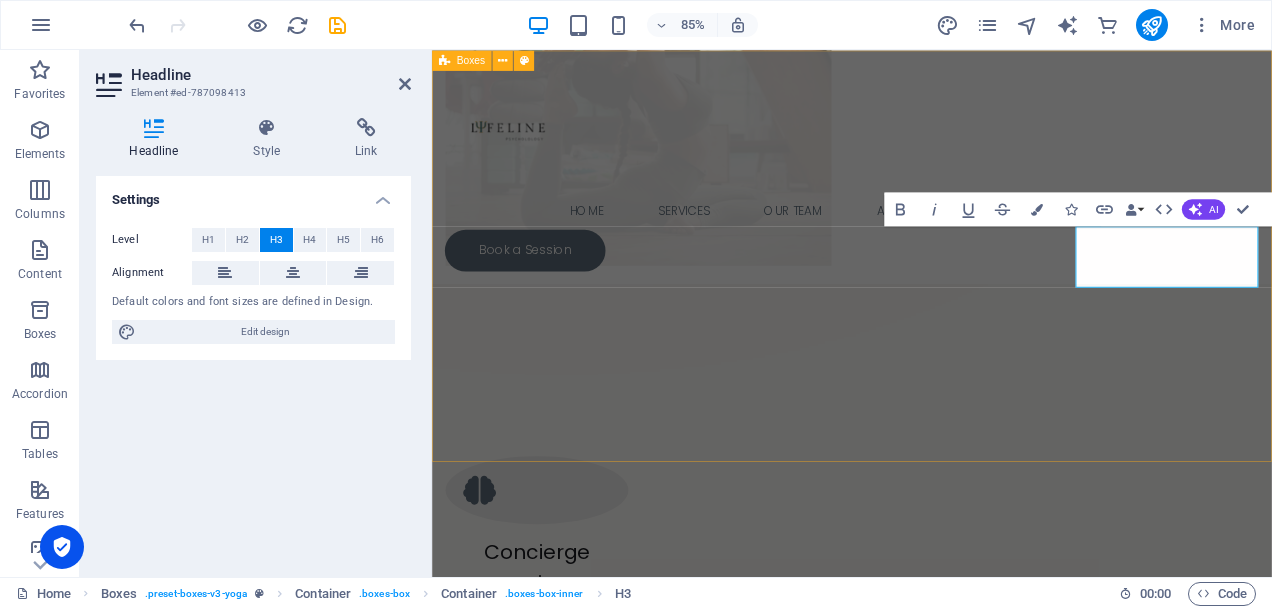 click on "Concierge services Lorem ipsum dolor sit amet, consectetur adipiscing el.
Virtual therapy and assessment Lorem ipsum dolor sit amet, consectetur adipiscing el.
Psychological Assessment & Psychometrics Lorem ipsum dolor sit amet, consectetur adipiscing el.
Training and workshops Lorem ipsum dolor sit amet, consectetur adipiscing el." at bounding box center [926, 1017] 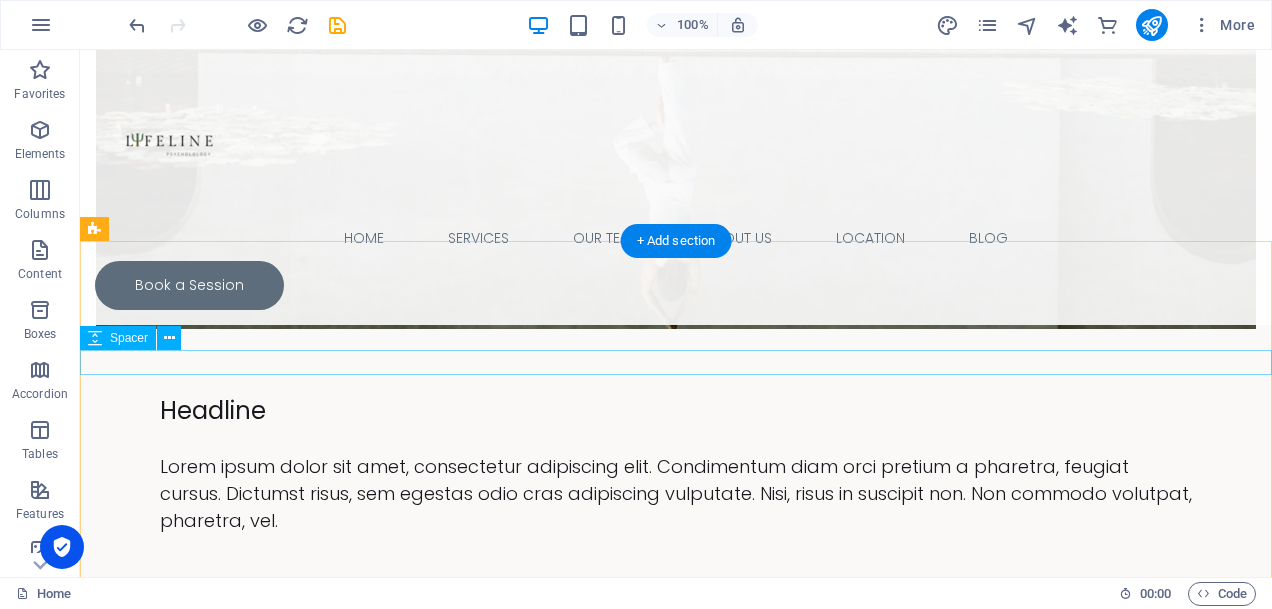 scroll, scrollTop: 6774, scrollLeft: 0, axis: vertical 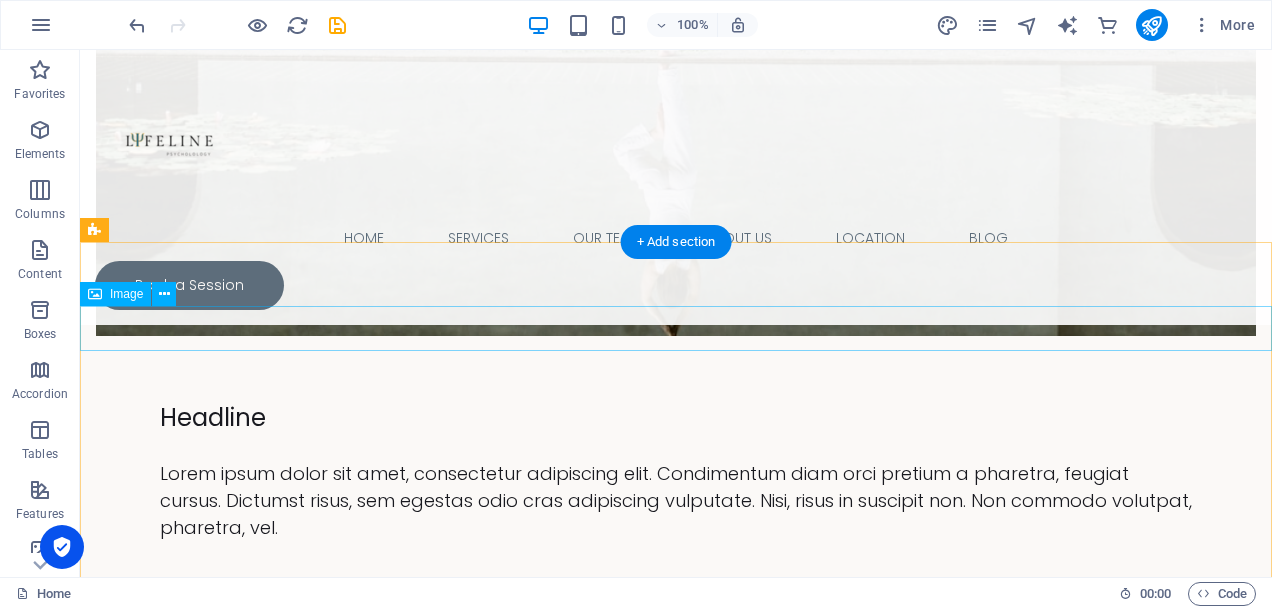 click at bounding box center [676, 7496] 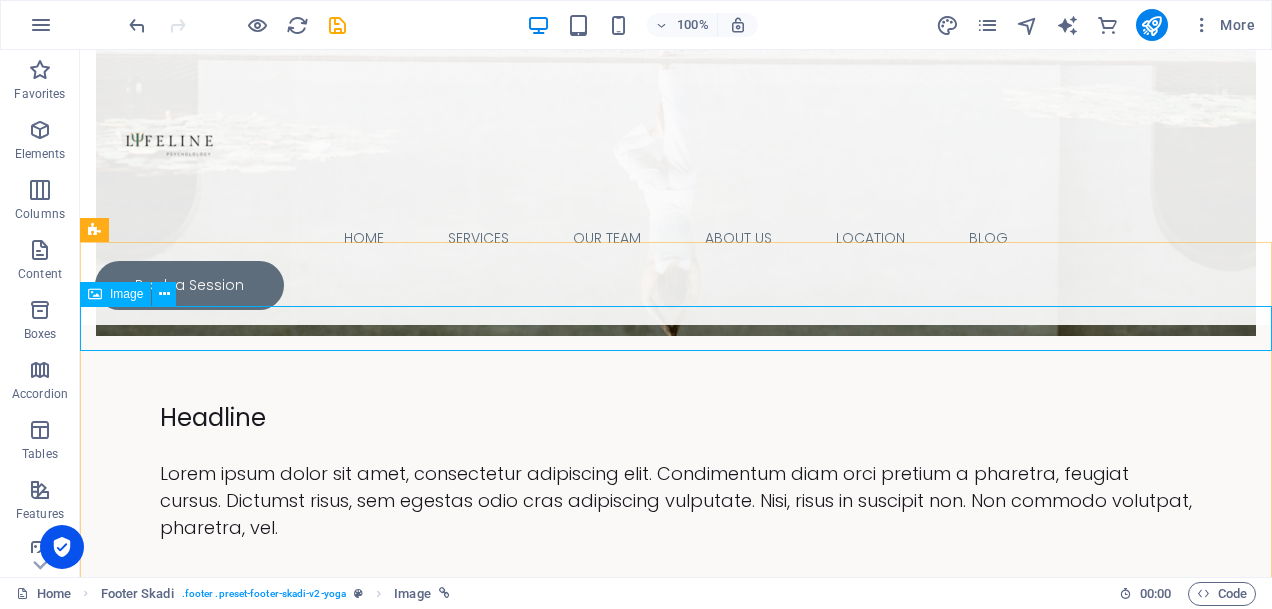 click on "Image" at bounding box center [126, 294] 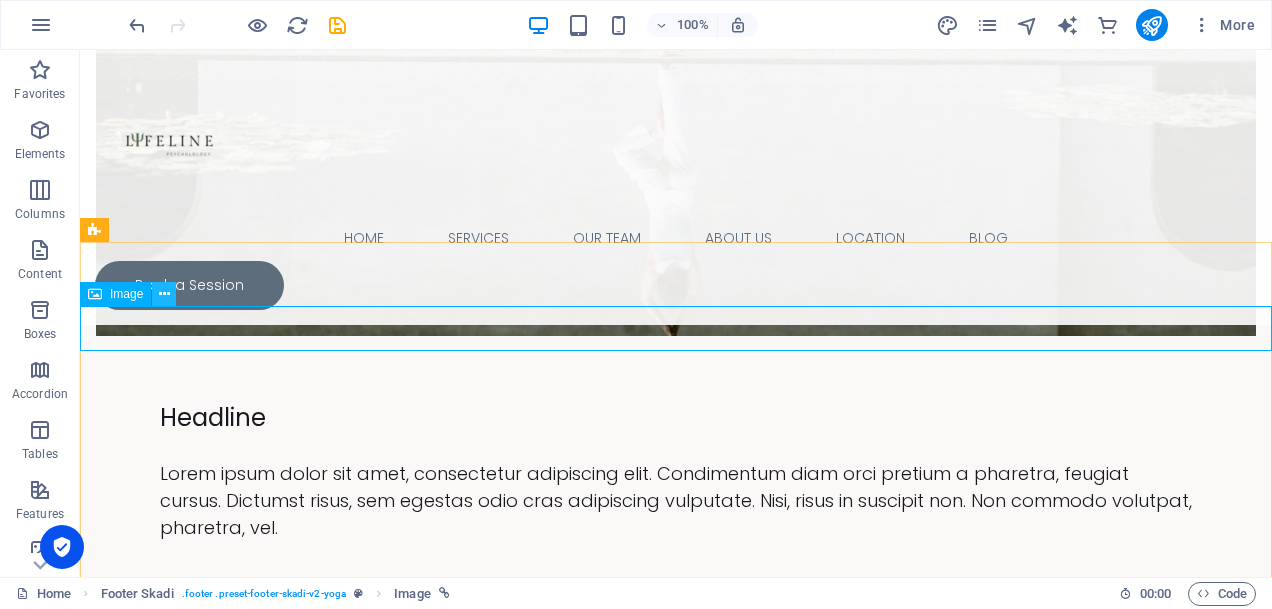 click at bounding box center [164, 294] 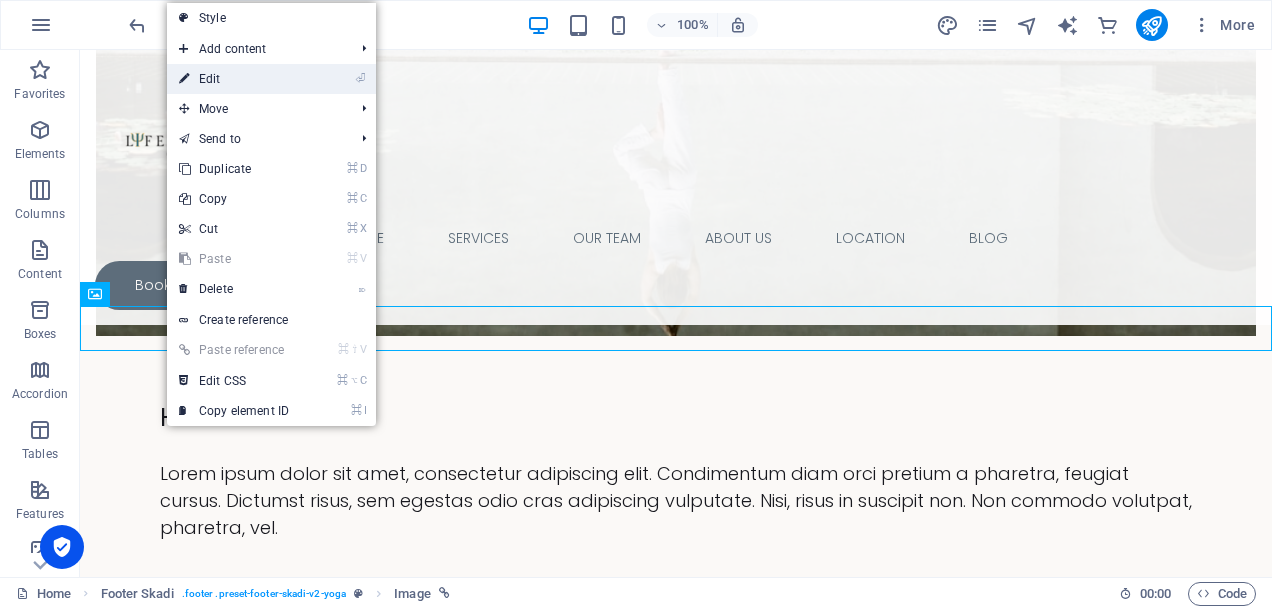 click on "⏎  Edit" at bounding box center [234, 79] 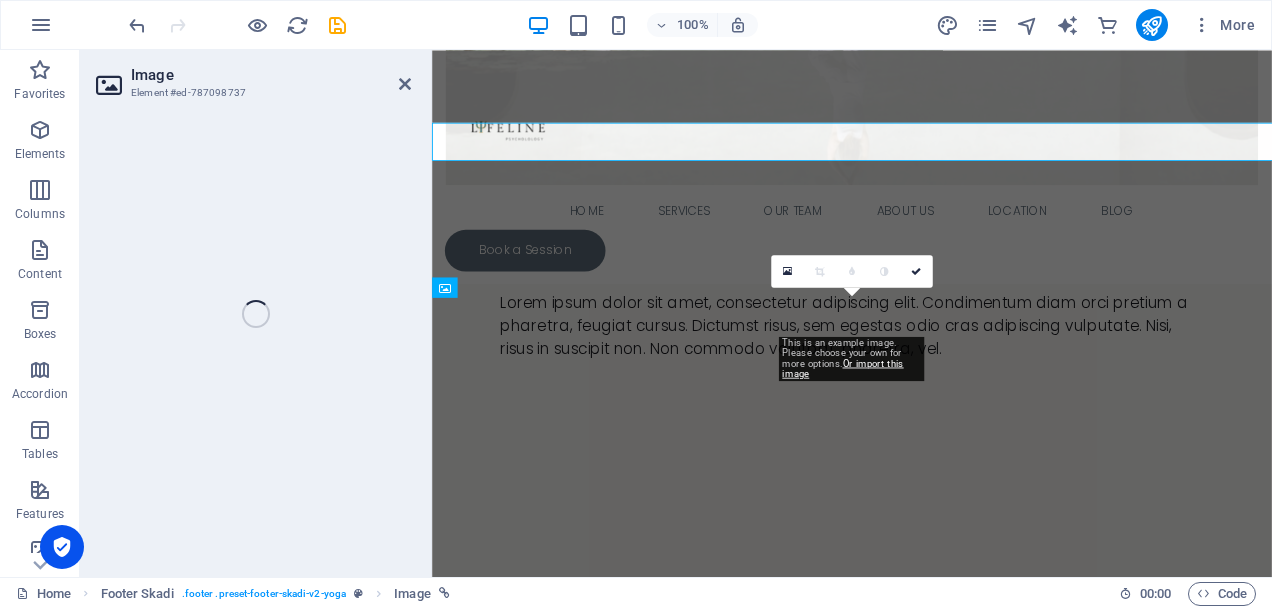 select on "px" 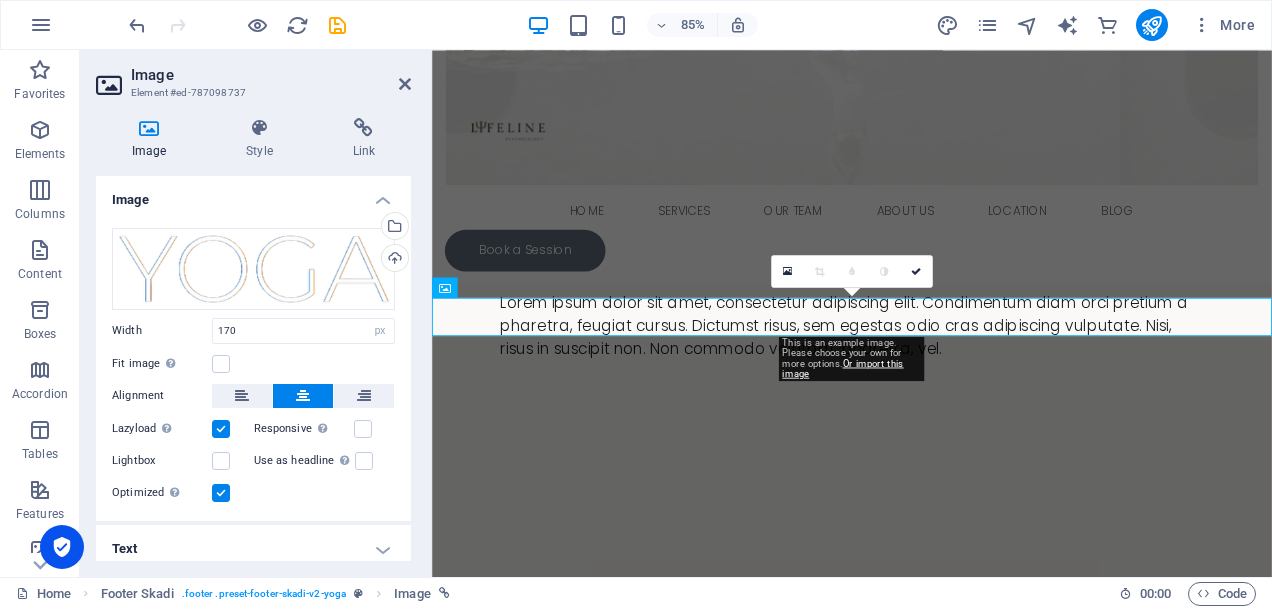 scroll, scrollTop: 6946, scrollLeft: 0, axis: vertical 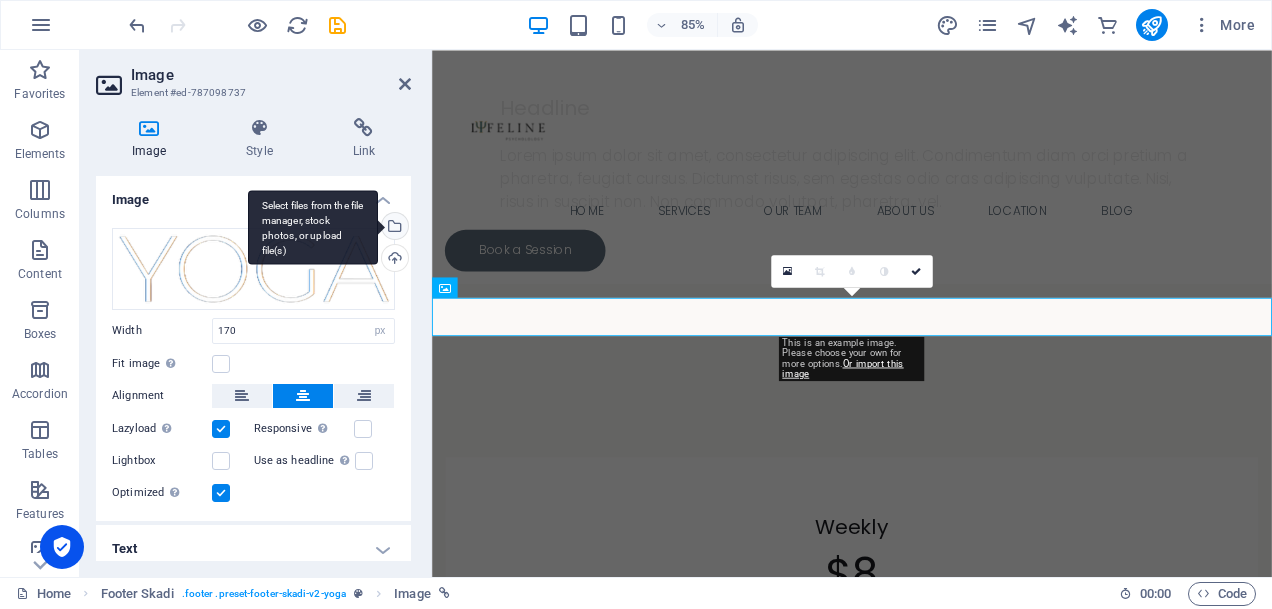 click on "Select files from the file manager, stock photos, or upload file(s)" at bounding box center [313, 227] 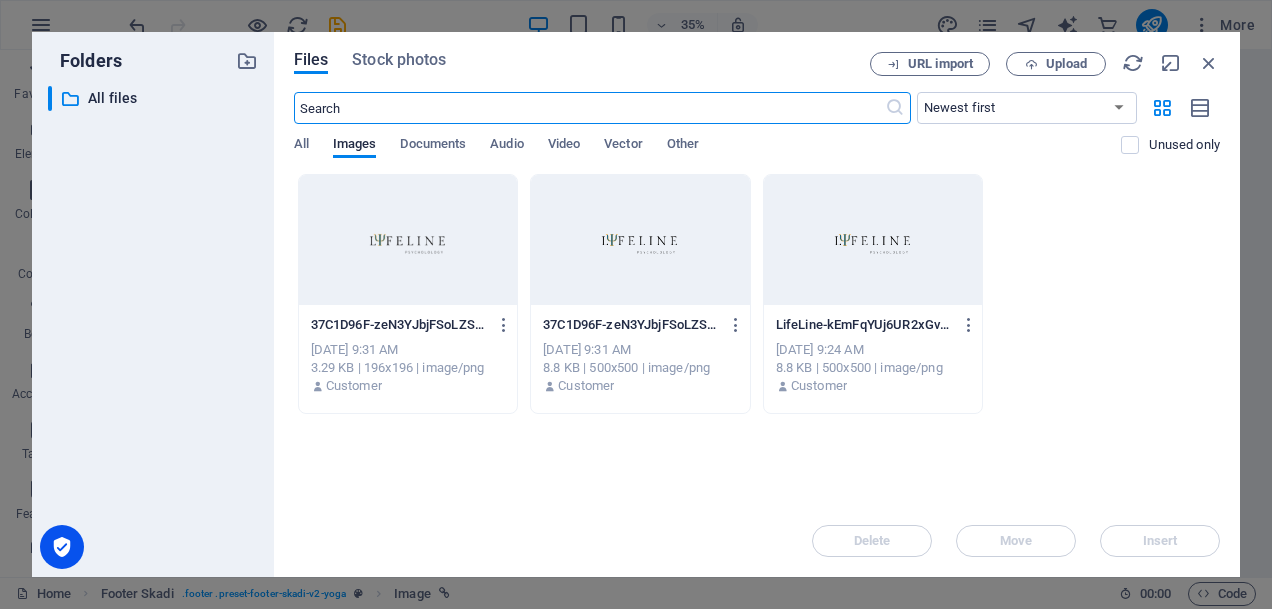 click at bounding box center [640, 240] 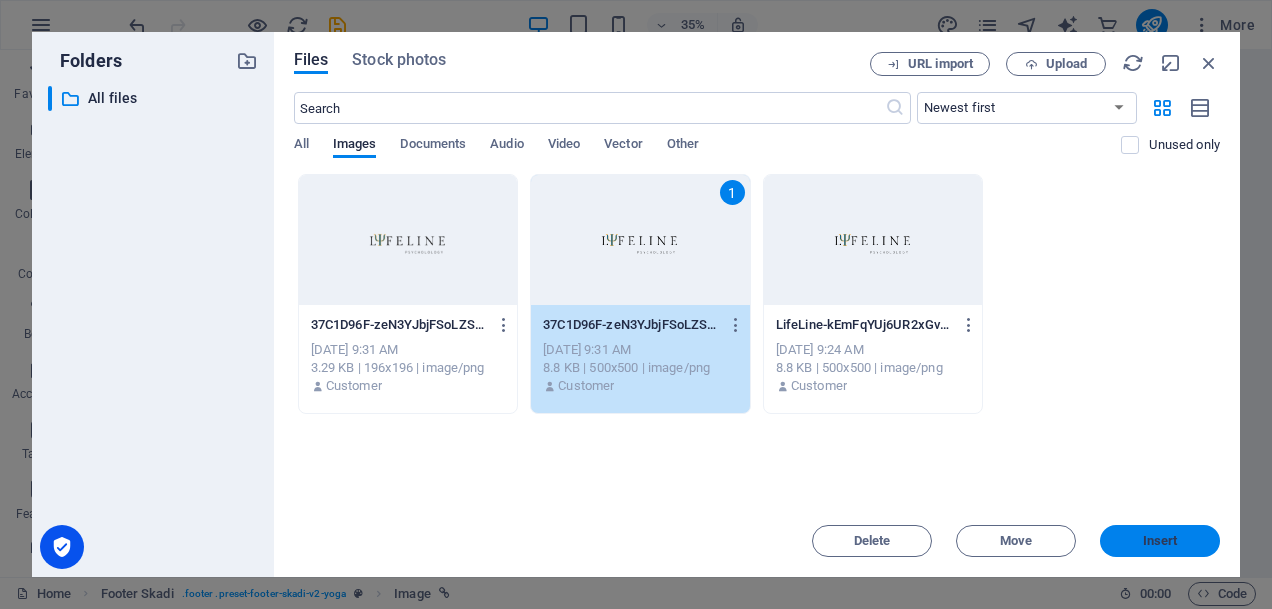 click on "Insert" at bounding box center [1160, 541] 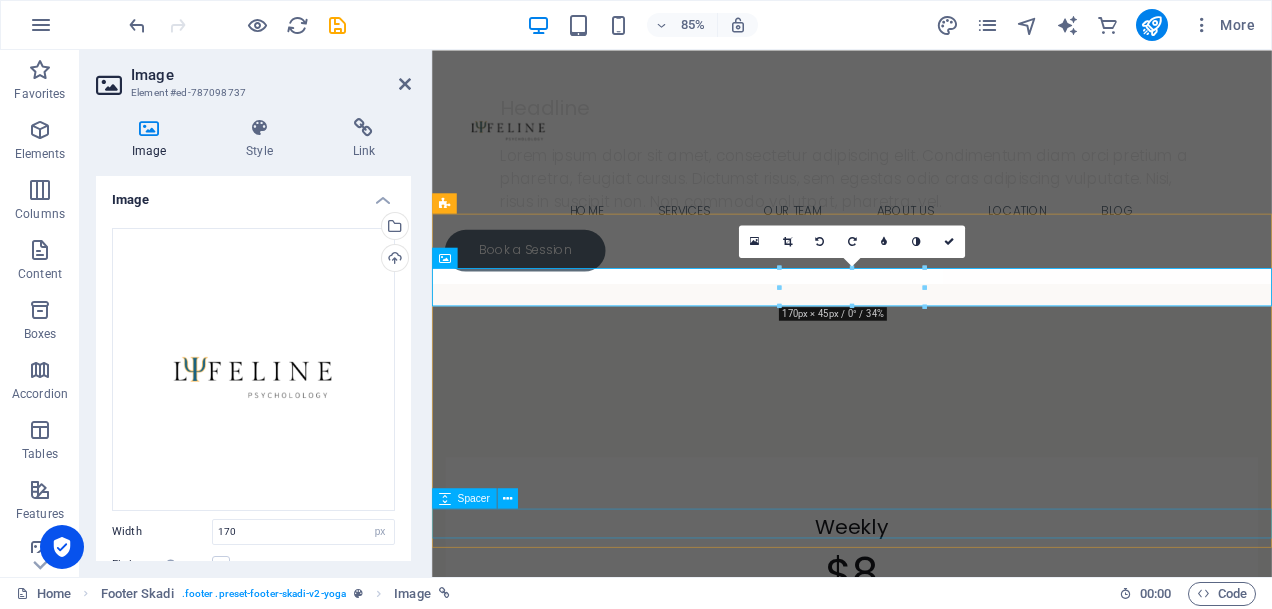 scroll, scrollTop: 6981, scrollLeft: 0, axis: vertical 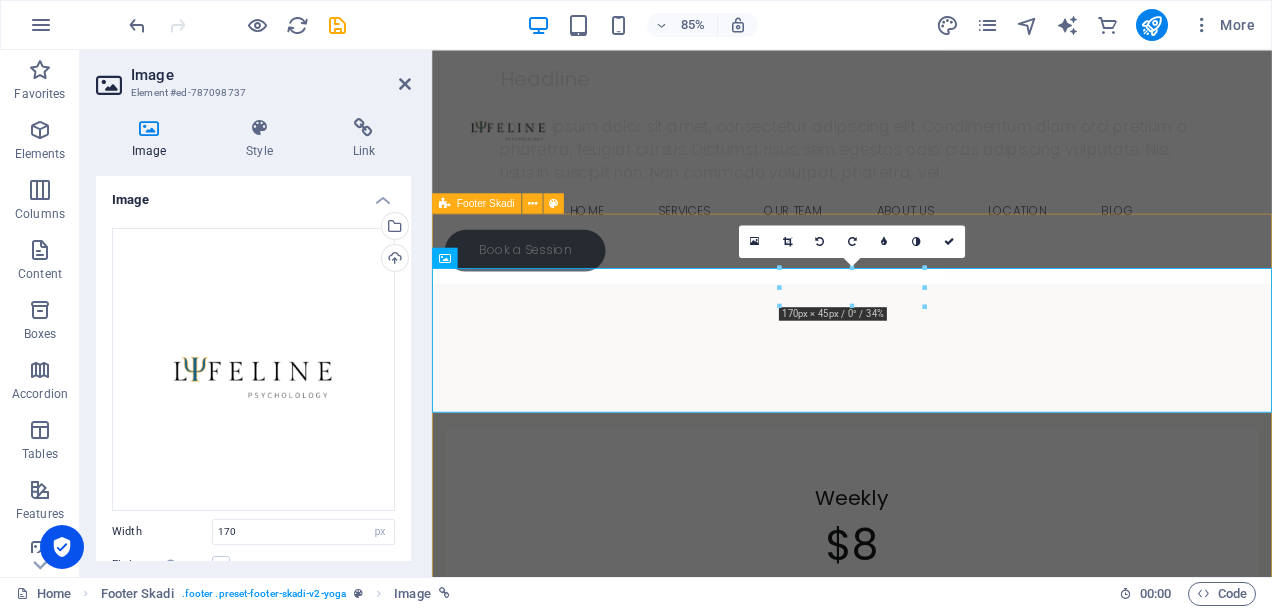 click on "Home Classes Instructors About Us Location     Blog © 2021  [DOMAIN_NAME] . All rights reserved |  Legal Notice  |  Privacy Policy" at bounding box center [926, 7566] 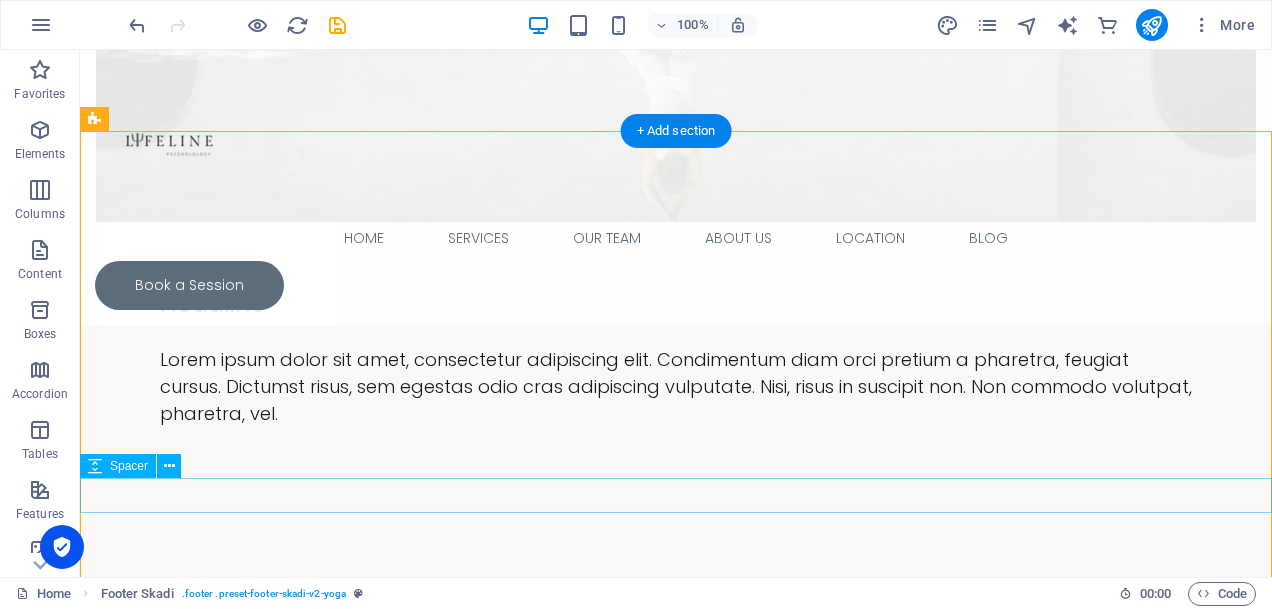 scroll, scrollTop: 6891, scrollLeft: 0, axis: vertical 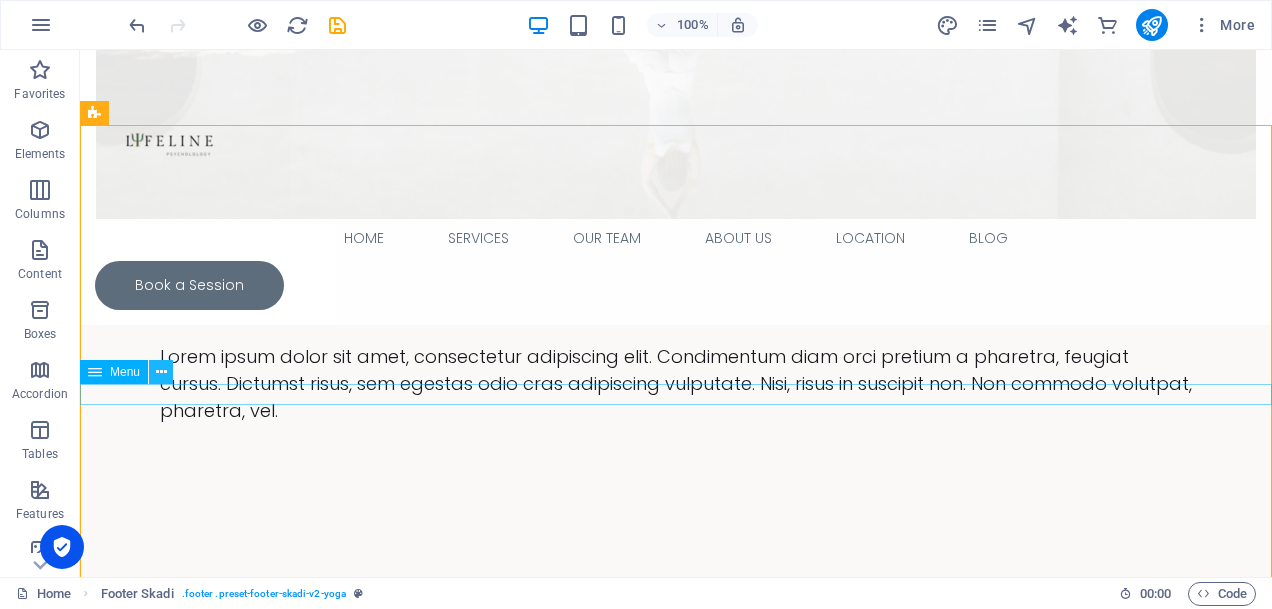 click at bounding box center (161, 372) 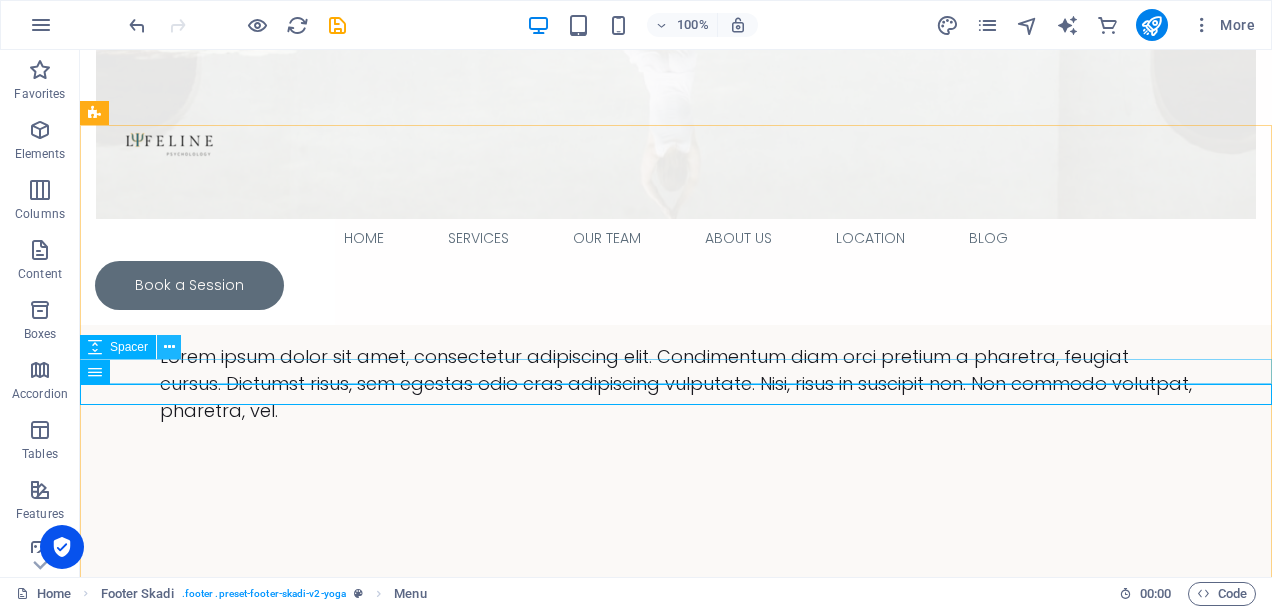 click at bounding box center [169, 347] 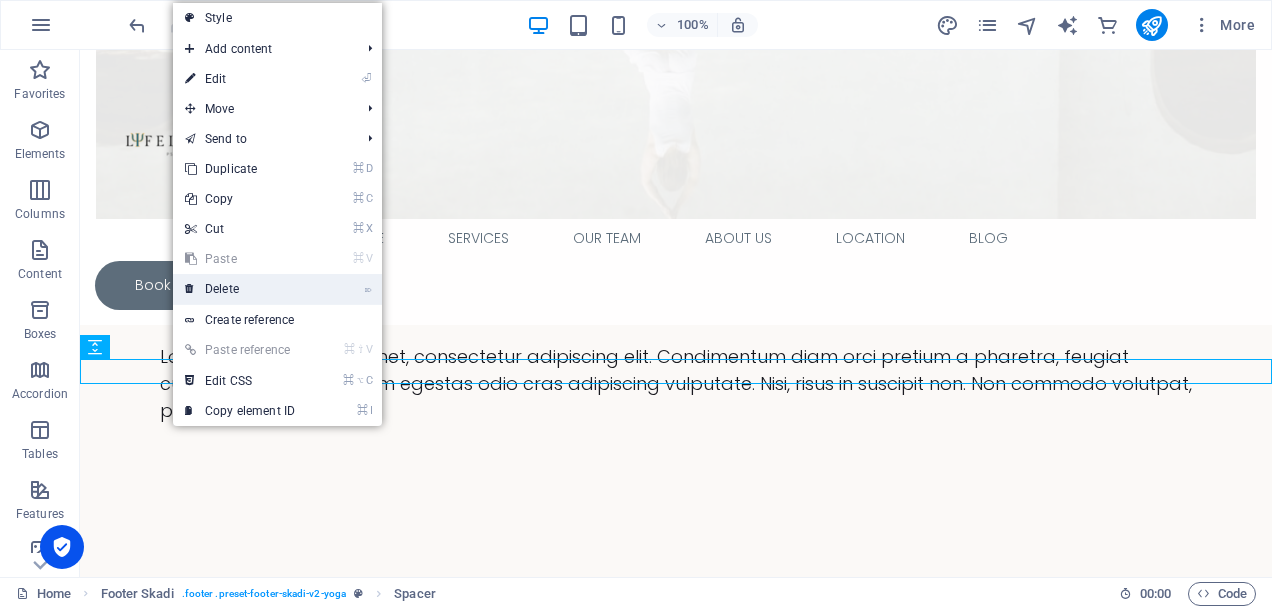 click on "⌦  Delete" at bounding box center (240, 289) 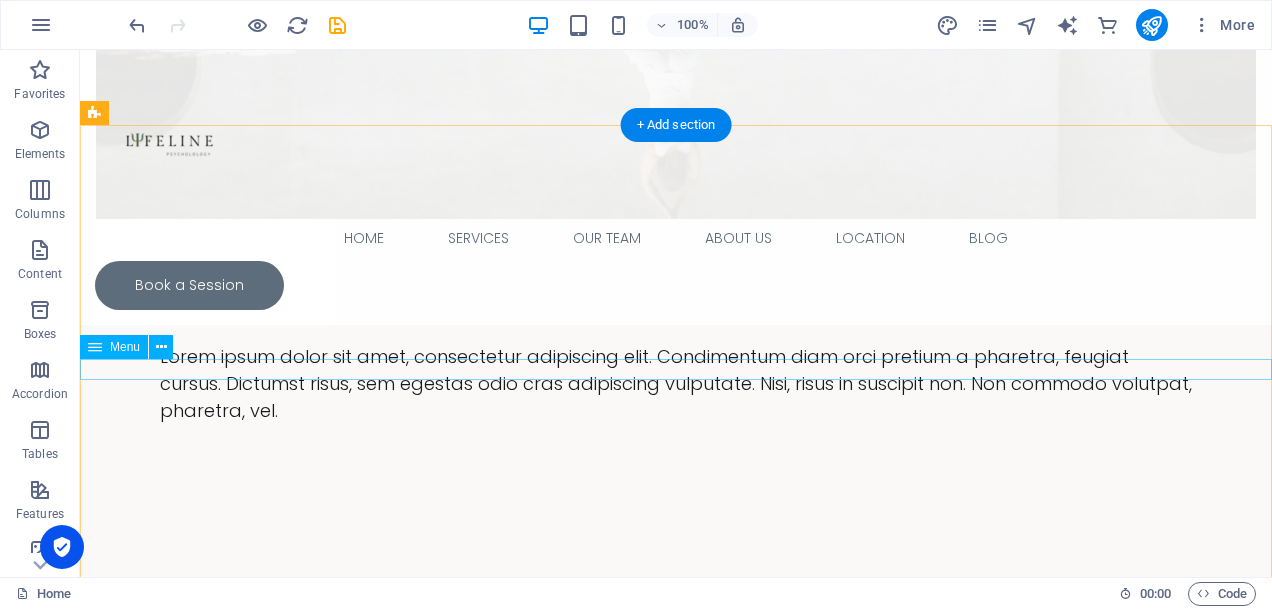 click on "Home Classes Instructors About Us Location     Blog" at bounding box center (676, 7537) 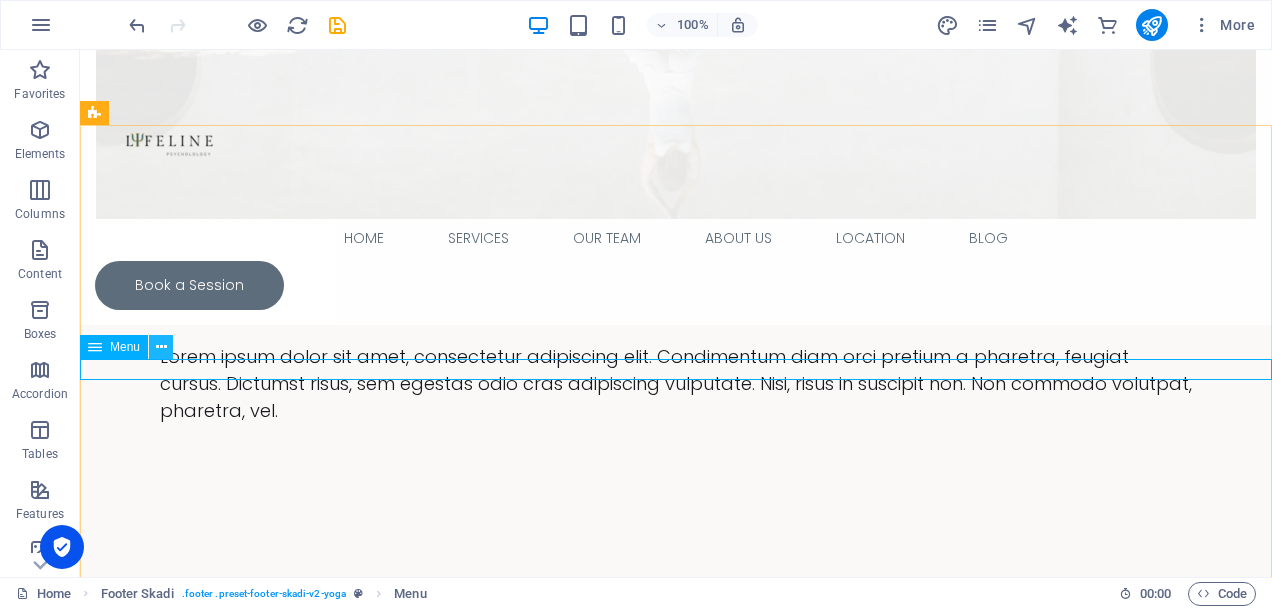 click at bounding box center (161, 347) 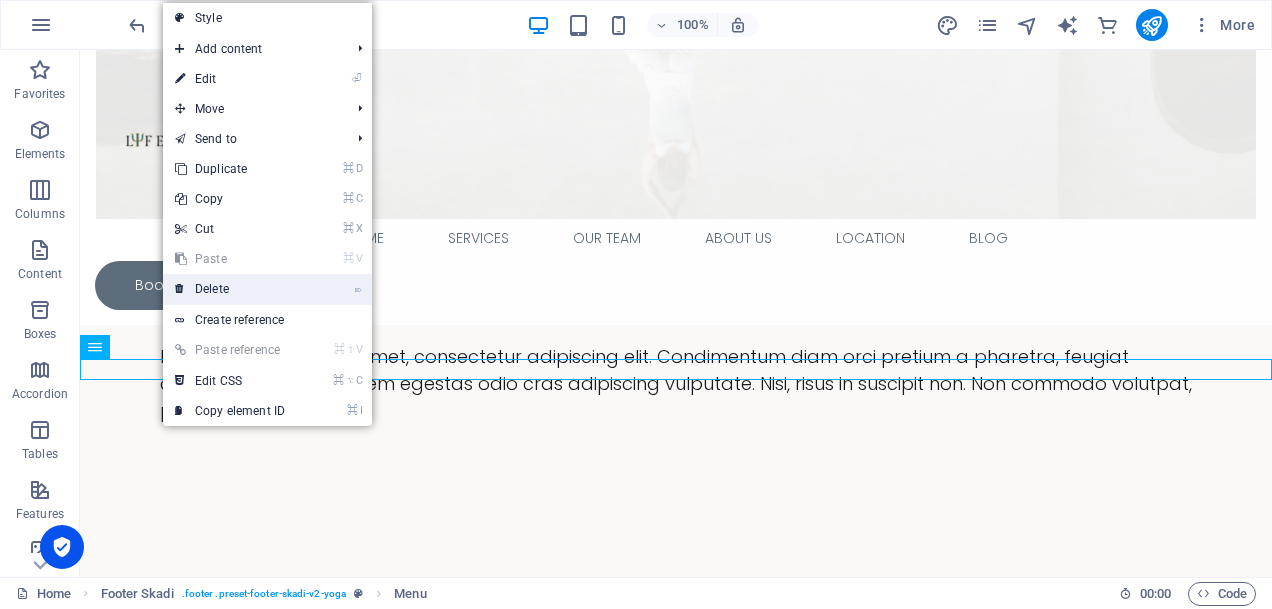 click on "⌦  Delete" at bounding box center (230, 289) 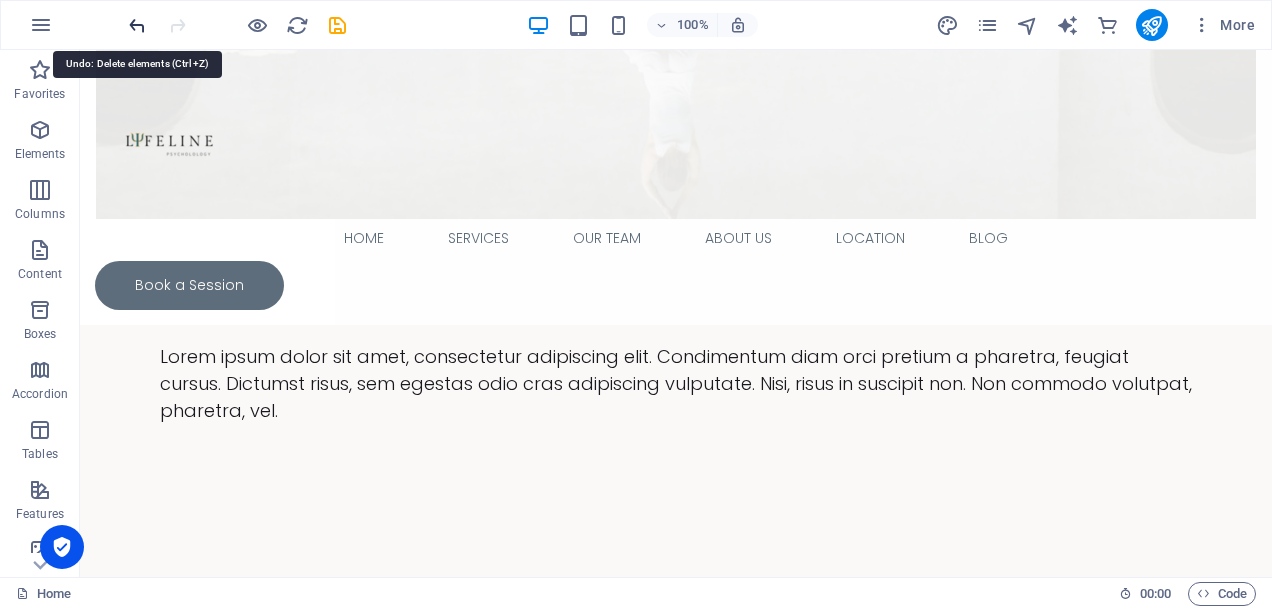 click at bounding box center [137, 25] 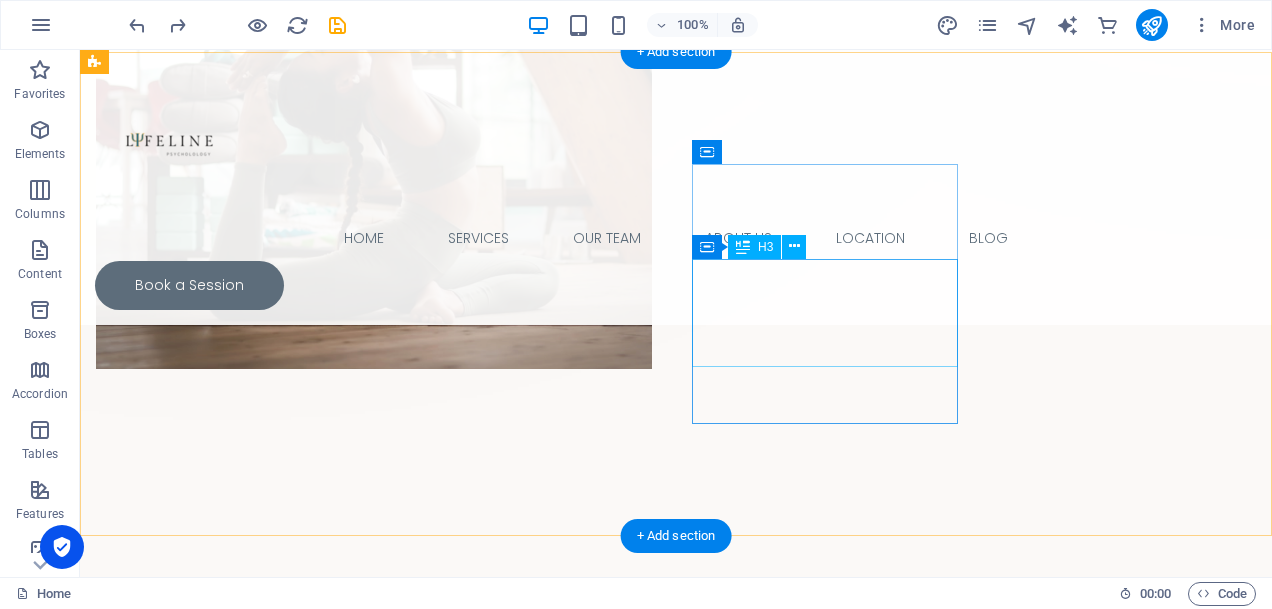 scroll, scrollTop: 1014, scrollLeft: 0, axis: vertical 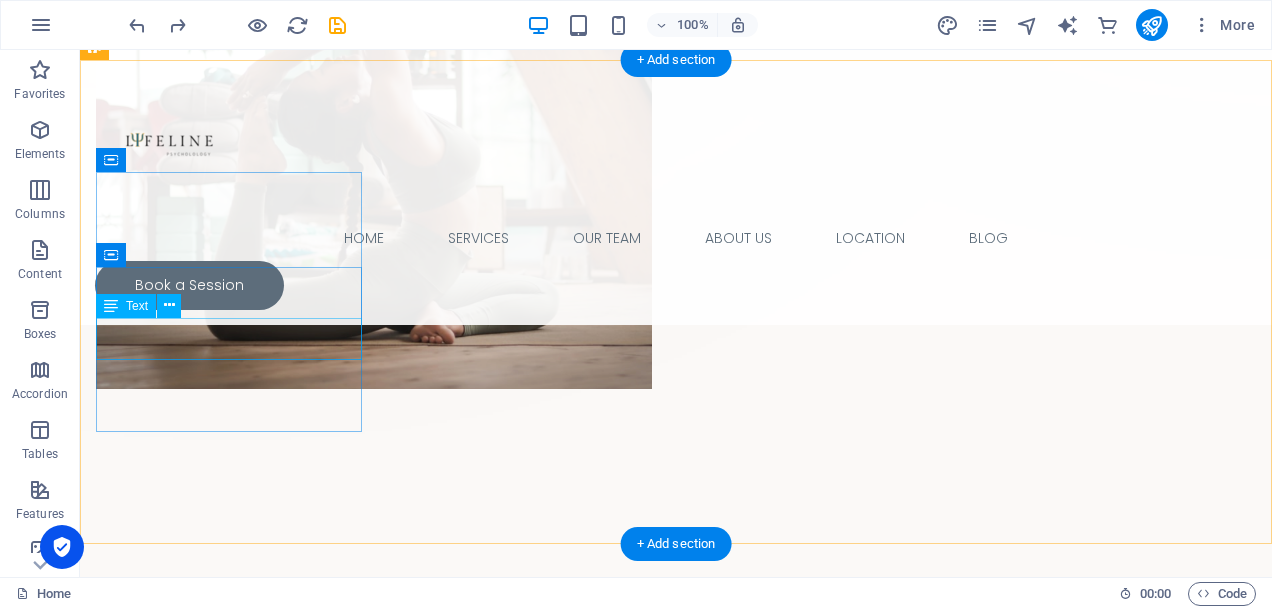 click on "Lorem ipsum dolor sit amet, consectetur adipiscing el." at bounding box center (229, 780) 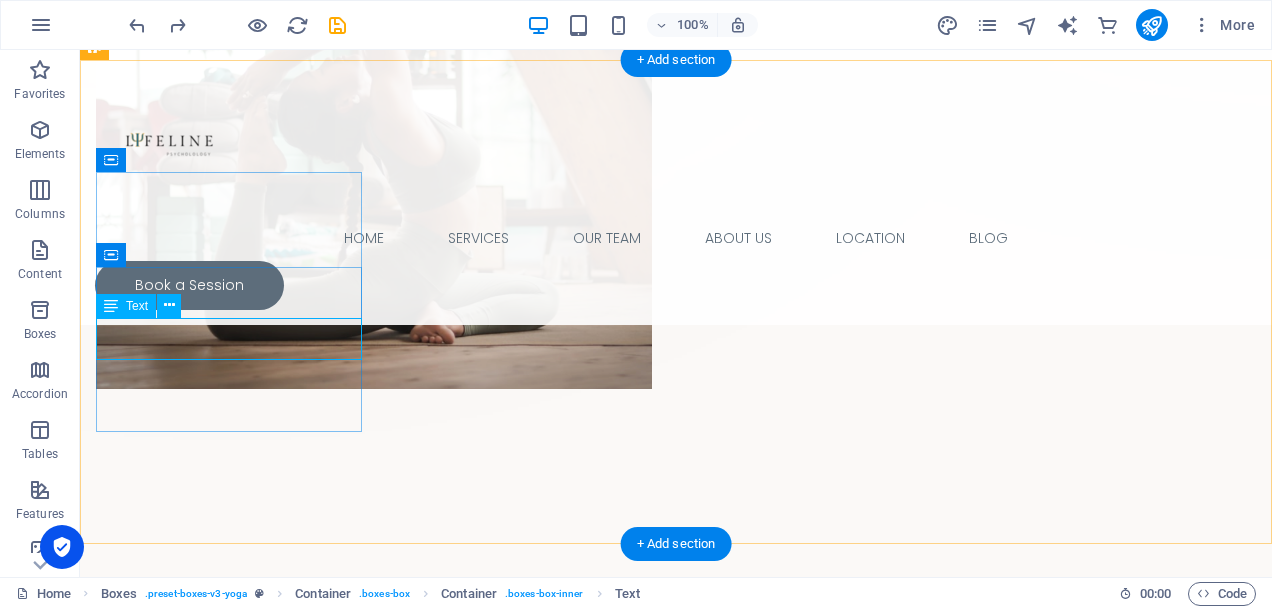 click on "Lorem ipsum dolor sit amet, consectetur adipiscing el." at bounding box center (229, 780) 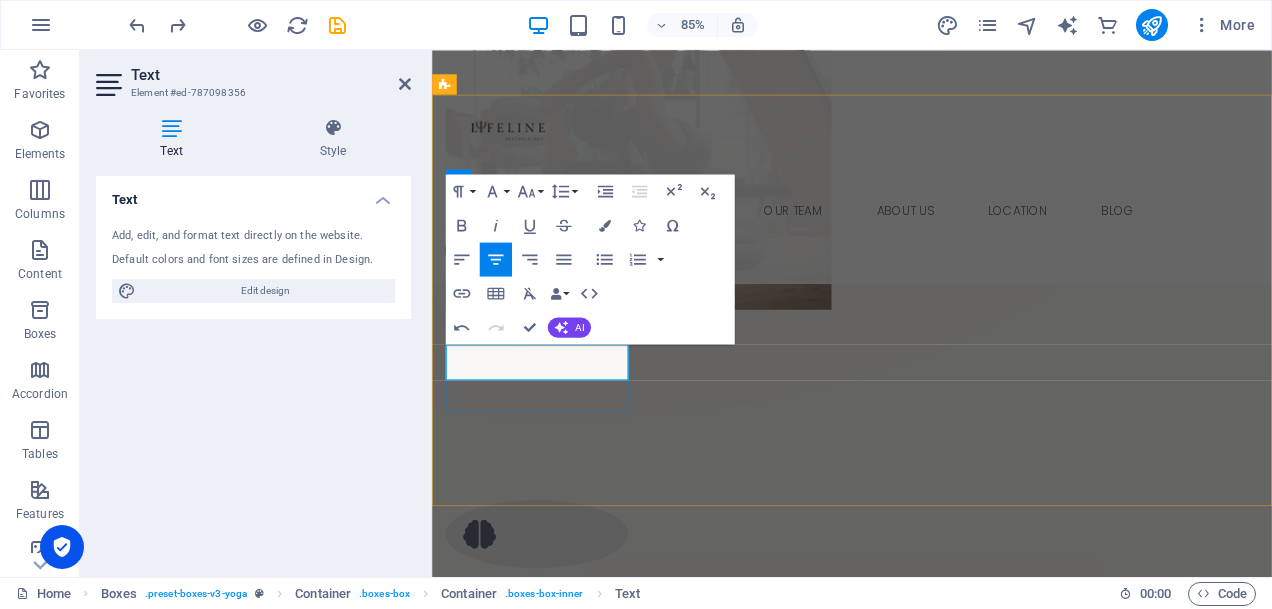 click on "personalized, discreet care at your convenience" at bounding box center [555, 782] 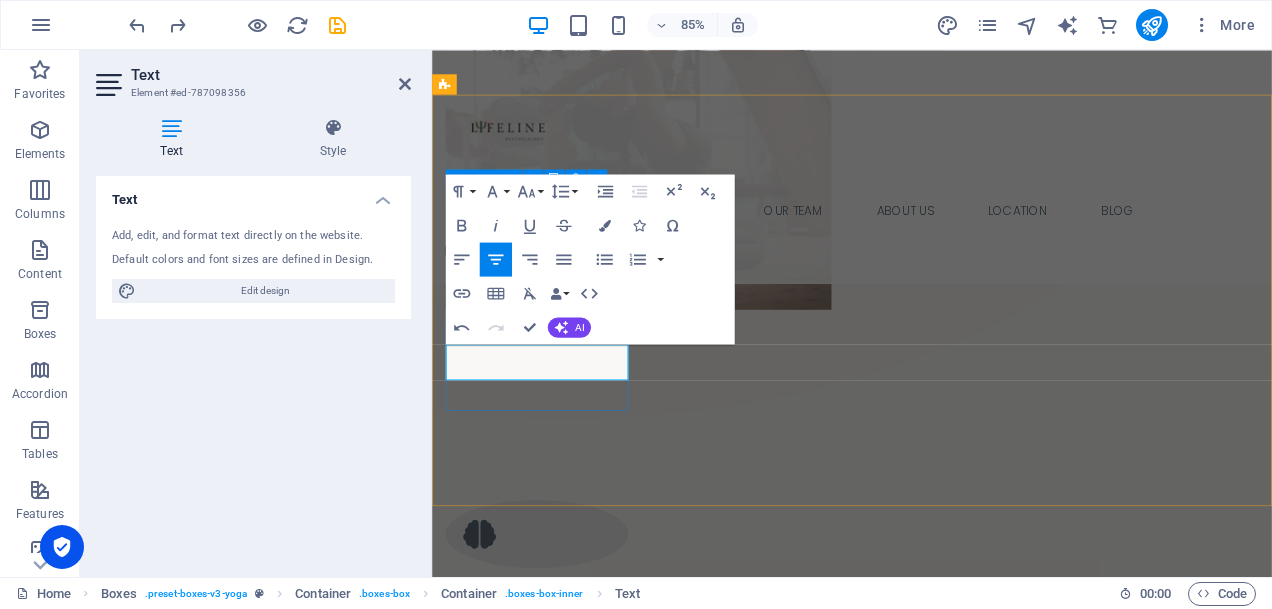 type 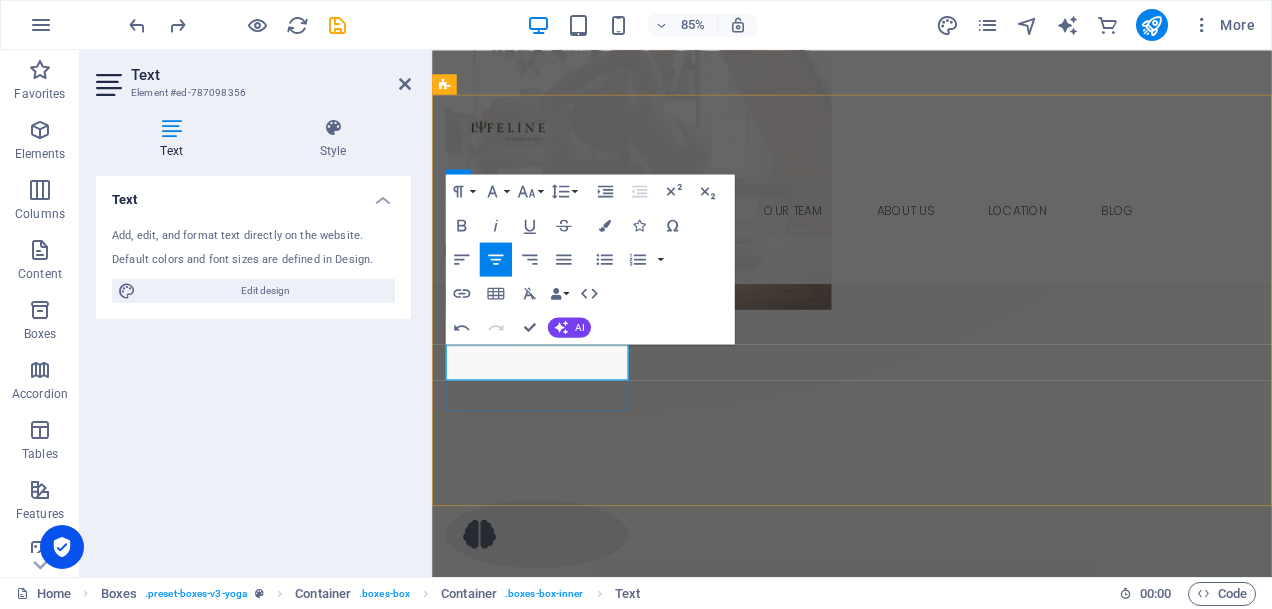 click on "Personalized, discreet care at your convenience" at bounding box center [555, 782] 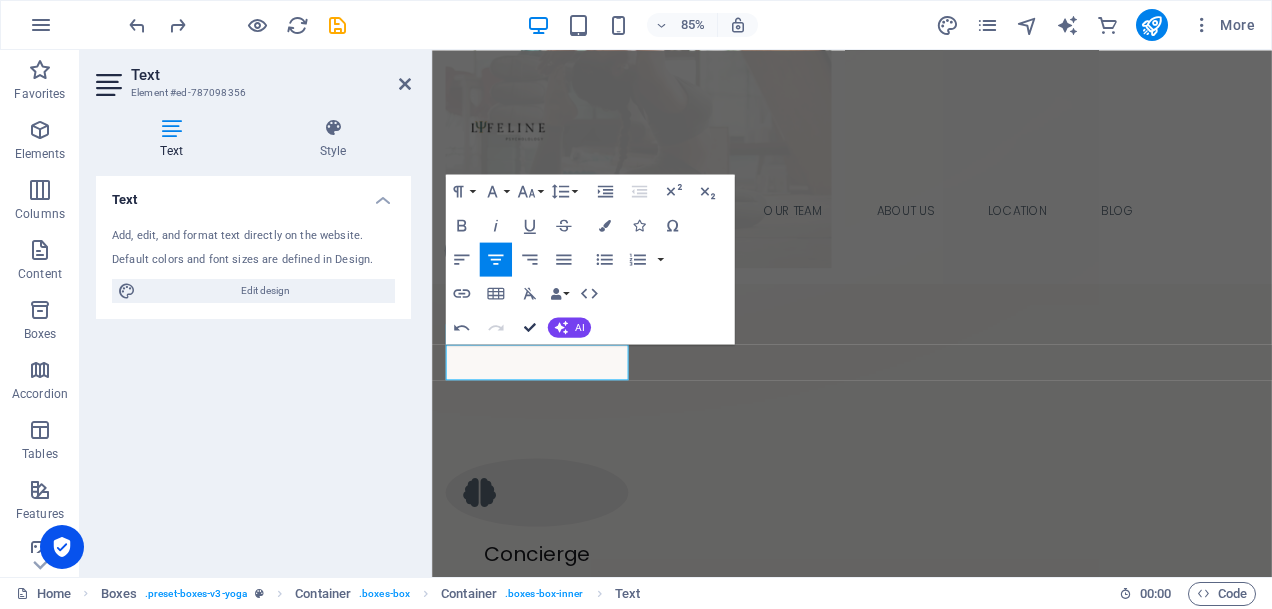 scroll, scrollTop: 936, scrollLeft: 0, axis: vertical 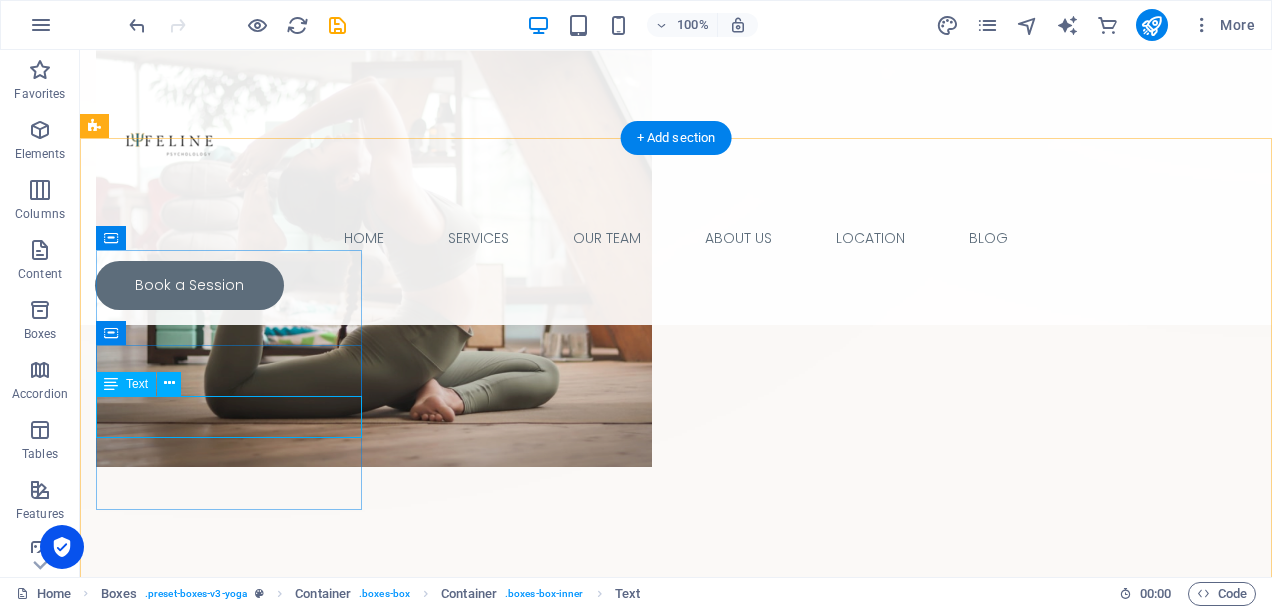 click on "Personalized, Discreet care at your convenience" at bounding box center (229, 858) 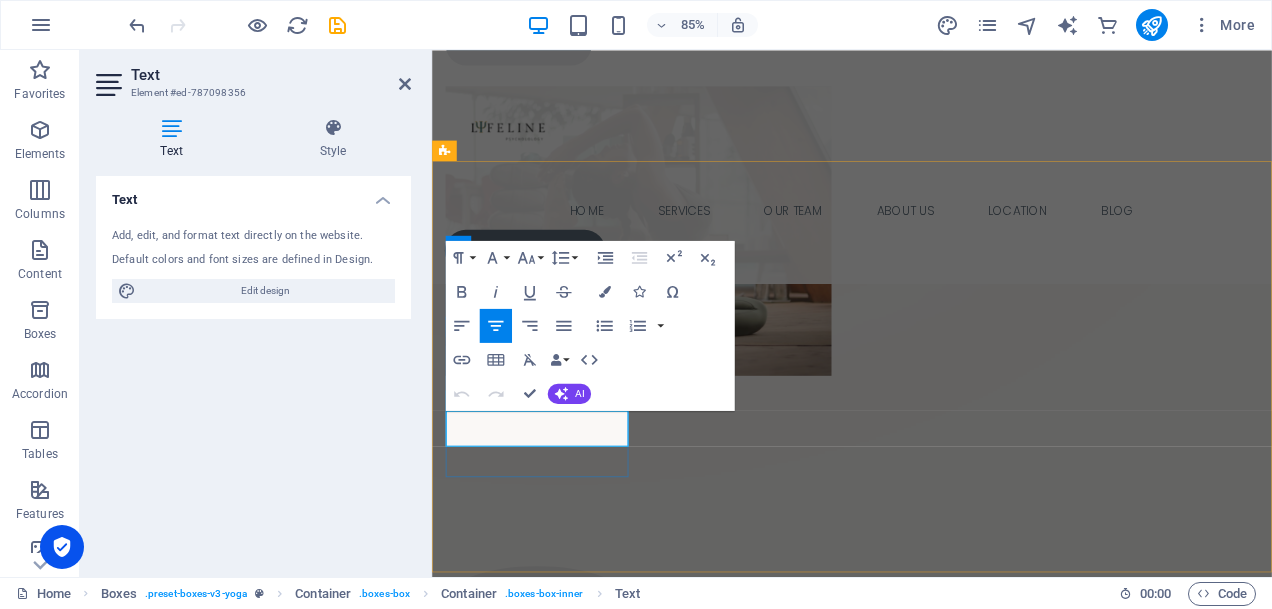 click on "Personalized, Discreet care at your convenience" at bounding box center (555, 860) 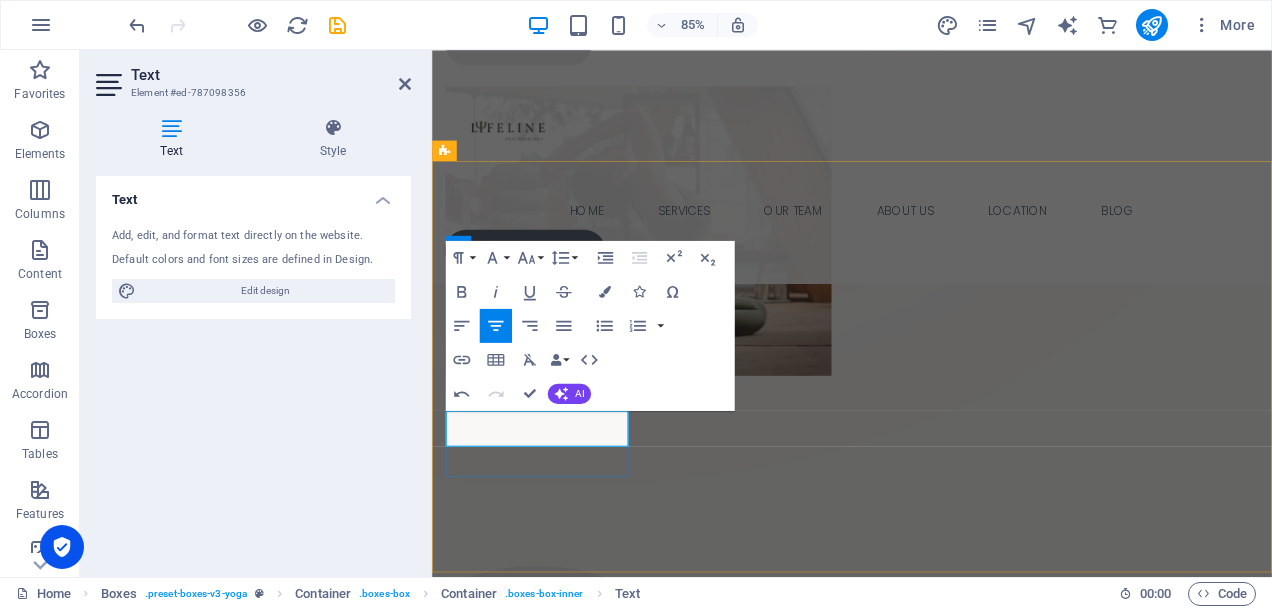 type 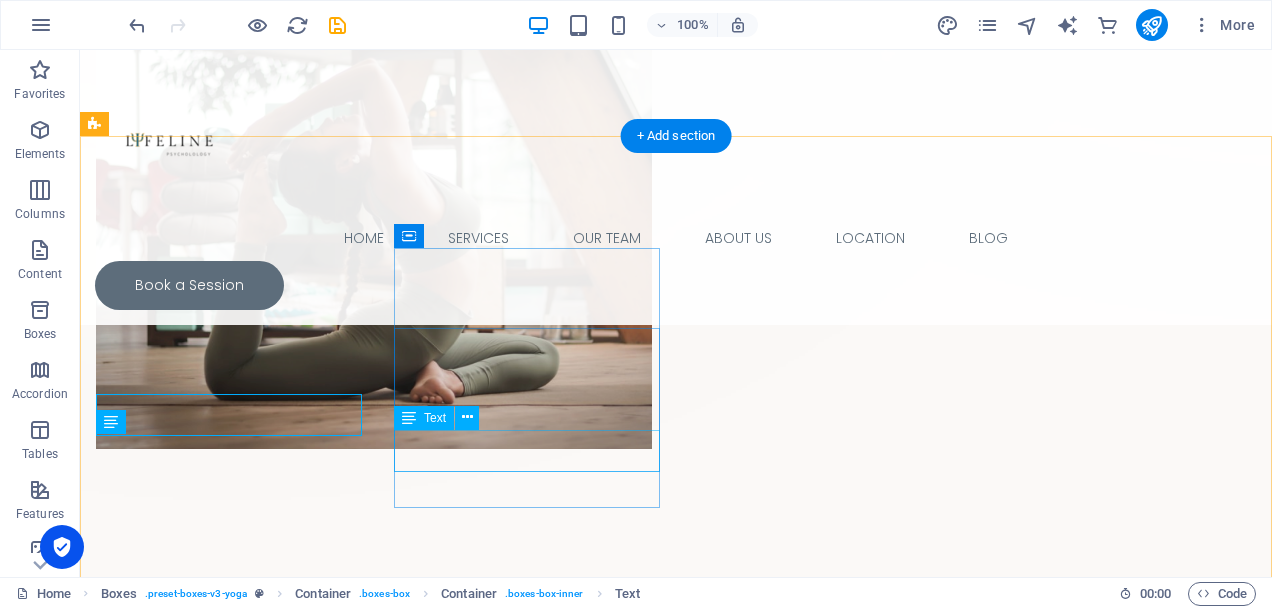scroll, scrollTop: 976, scrollLeft: 0, axis: vertical 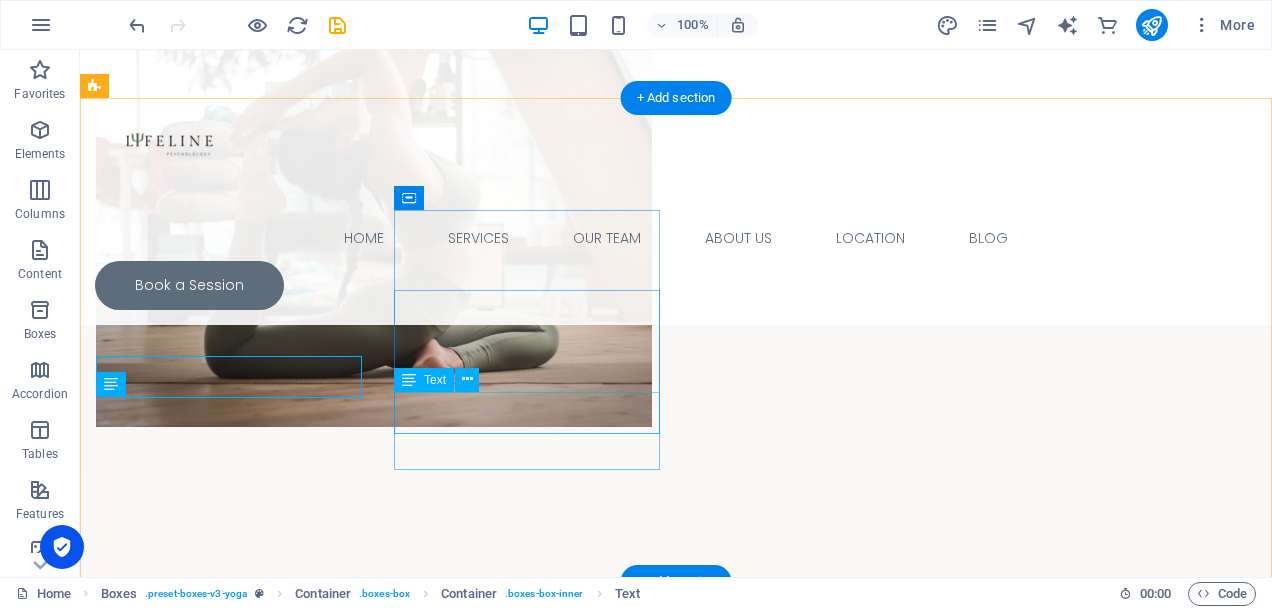 click on "Lorem ipsum dolor sit amet, consectetur adipiscing el." at bounding box center (229, 1058) 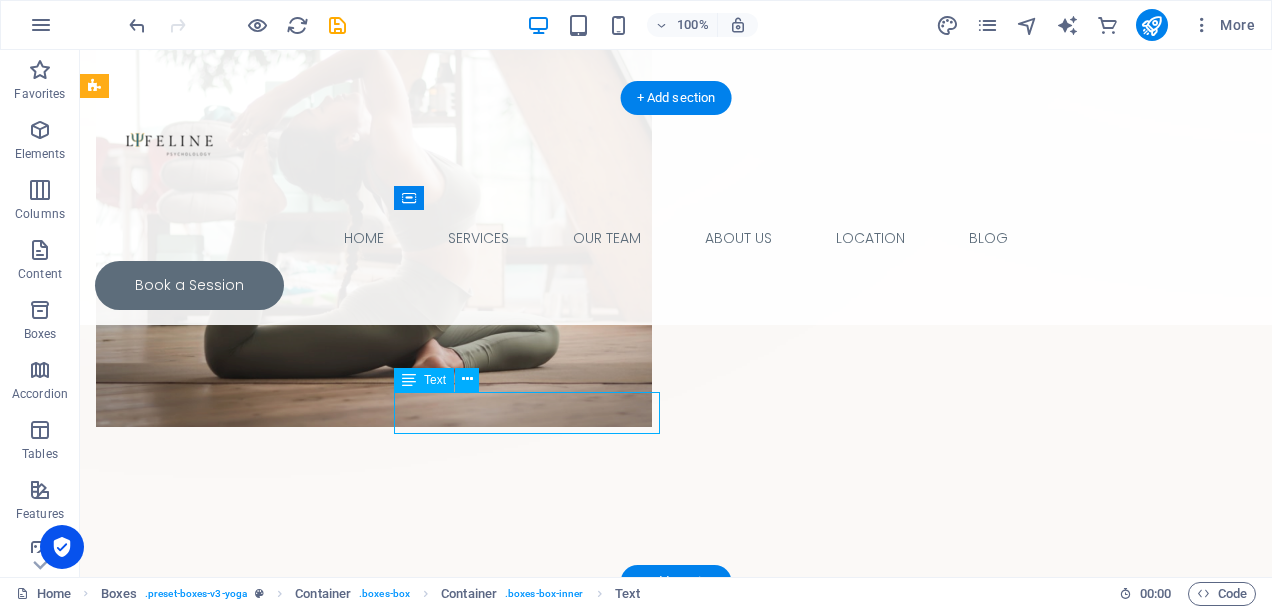 click on "Lorem ipsum dolor sit amet, consectetur adipiscing el." at bounding box center (229, 1058) 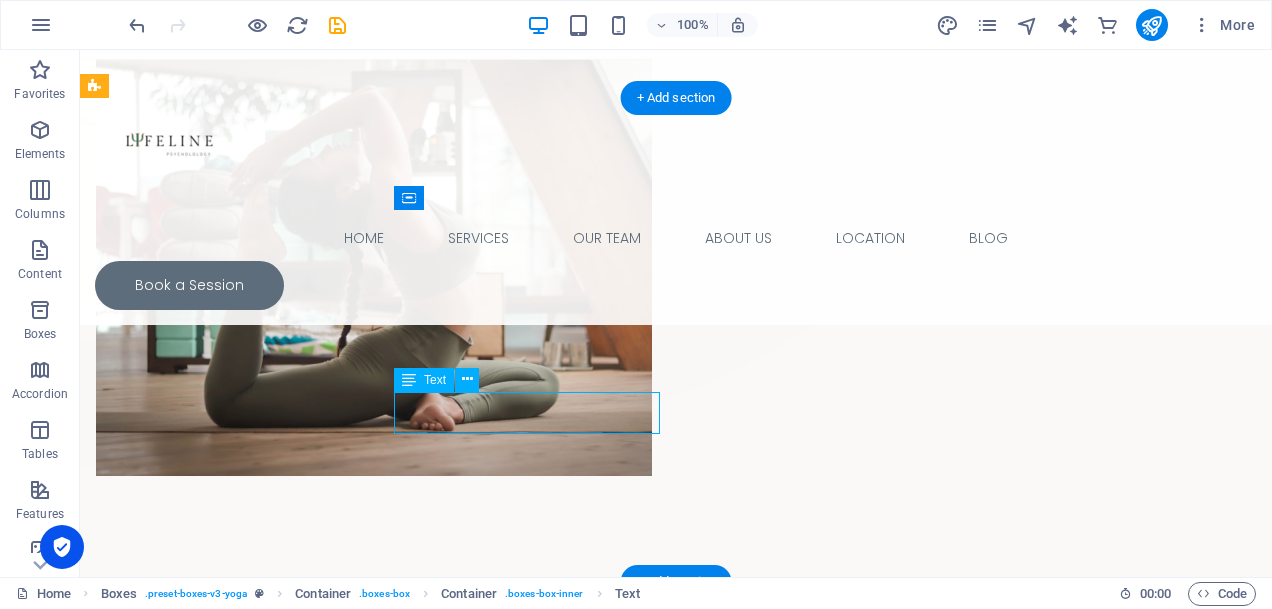 scroll, scrollTop: 1025, scrollLeft: 0, axis: vertical 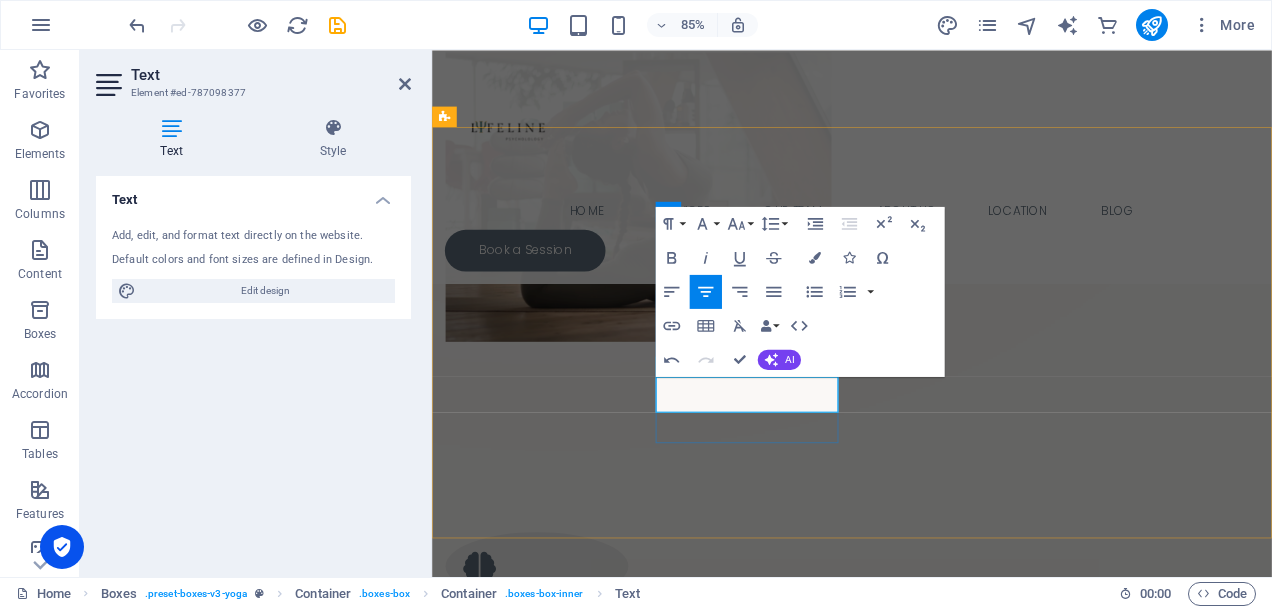 click on "accessible support wherever you are" at bounding box center (555, 1060) 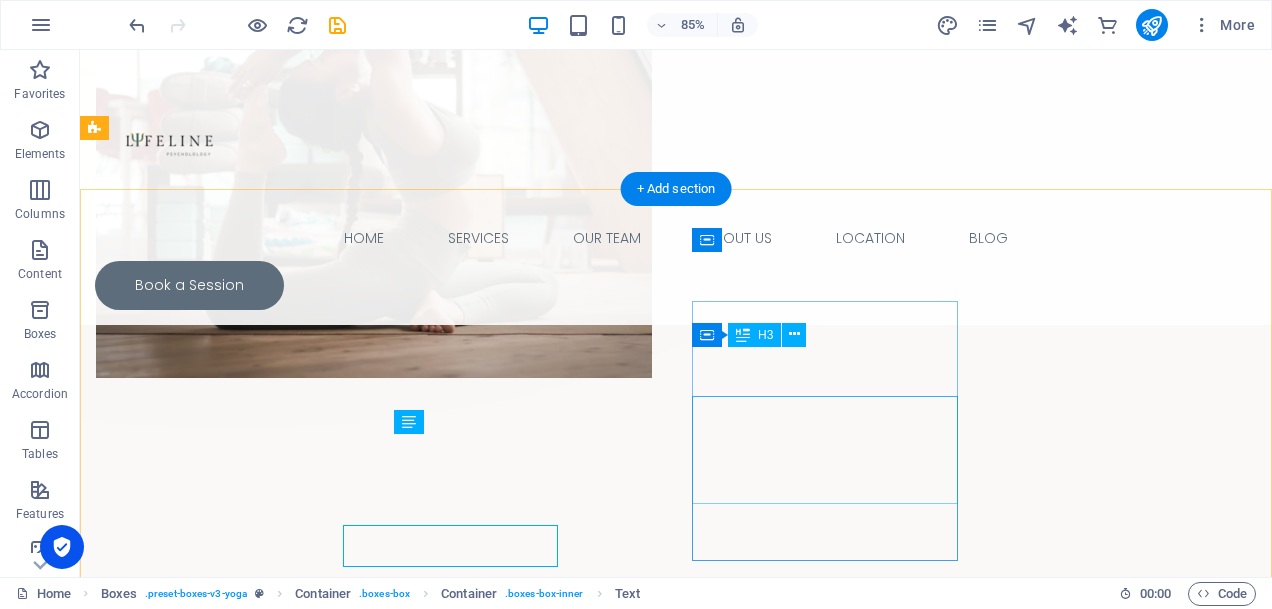 scroll, scrollTop: 934, scrollLeft: 0, axis: vertical 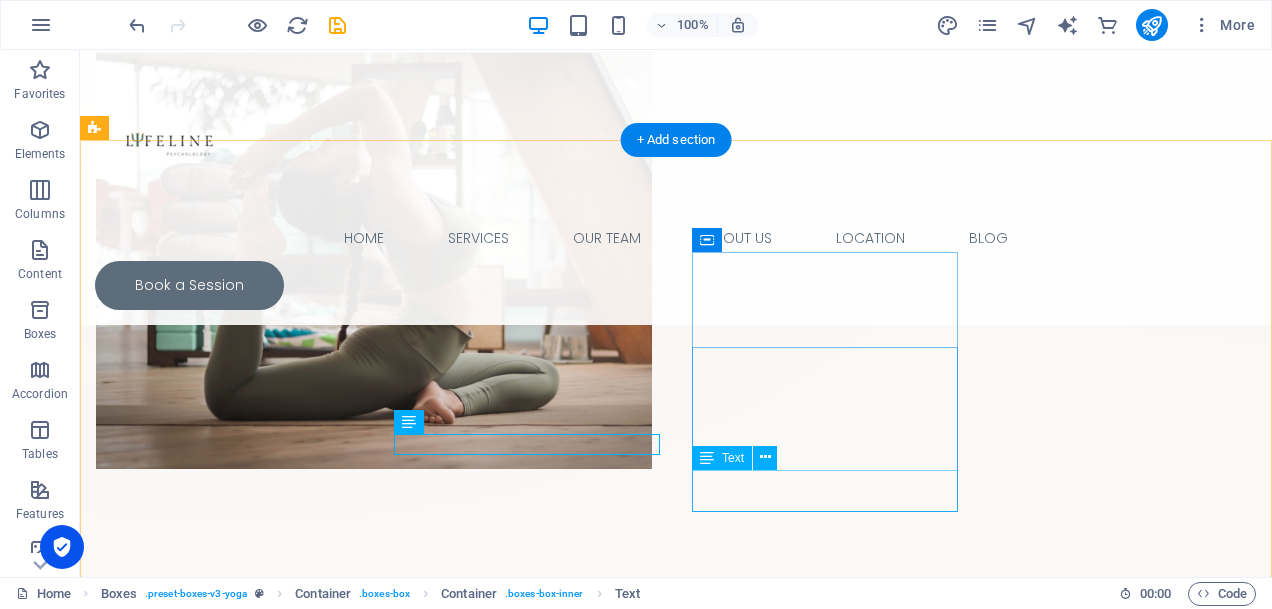 click on "Lorem ipsum dolor sit amet, consectetur adipiscing el." at bounding box center [229, 1355] 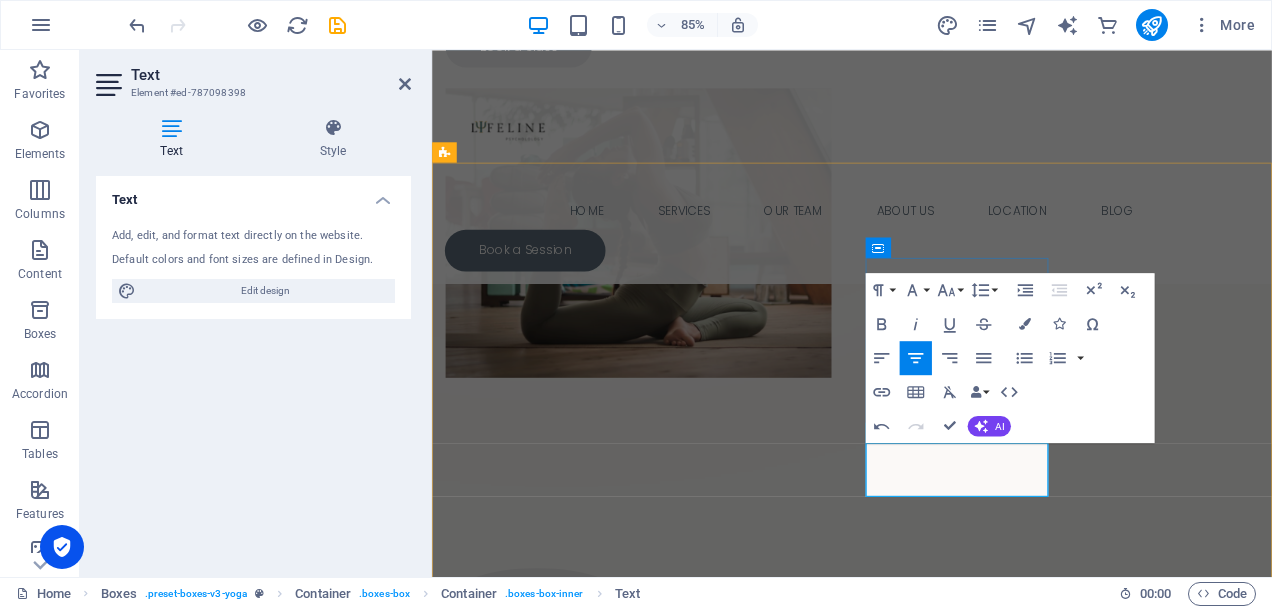 scroll, scrollTop: 974, scrollLeft: 0, axis: vertical 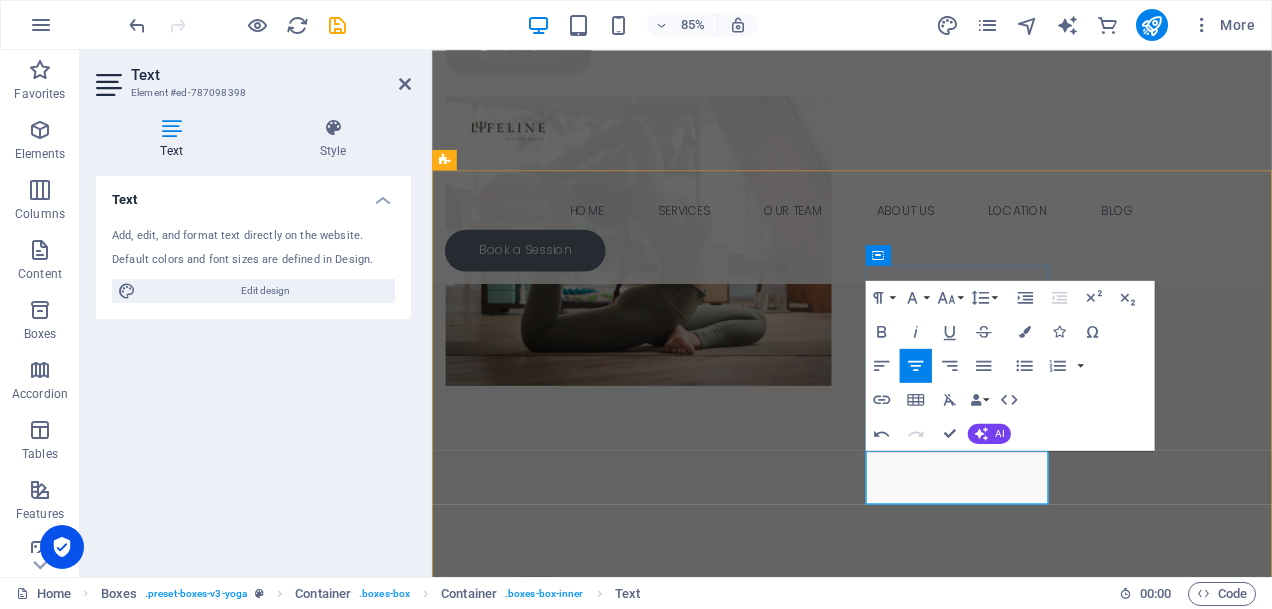 click on "to aid diagnosis, self-understanding, and informed treatment planning" at bounding box center [555, 1397] 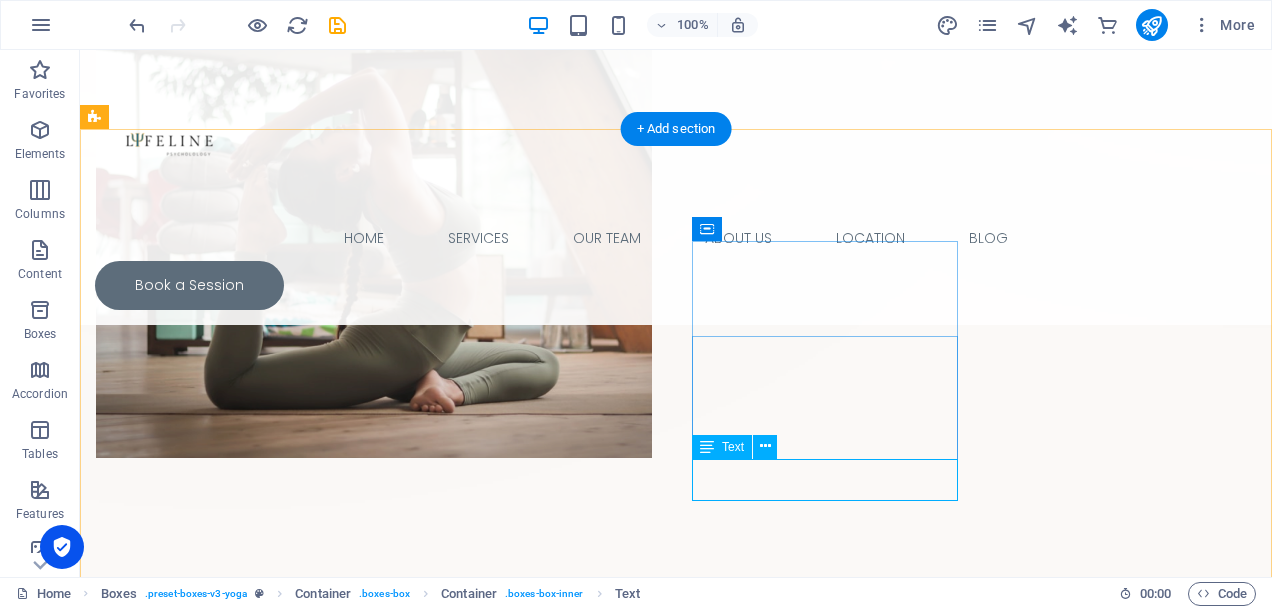 scroll, scrollTop: 973, scrollLeft: 0, axis: vertical 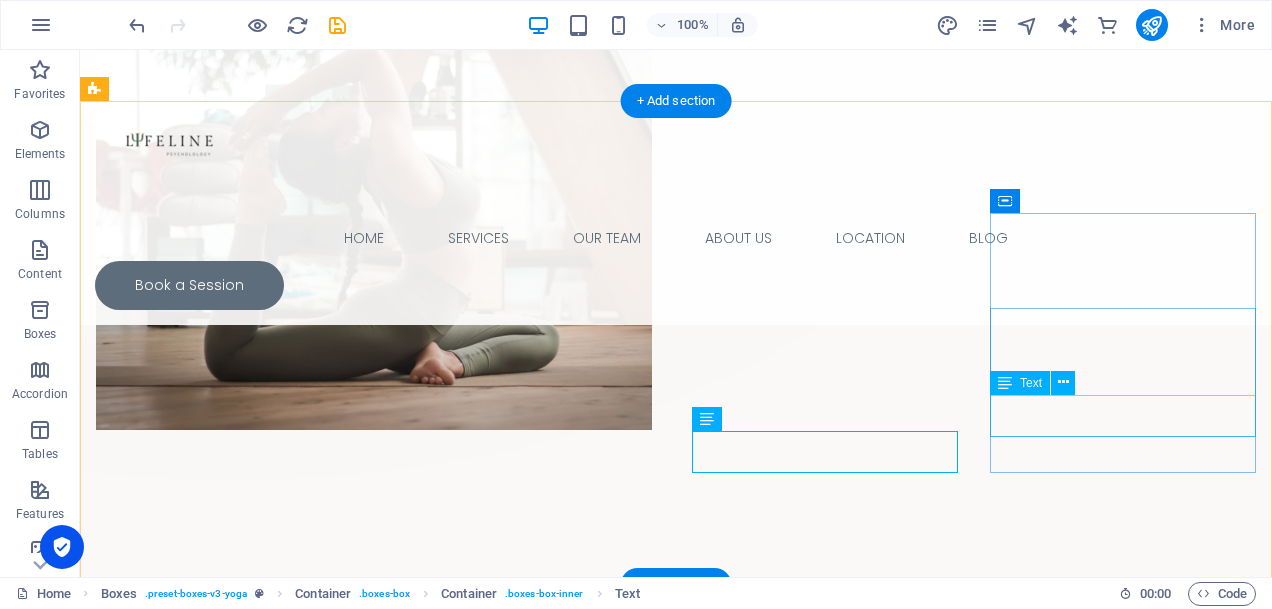 click on "Lorem ipsum dolor sit amet, consectetur adipiscing el." at bounding box center (229, 1556) 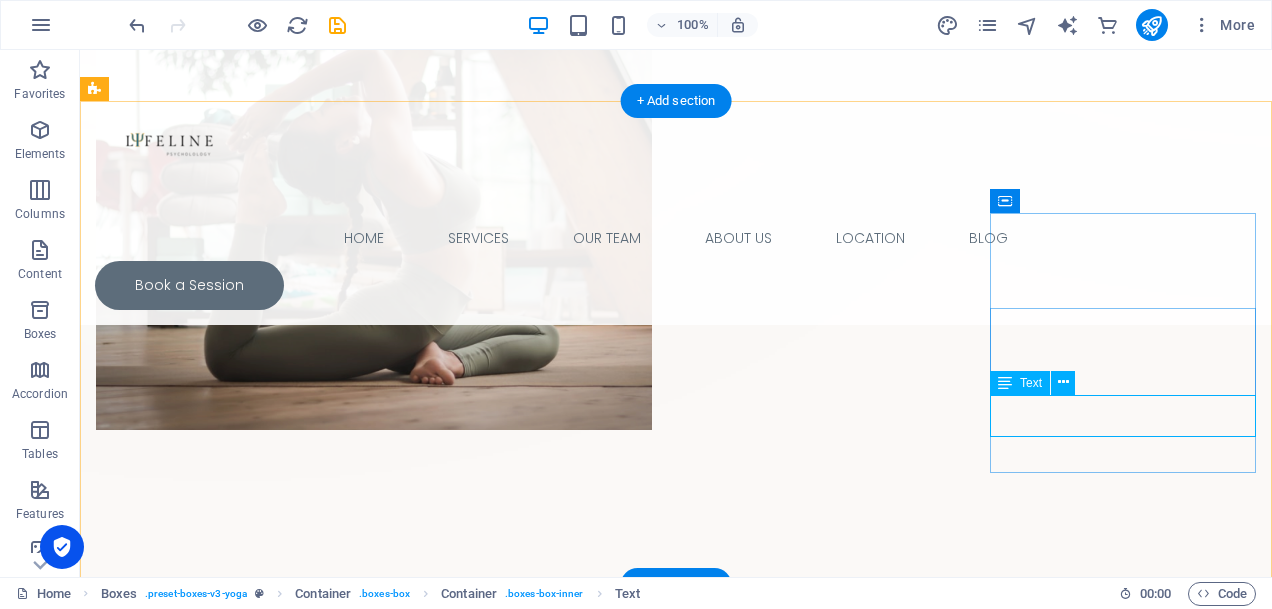 click on "Lorem ipsum dolor sit amet, consectetur adipiscing el." at bounding box center (229, 1556) 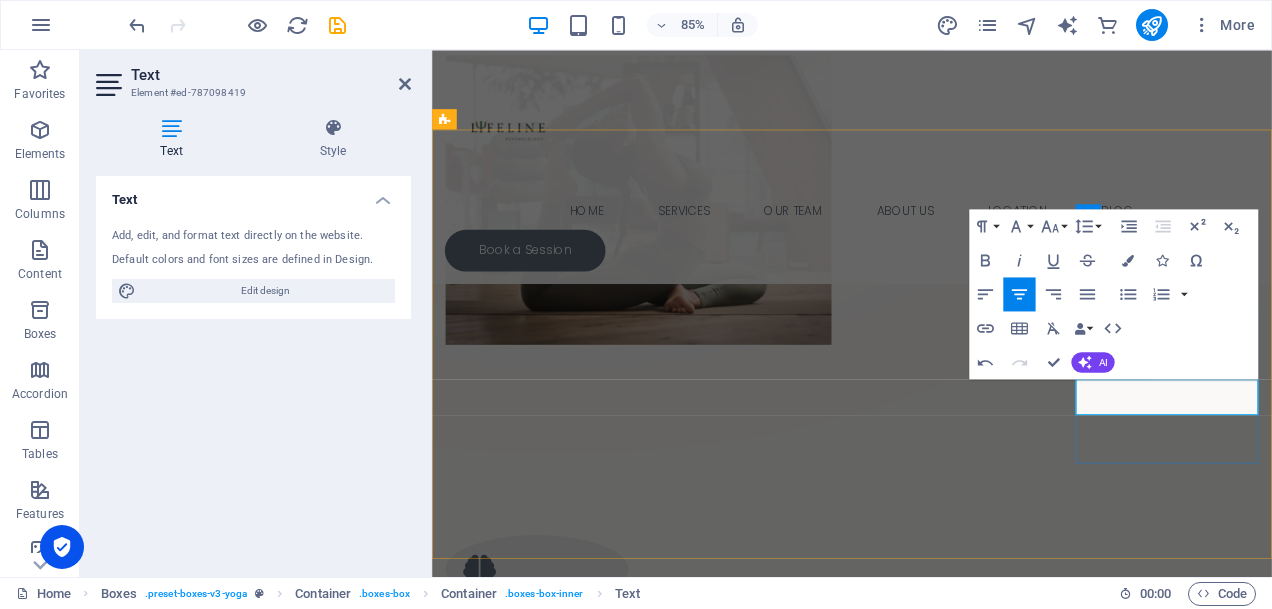 click on "for individuals, schools, and organizations" at bounding box center (555, 1600) 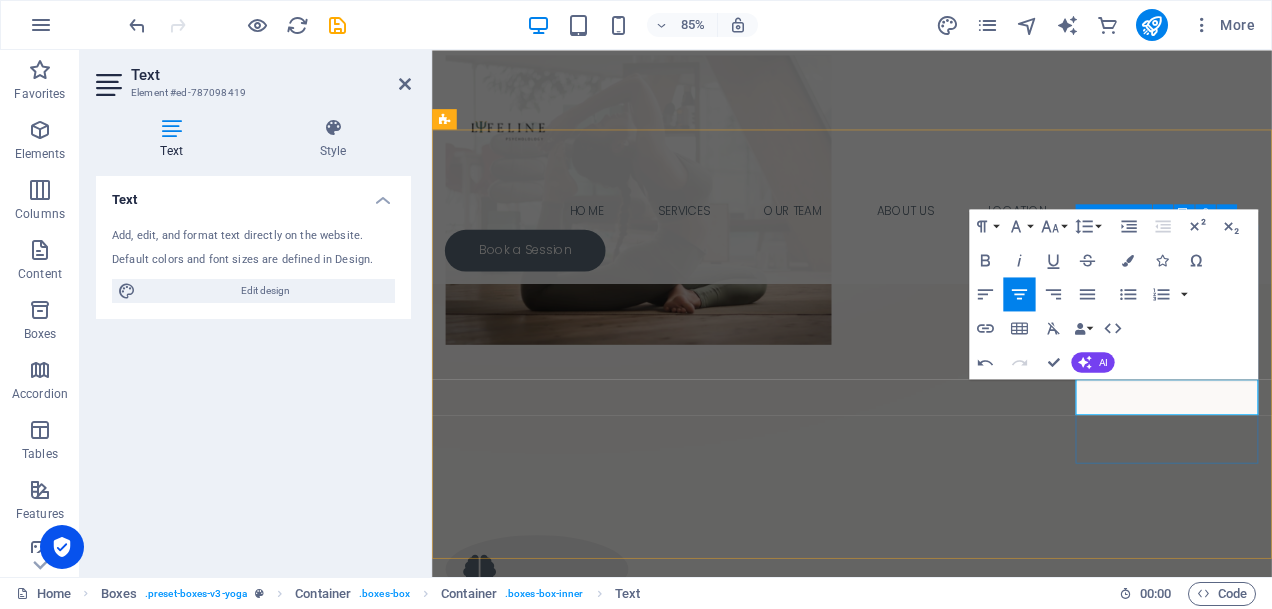 type 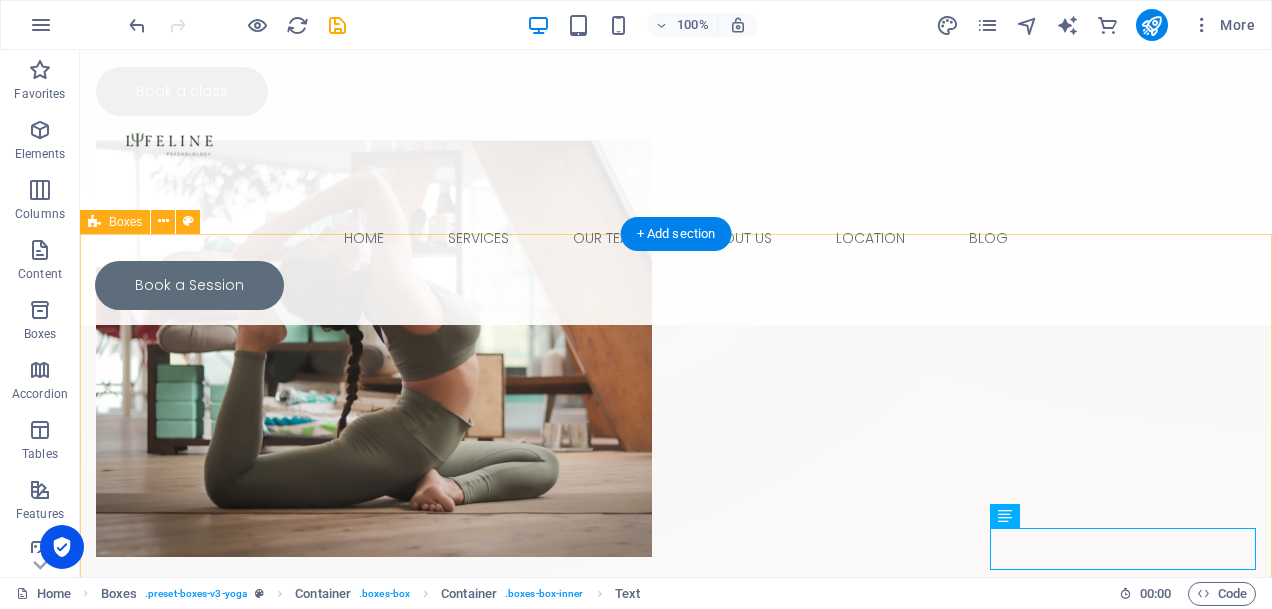 scroll, scrollTop: 837, scrollLeft: 0, axis: vertical 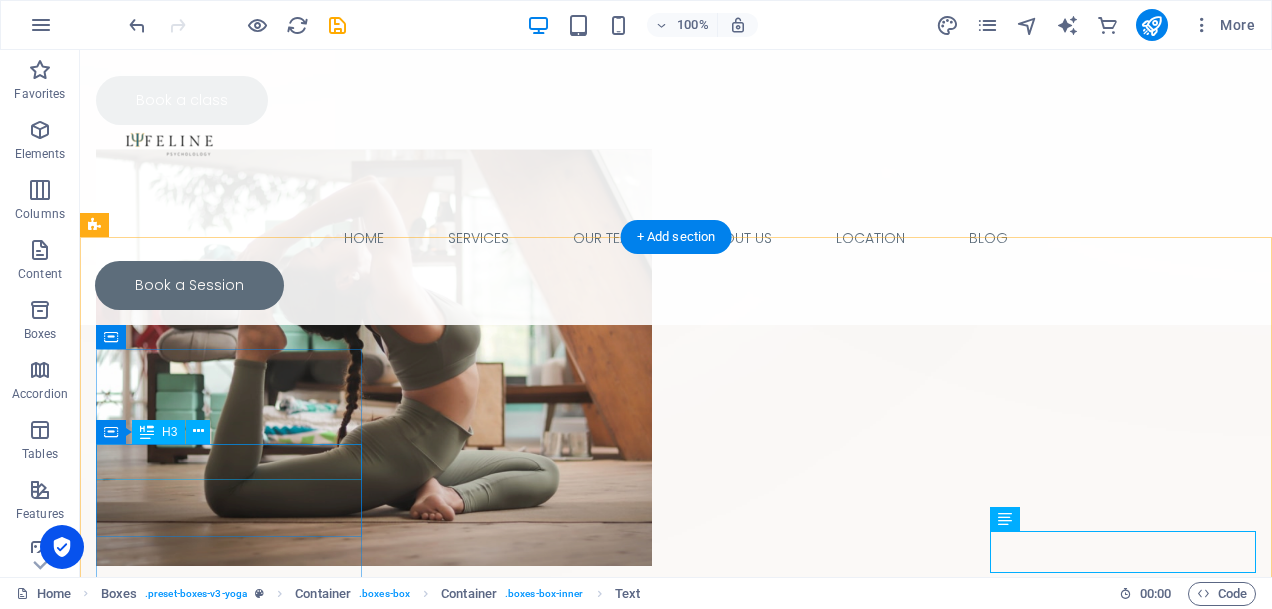 click on "Concierge services" at bounding box center [229, 903] 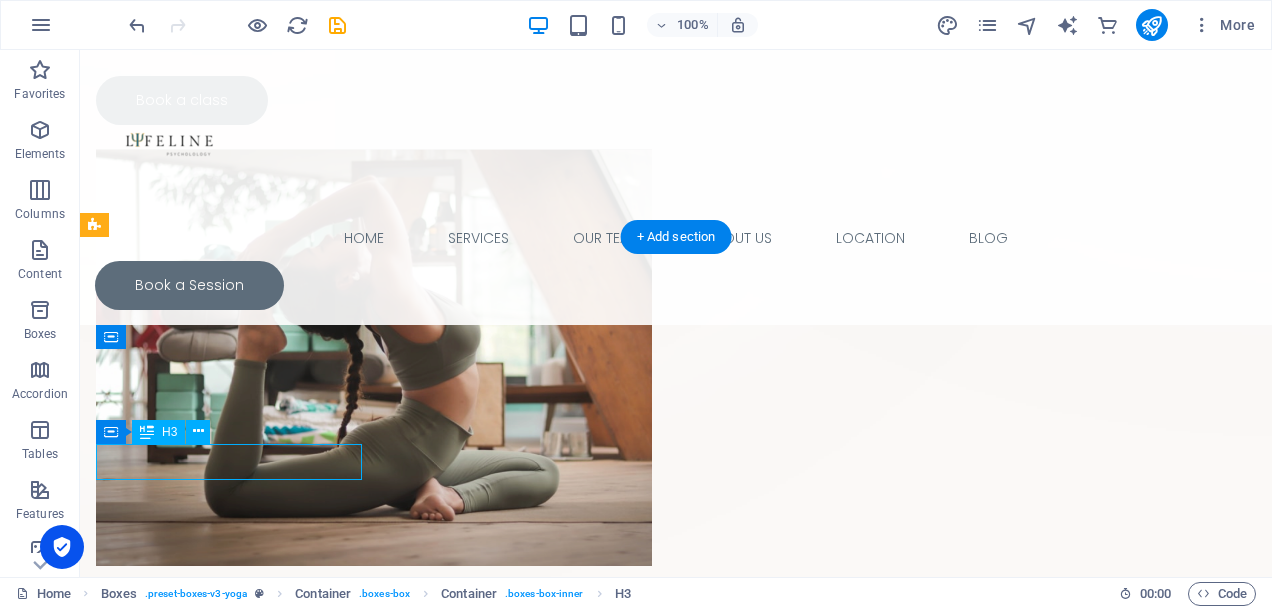 click on "Concierge services" at bounding box center (229, 903) 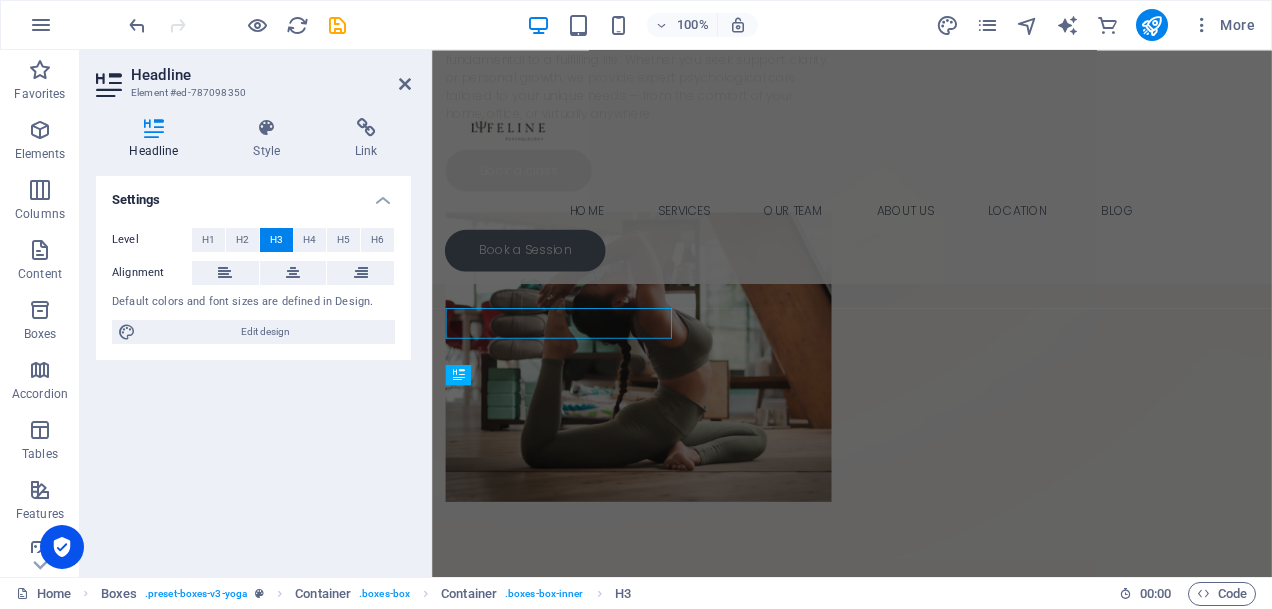 scroll, scrollTop: 928, scrollLeft: 0, axis: vertical 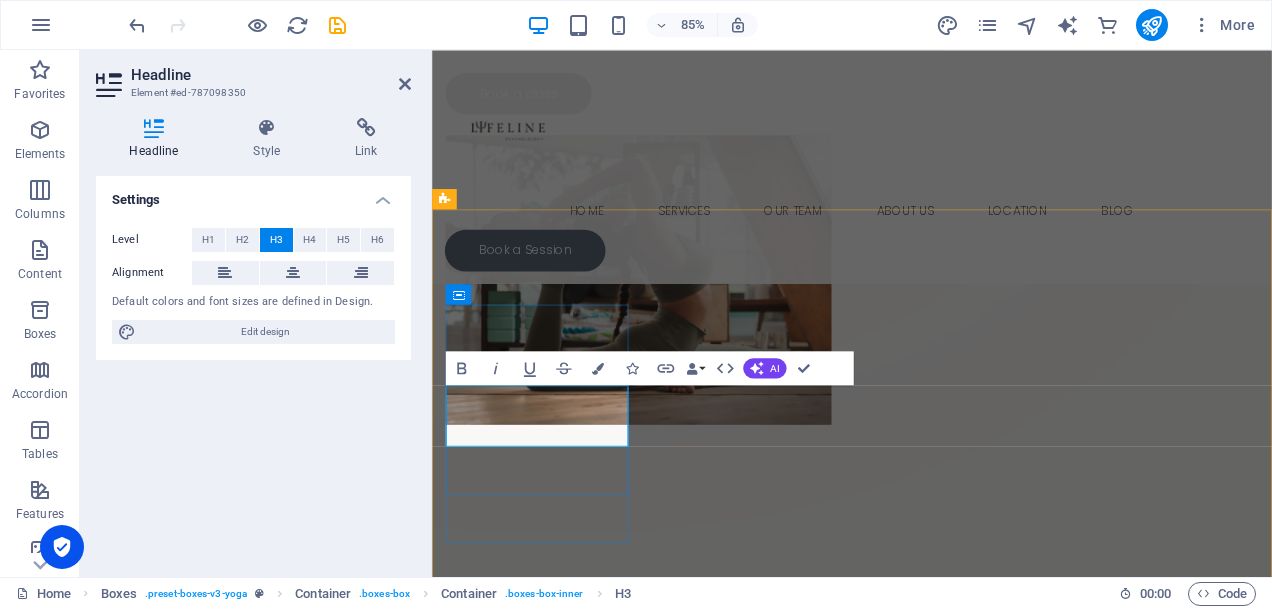 click on "Concierge services" at bounding box center [555, 845] 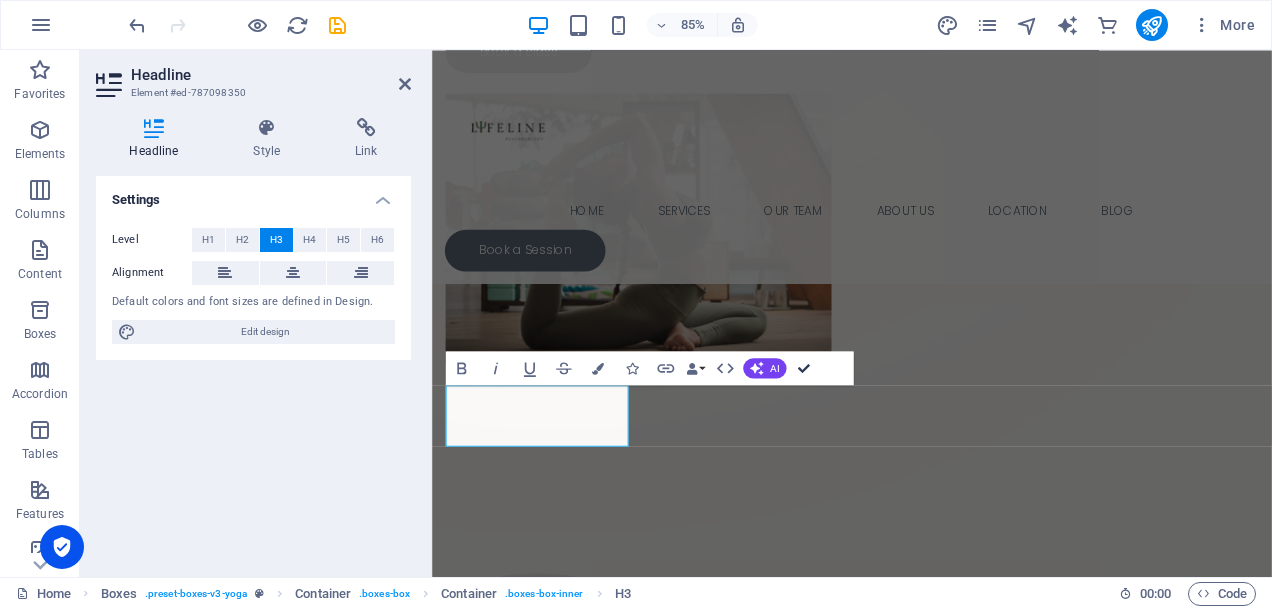 scroll, scrollTop: 837, scrollLeft: 0, axis: vertical 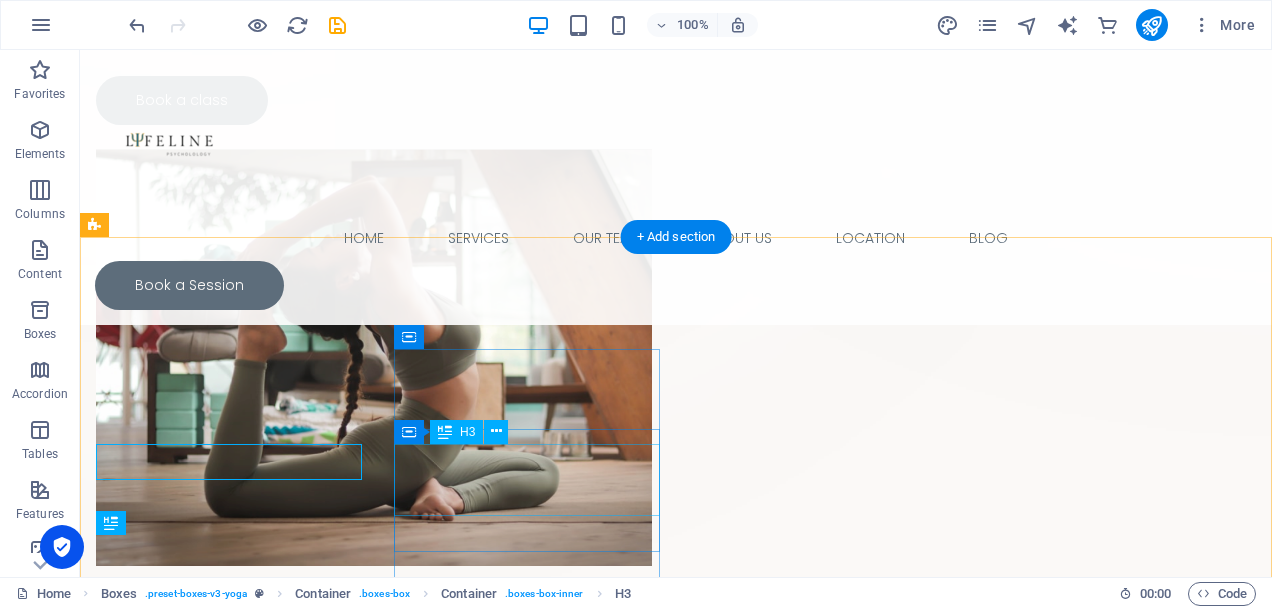 click on "Virtual therapy and assessment" at bounding box center [229, 1125] 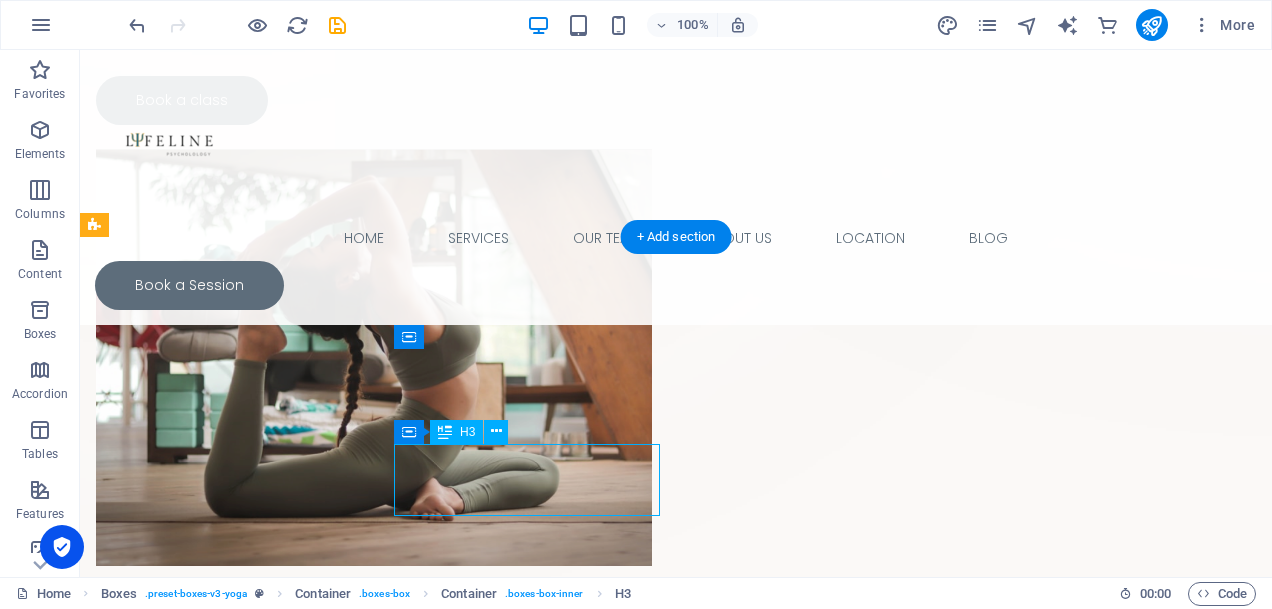 click on "Virtual therapy and assessment" at bounding box center [229, 1125] 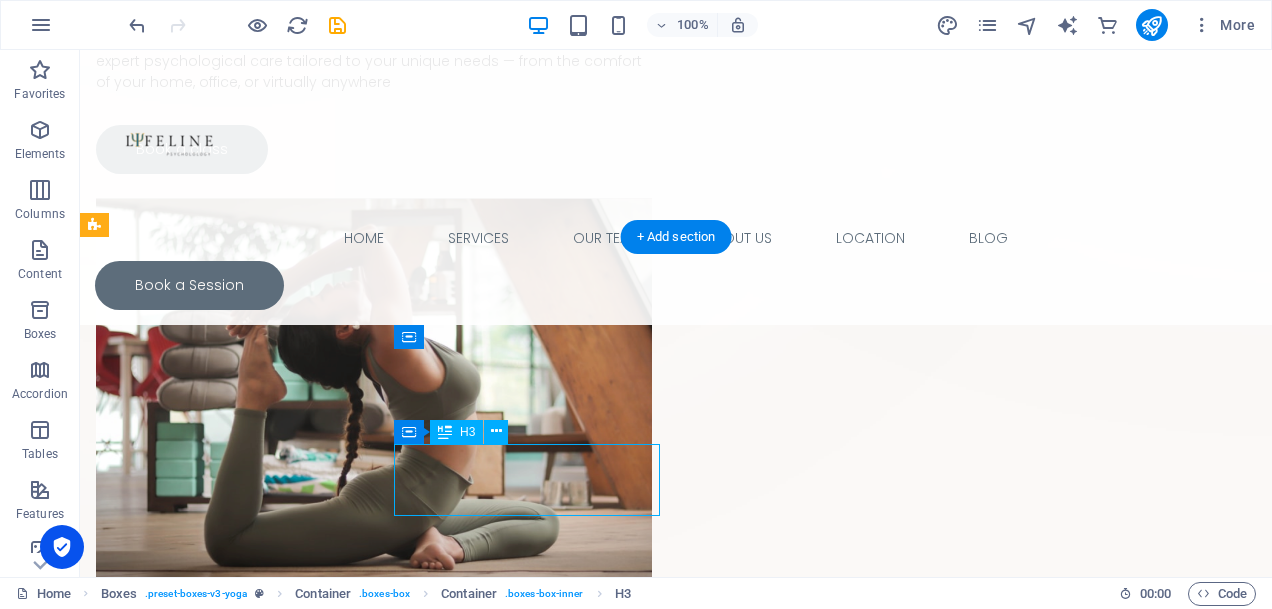 scroll, scrollTop: 928, scrollLeft: 0, axis: vertical 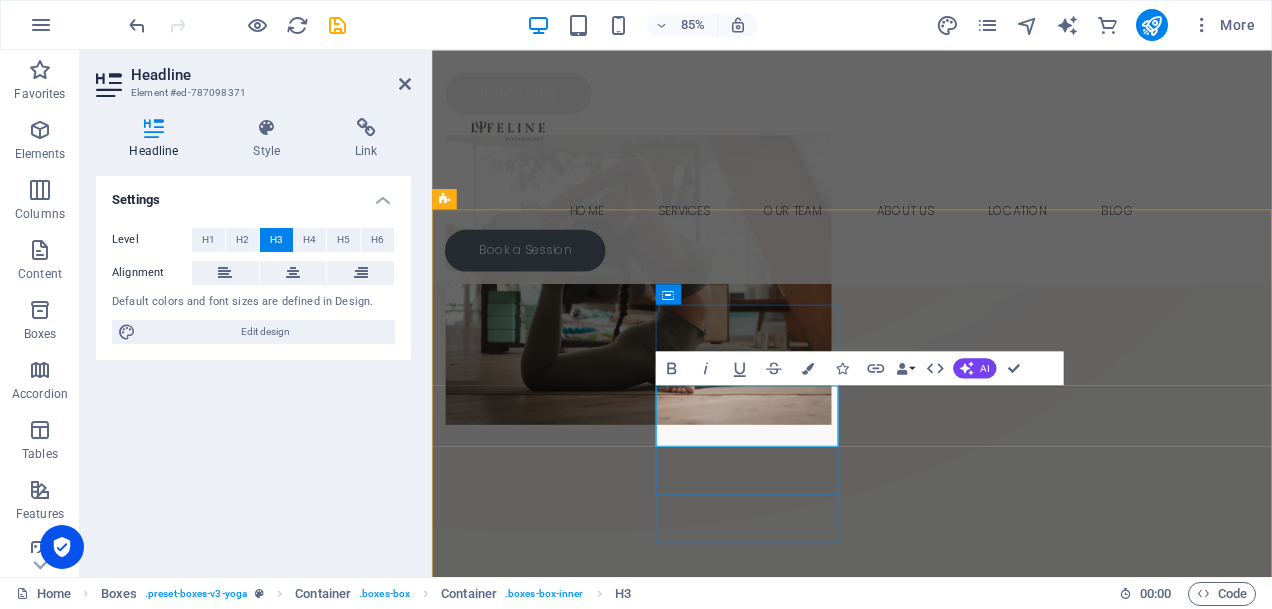 click on "Virtual therapy and assessment" at bounding box center [555, 1085] 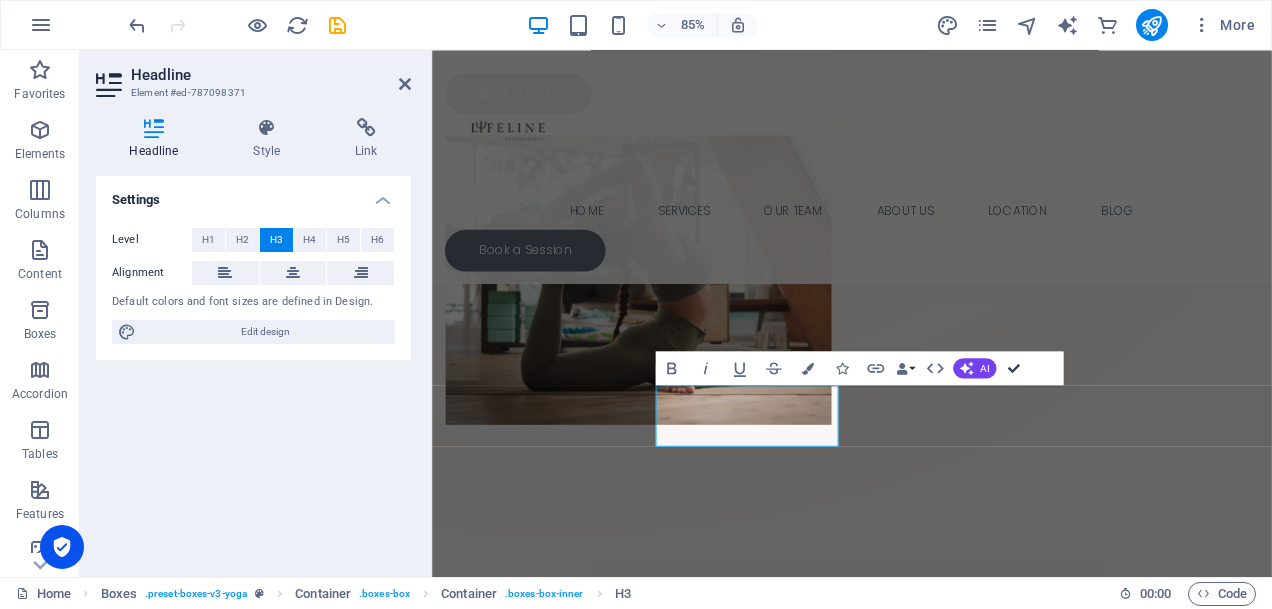 scroll, scrollTop: 837, scrollLeft: 0, axis: vertical 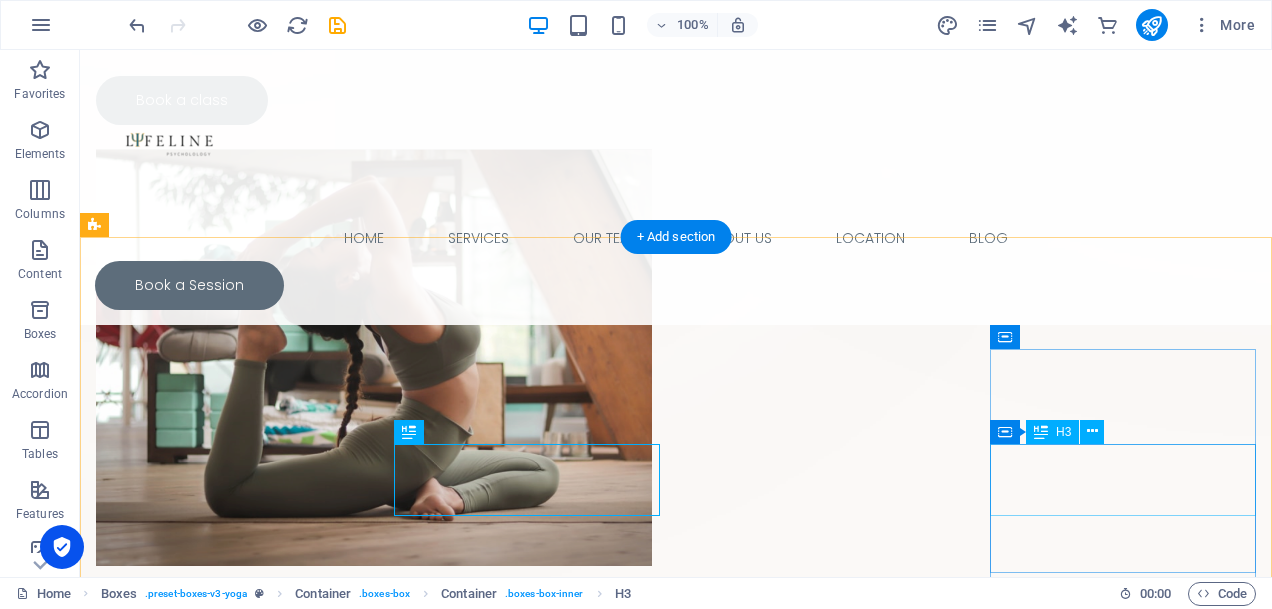 click on "Training and workshops" at bounding box center [229, 1620] 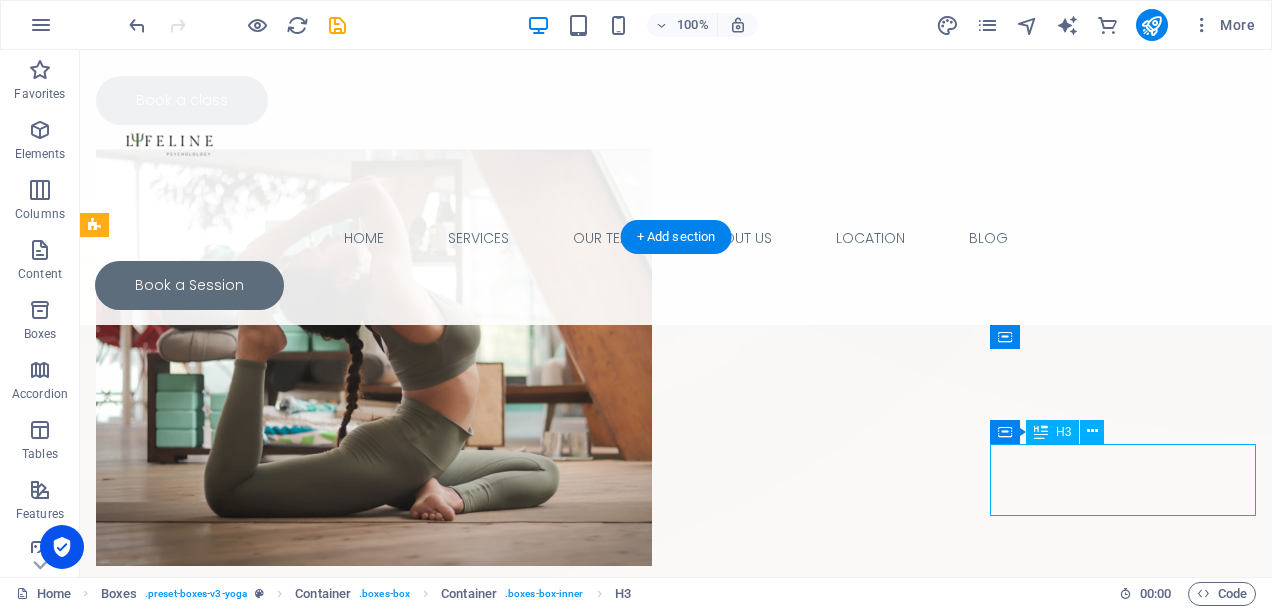 click on "Training and workshops" at bounding box center [229, 1620] 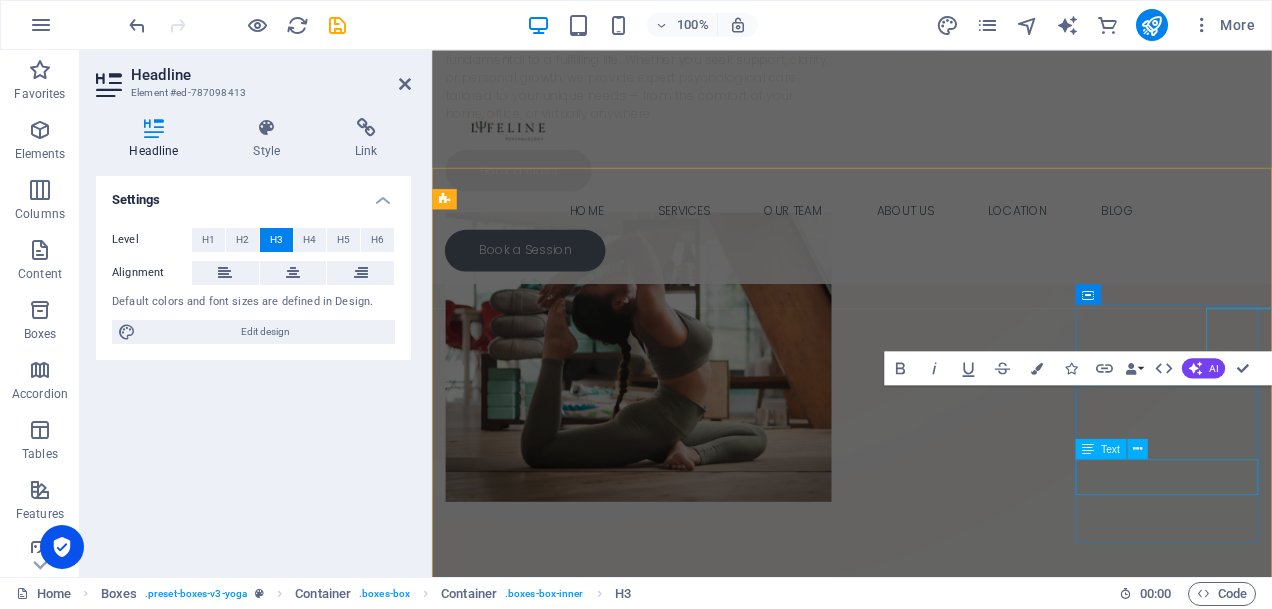 scroll, scrollTop: 928, scrollLeft: 0, axis: vertical 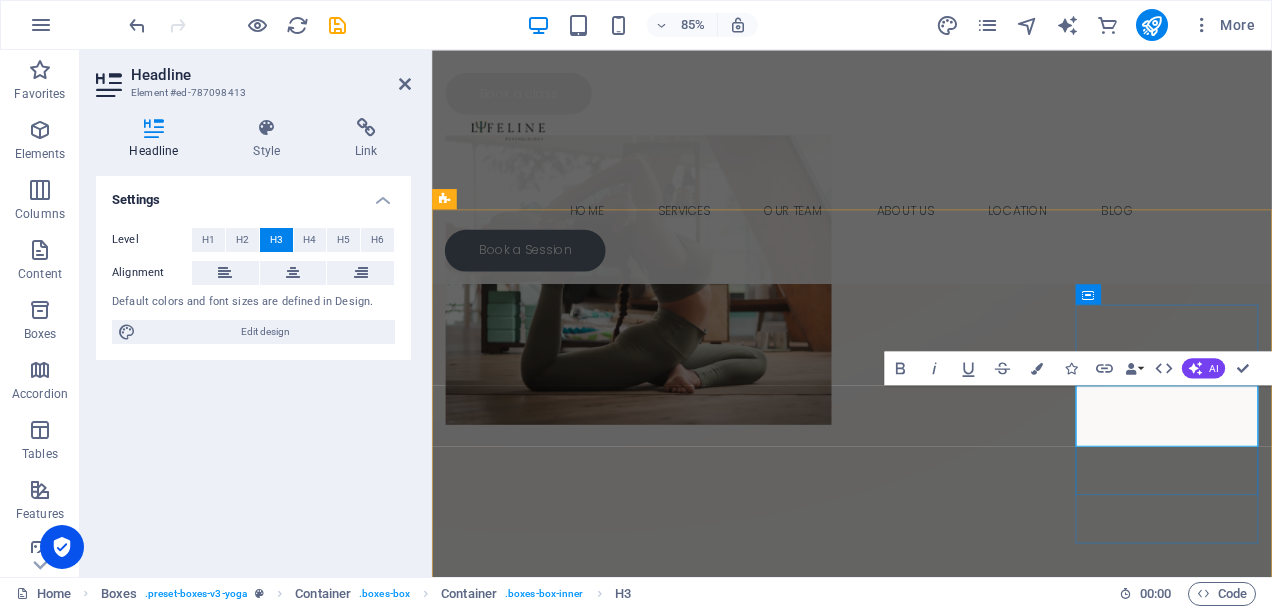 click on "Training and workshops" at bounding box center [555, 1622] 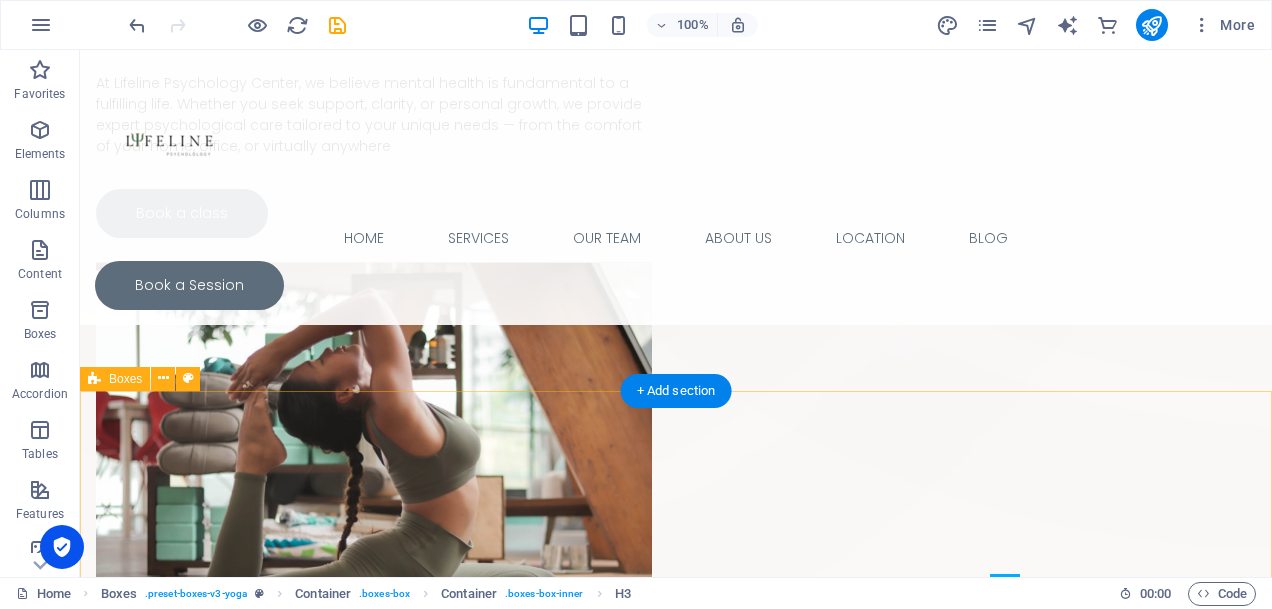 scroll, scrollTop: 758, scrollLeft: 0, axis: vertical 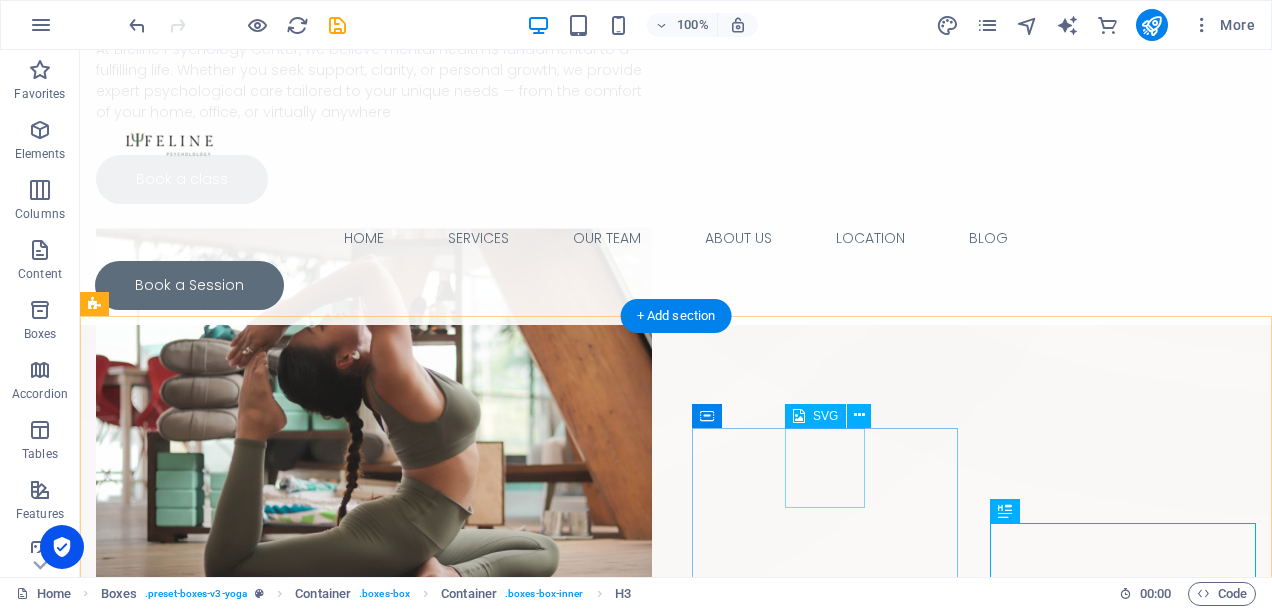 click at bounding box center [229, 1332] 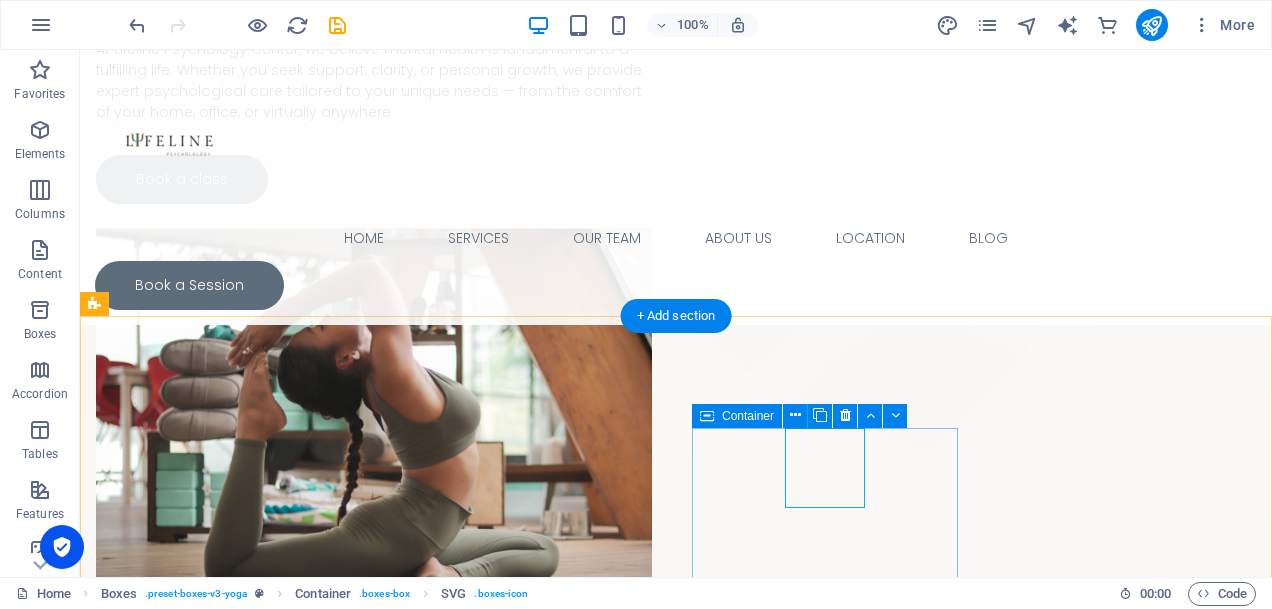 click on "Psychological Assessment & Psychometrics To aid diagnosis, self-understanding, and informed treatment planning" at bounding box center (229, 1422) 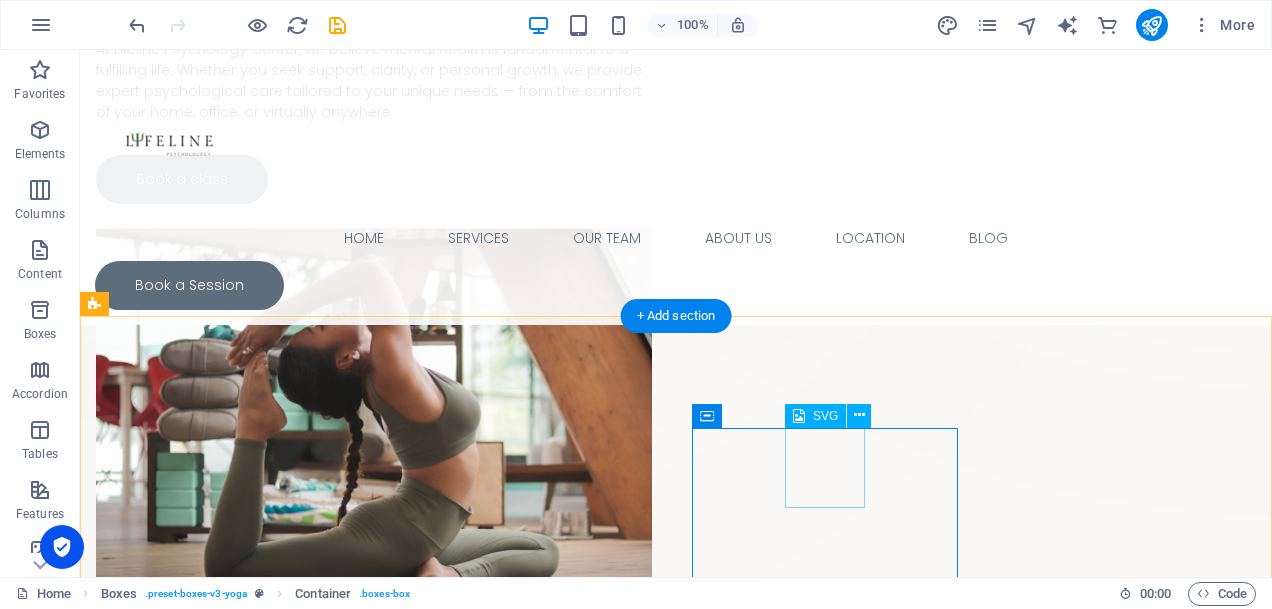 click at bounding box center (229, 1332) 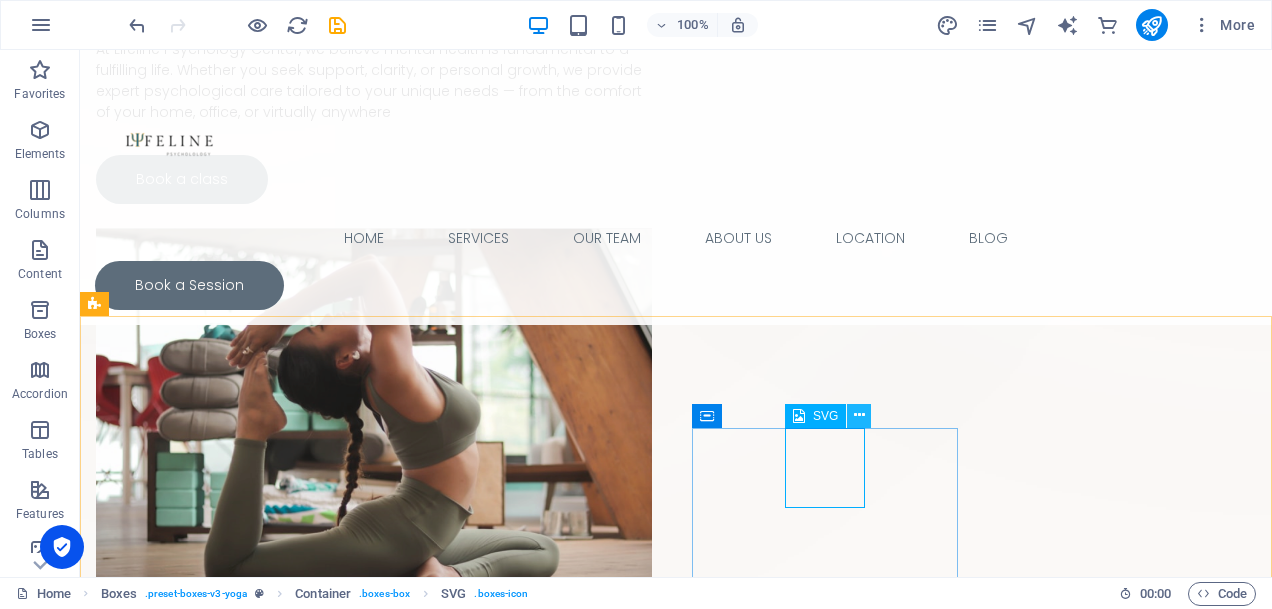 click at bounding box center [859, 415] 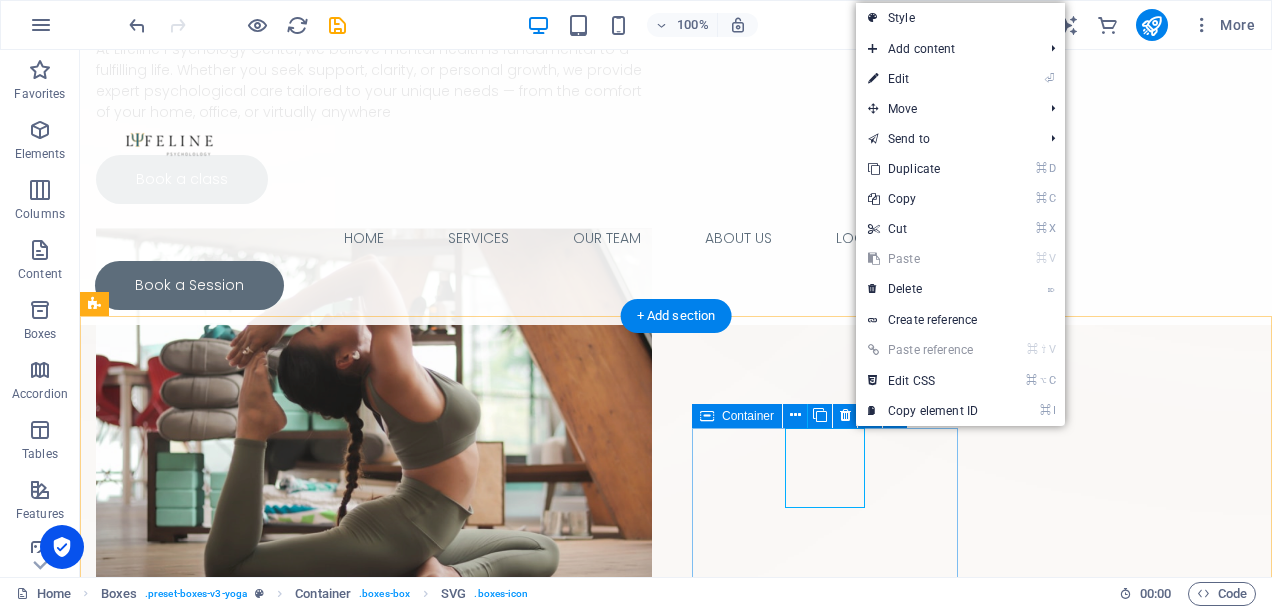 click on "Psychological Assessment & Psychometrics To aid diagnosis, self-understanding, and informed treatment planning" at bounding box center (229, 1422) 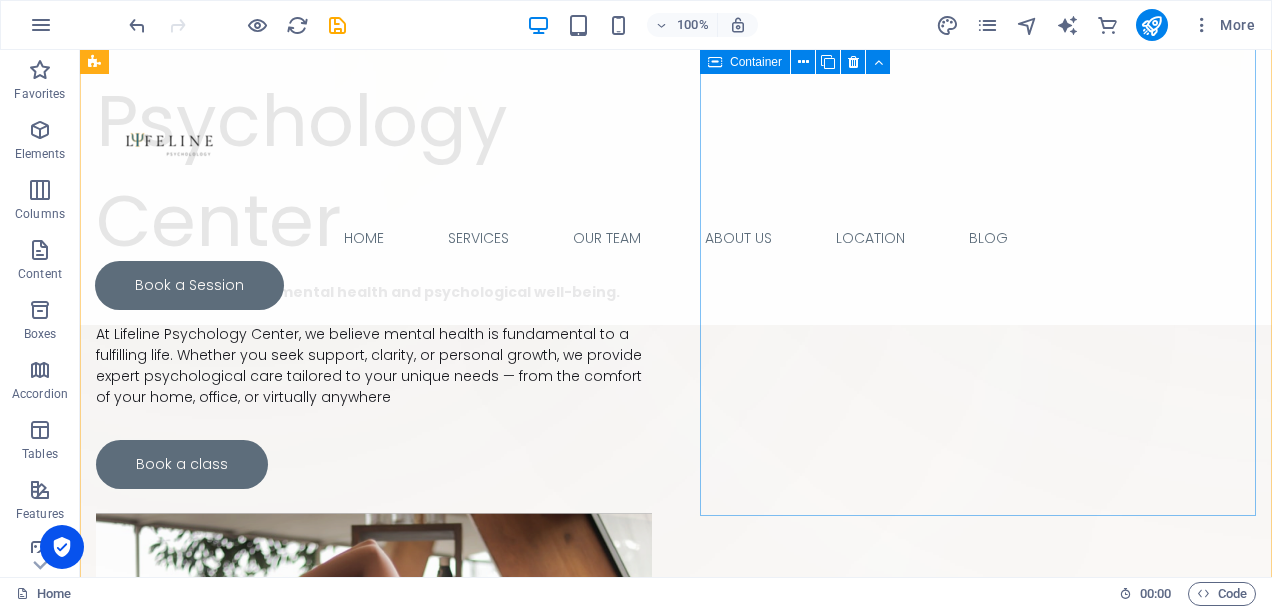 scroll, scrollTop: 486, scrollLeft: 0, axis: vertical 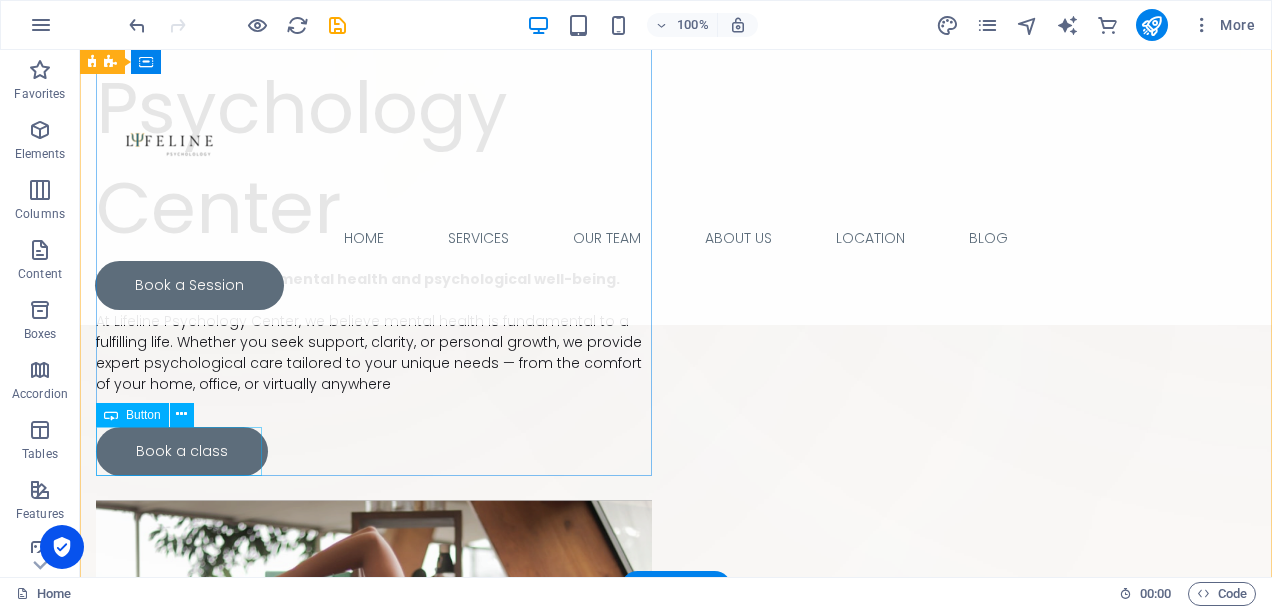 click on "Book a class" at bounding box center (374, 451) 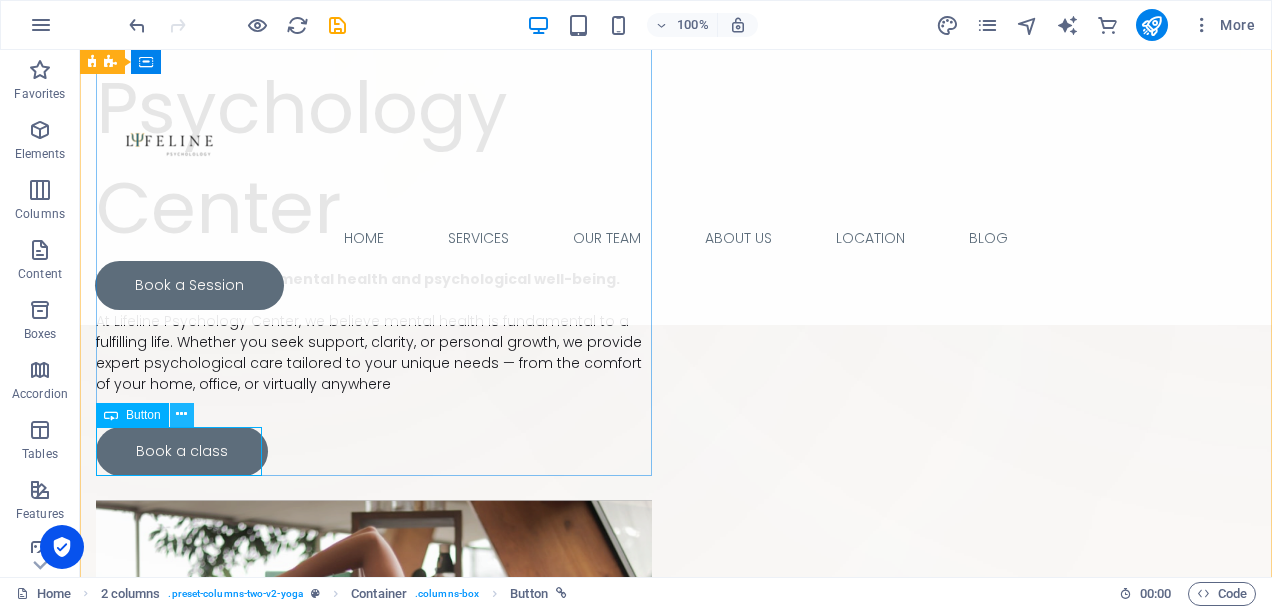 click at bounding box center (181, 414) 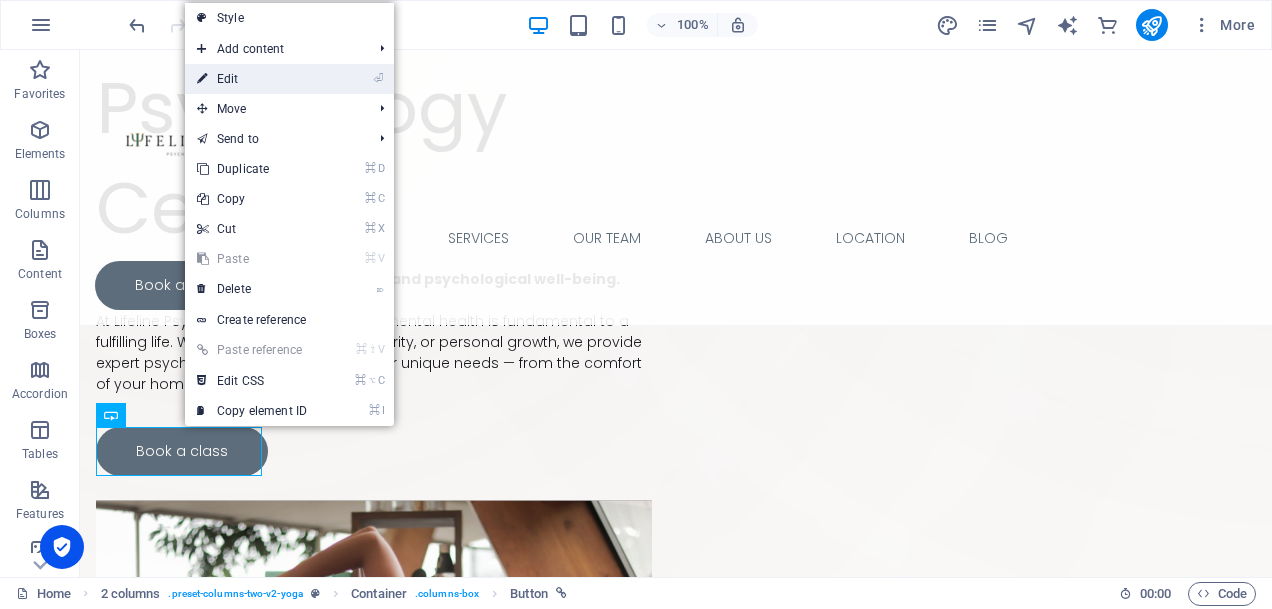 click on "⏎  Edit" at bounding box center (252, 79) 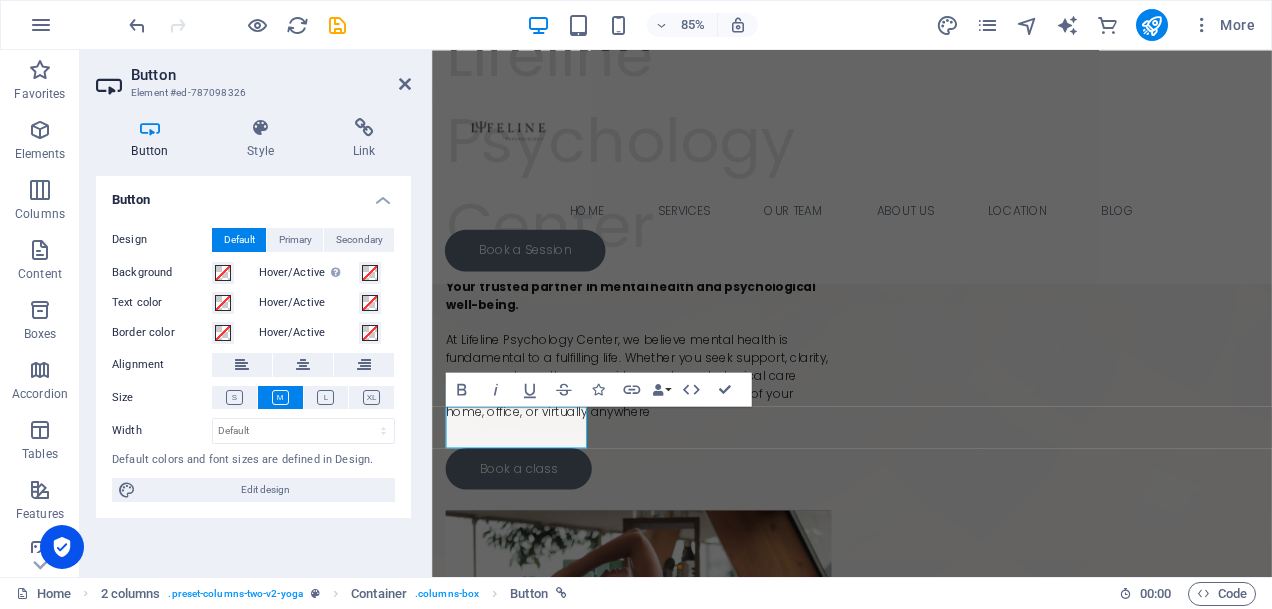 scroll, scrollTop: 535, scrollLeft: 0, axis: vertical 